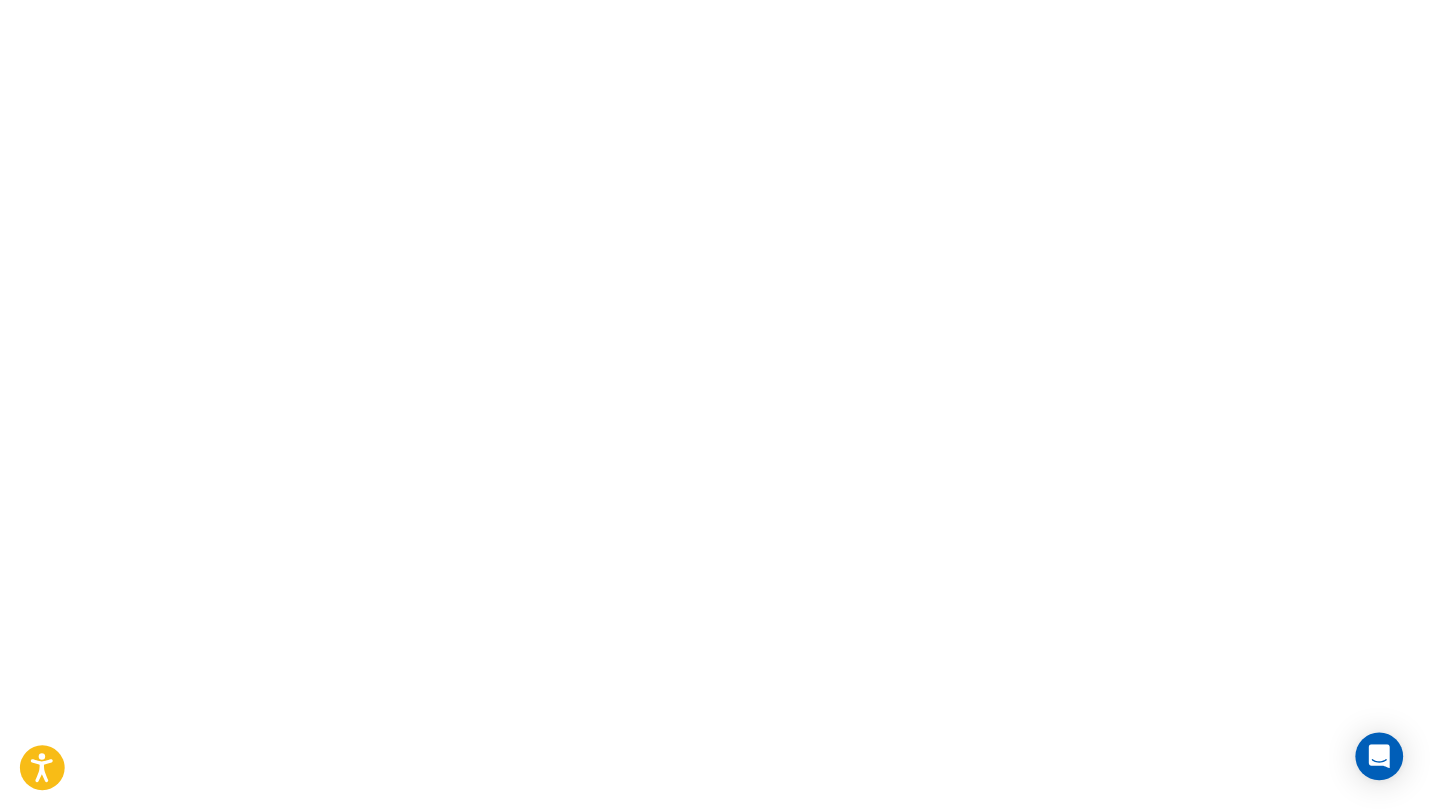 scroll, scrollTop: 0, scrollLeft: 0, axis: both 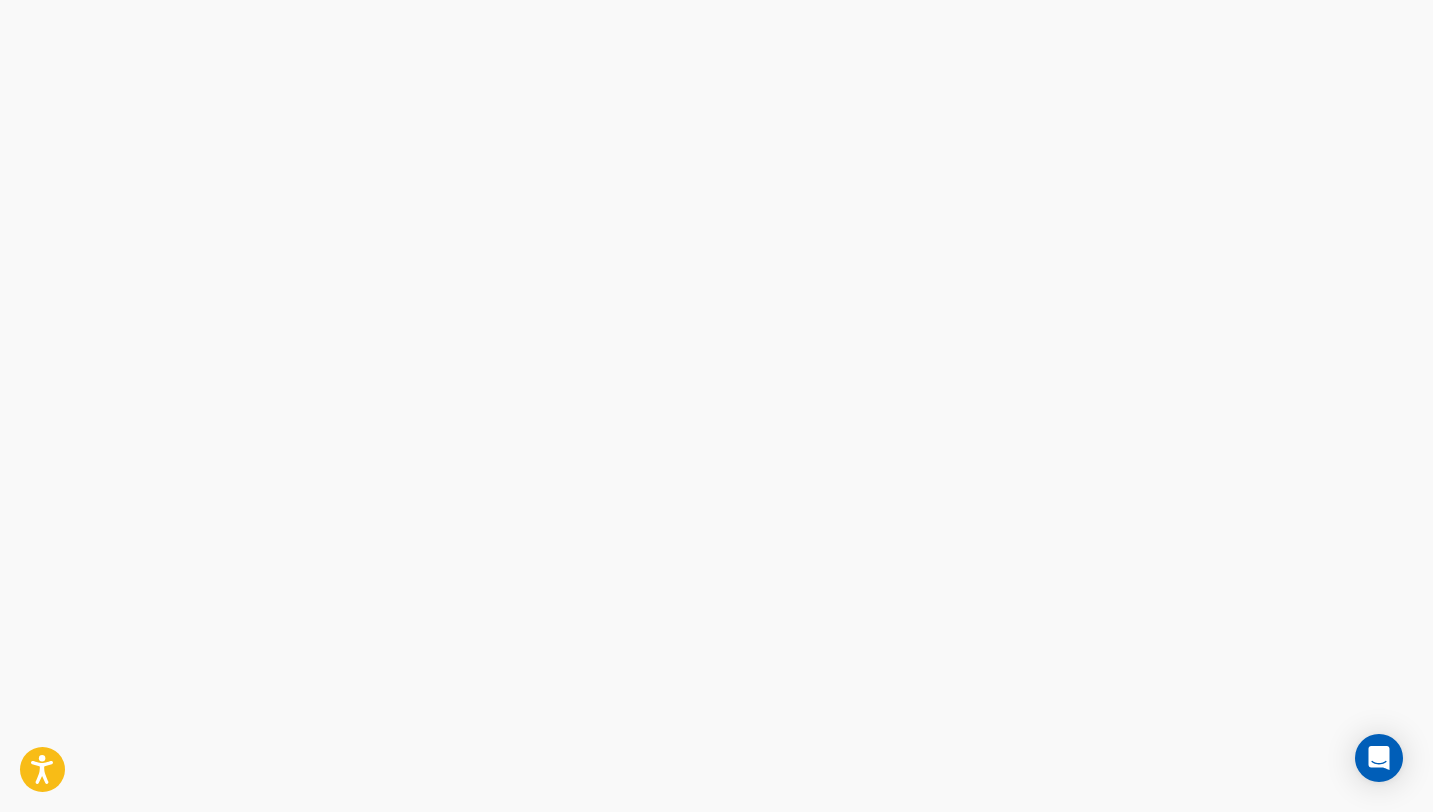 click on "Press Option+1 for screen-reader mode, Option+0 to cancel Accessibility Screen-Reader Guide, Feedback, and Issue Reporting | New window honeypot link" at bounding box center (716, 406) 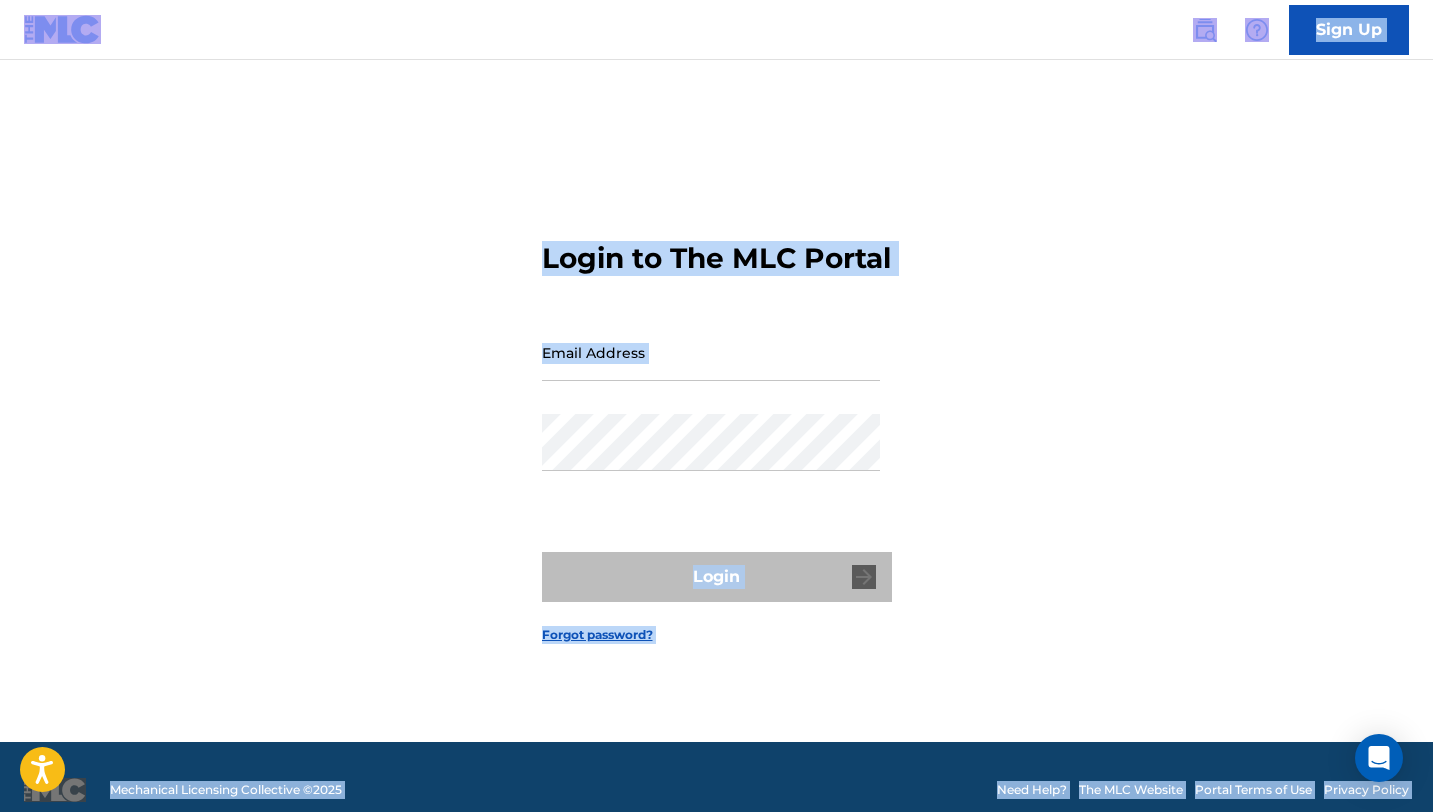 type on "[EMAIL_ADDRESS][DOMAIN_NAME]" 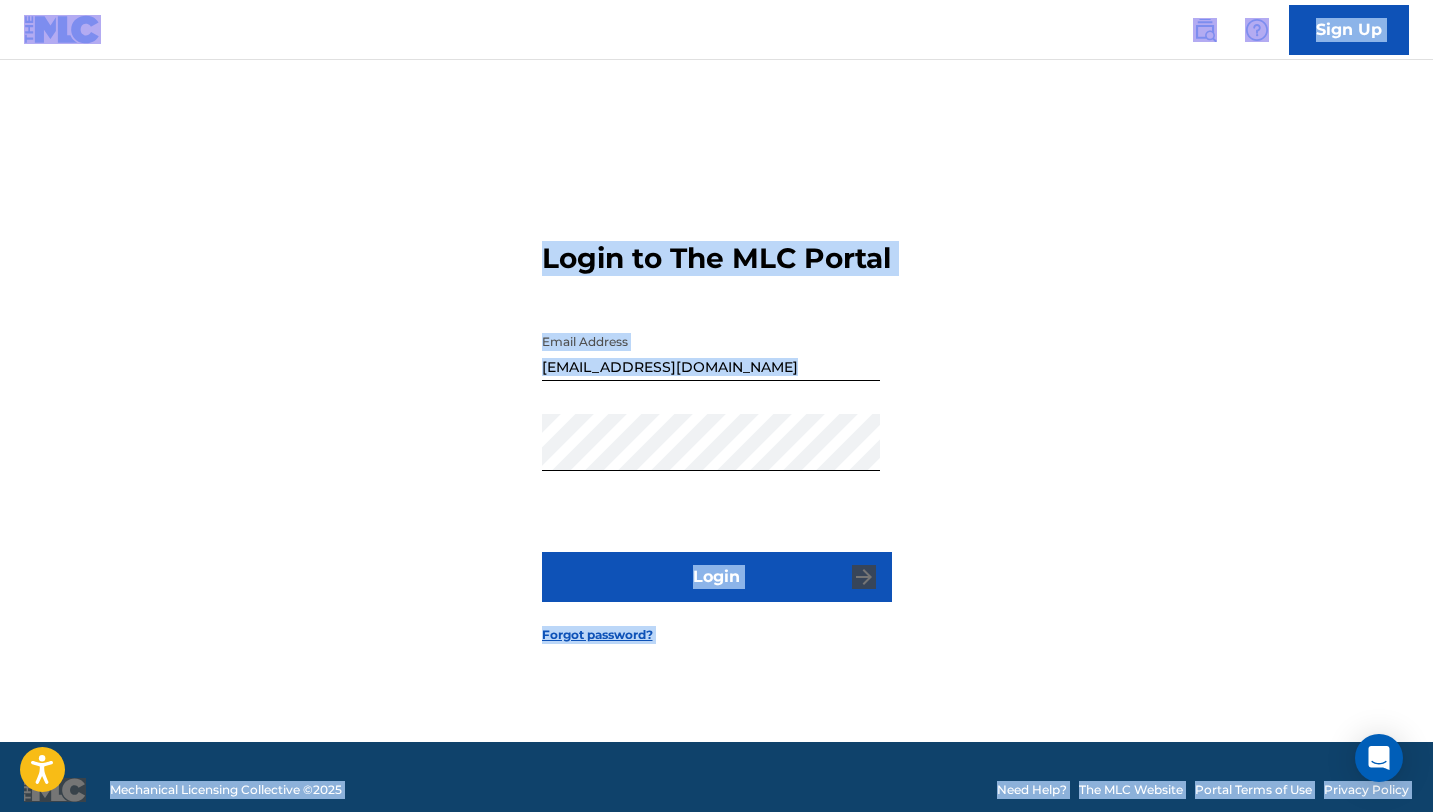 drag, startPoint x: 425, startPoint y: 387, endPoint x: 600, endPoint y: 535, distance: 229.19206 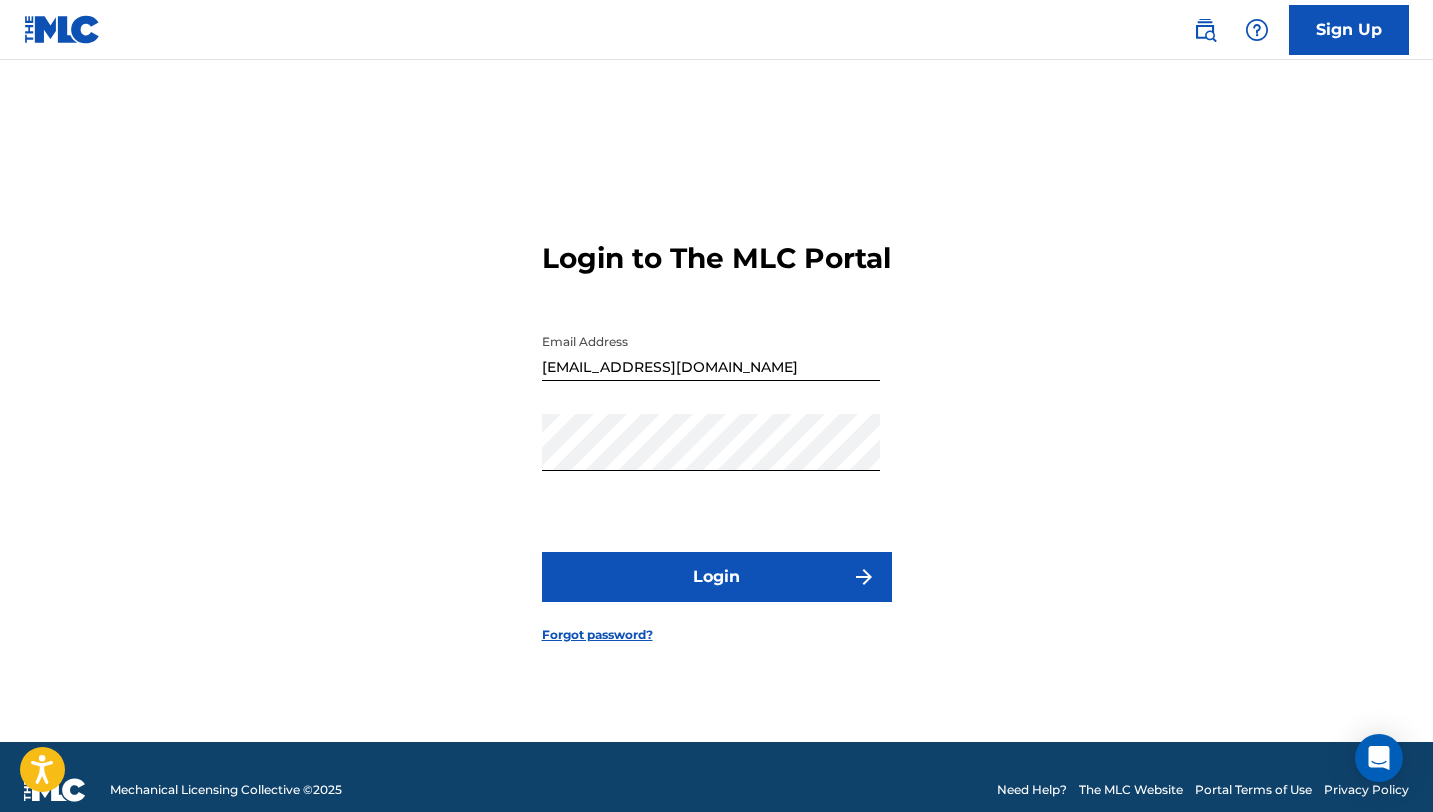 click on "Login" at bounding box center [717, 577] 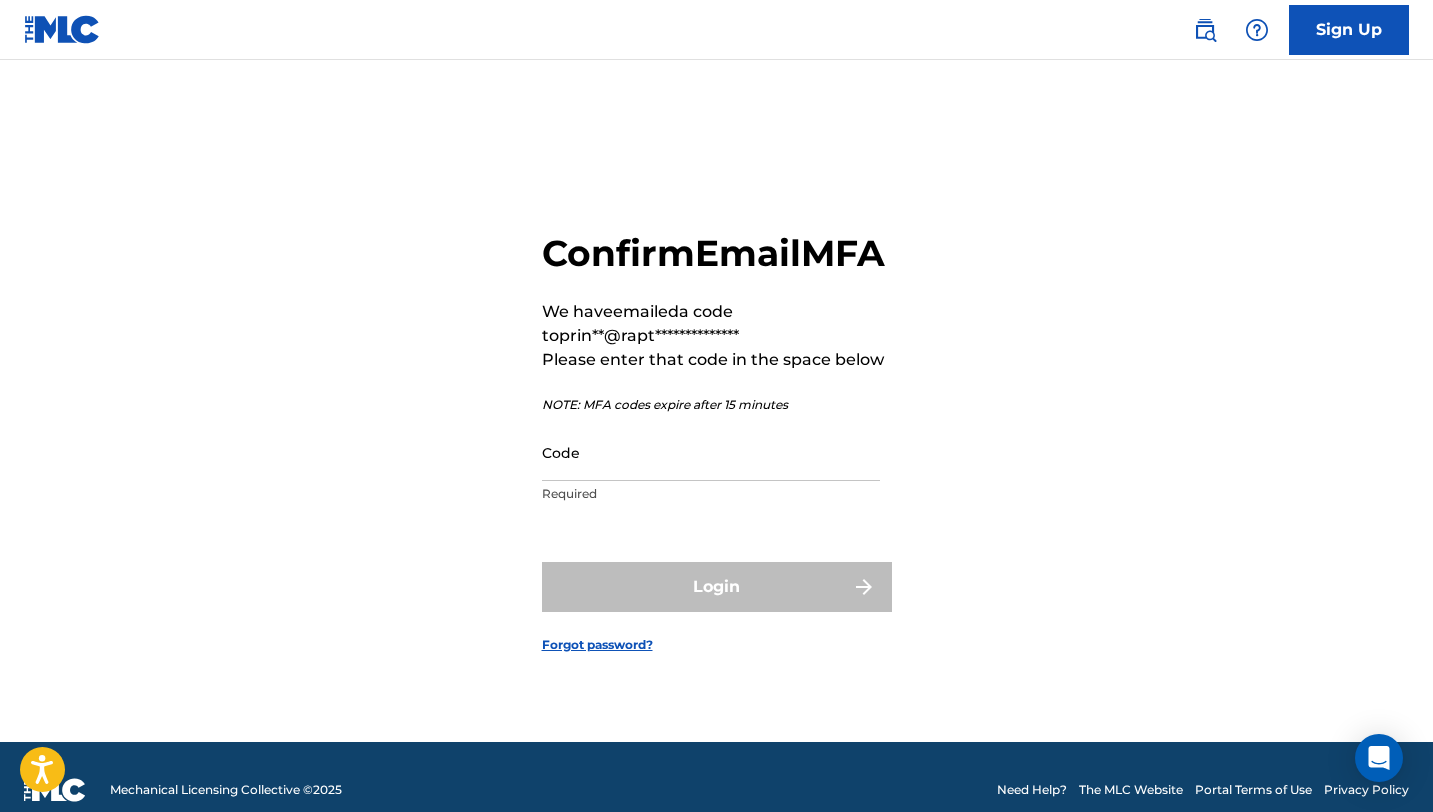 click on "Code Required" at bounding box center (711, 469) 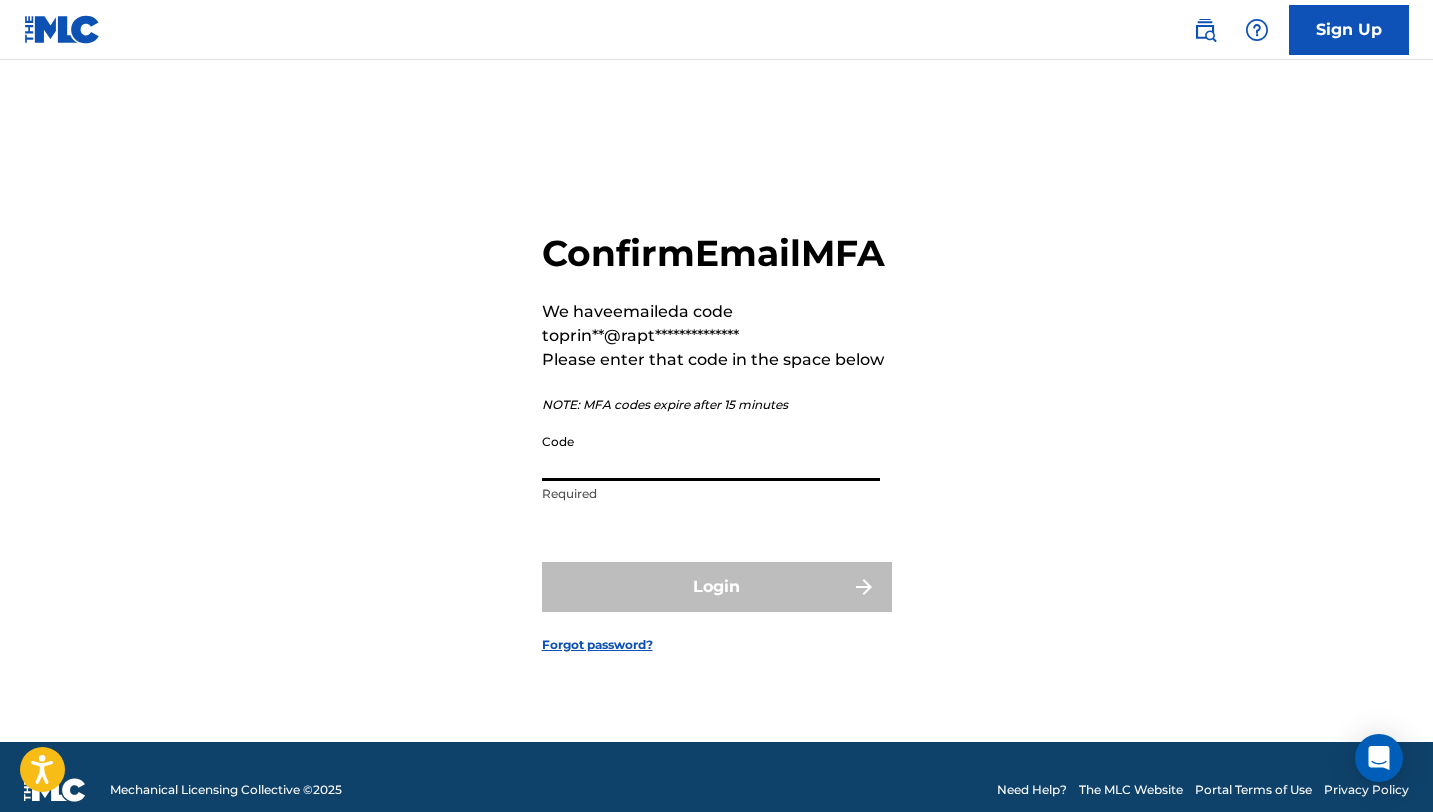 paste on "Ndumiso" 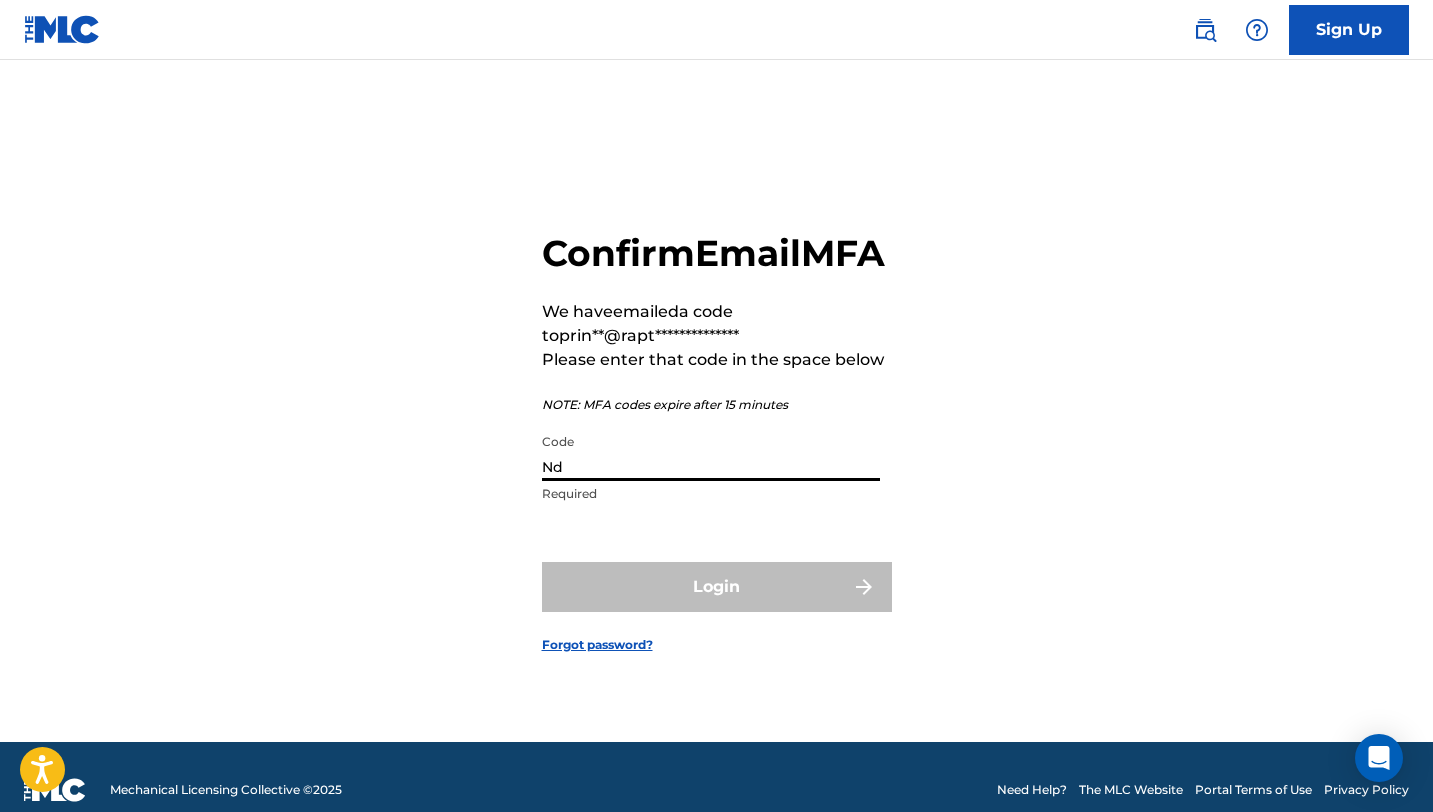 type on "N" 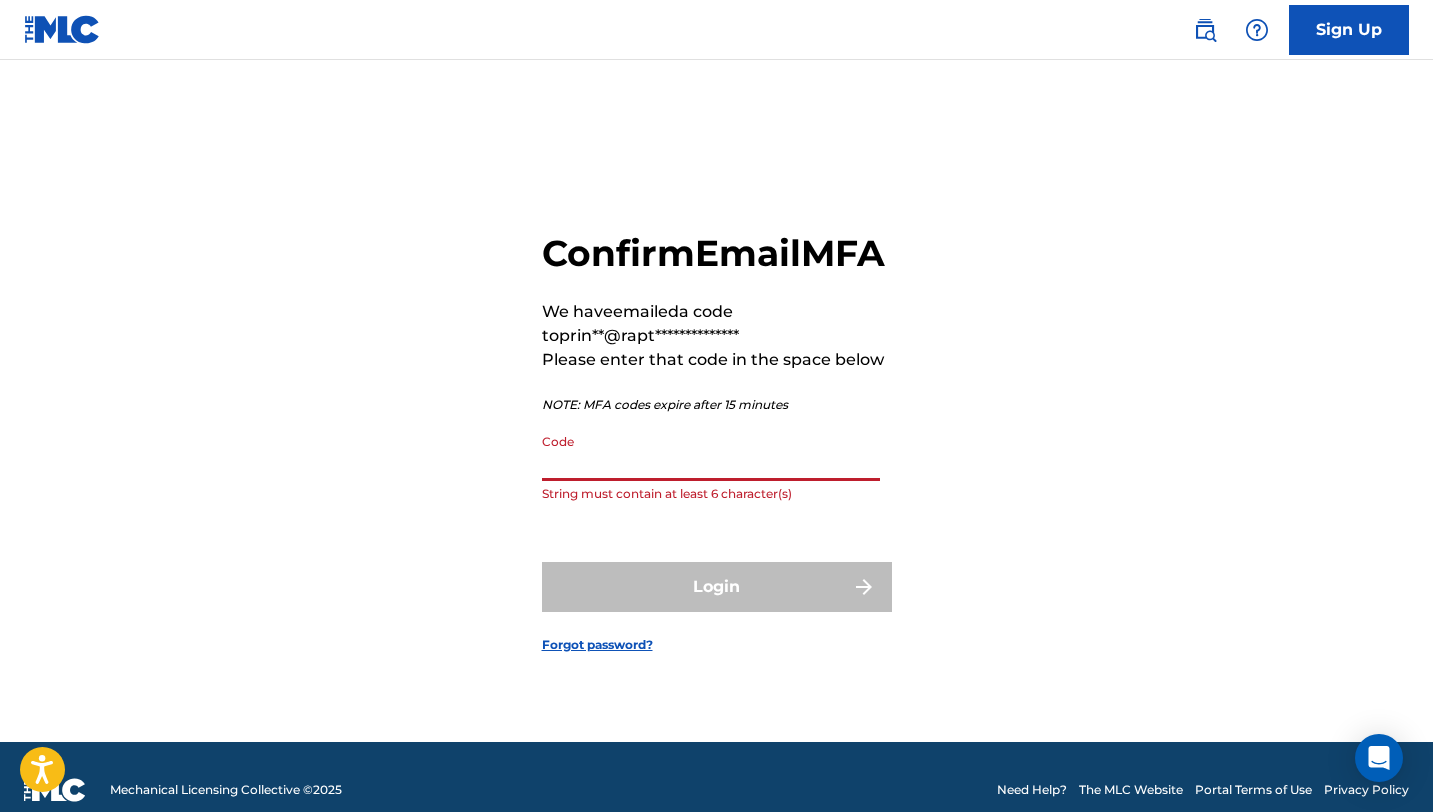 paste on "314659" 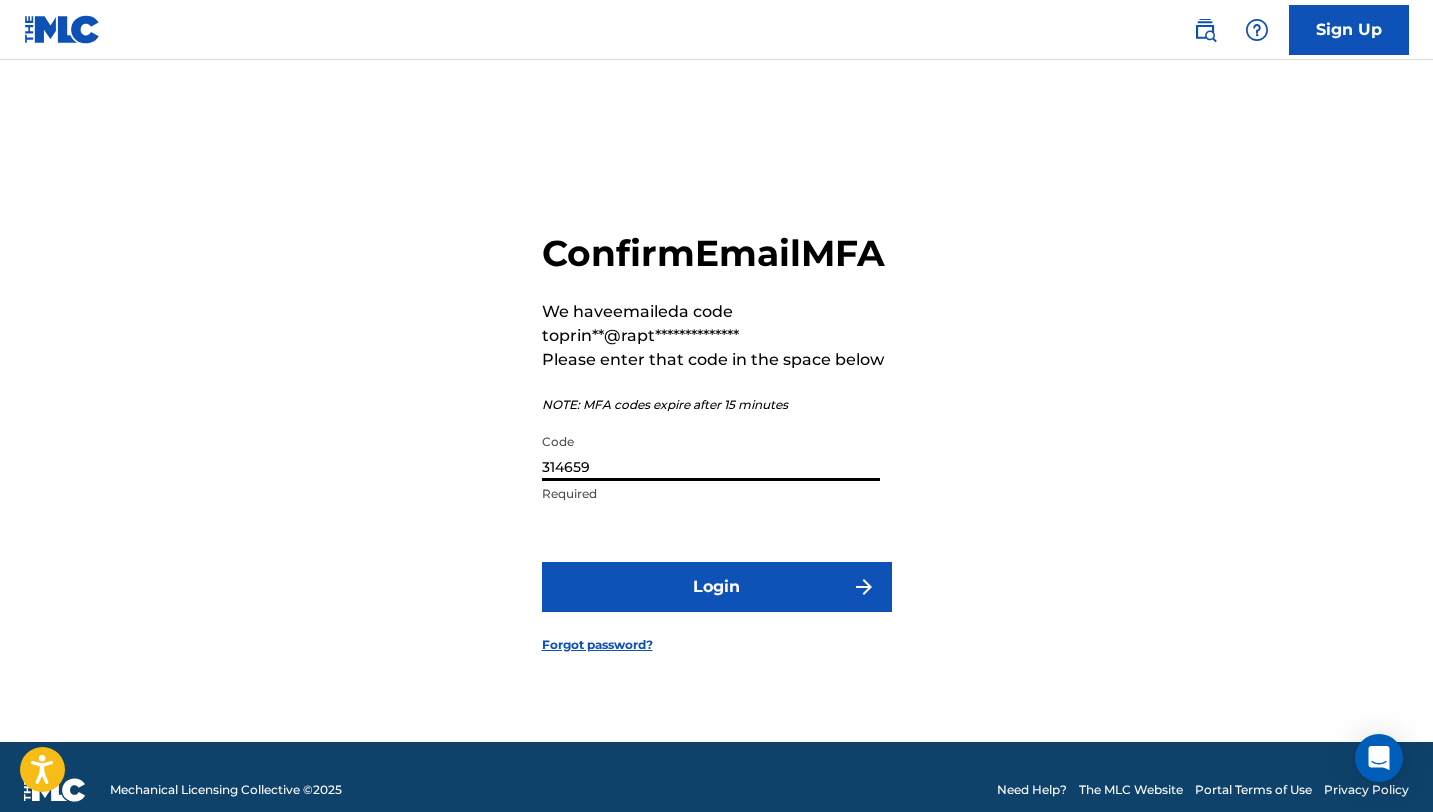 type on "314659" 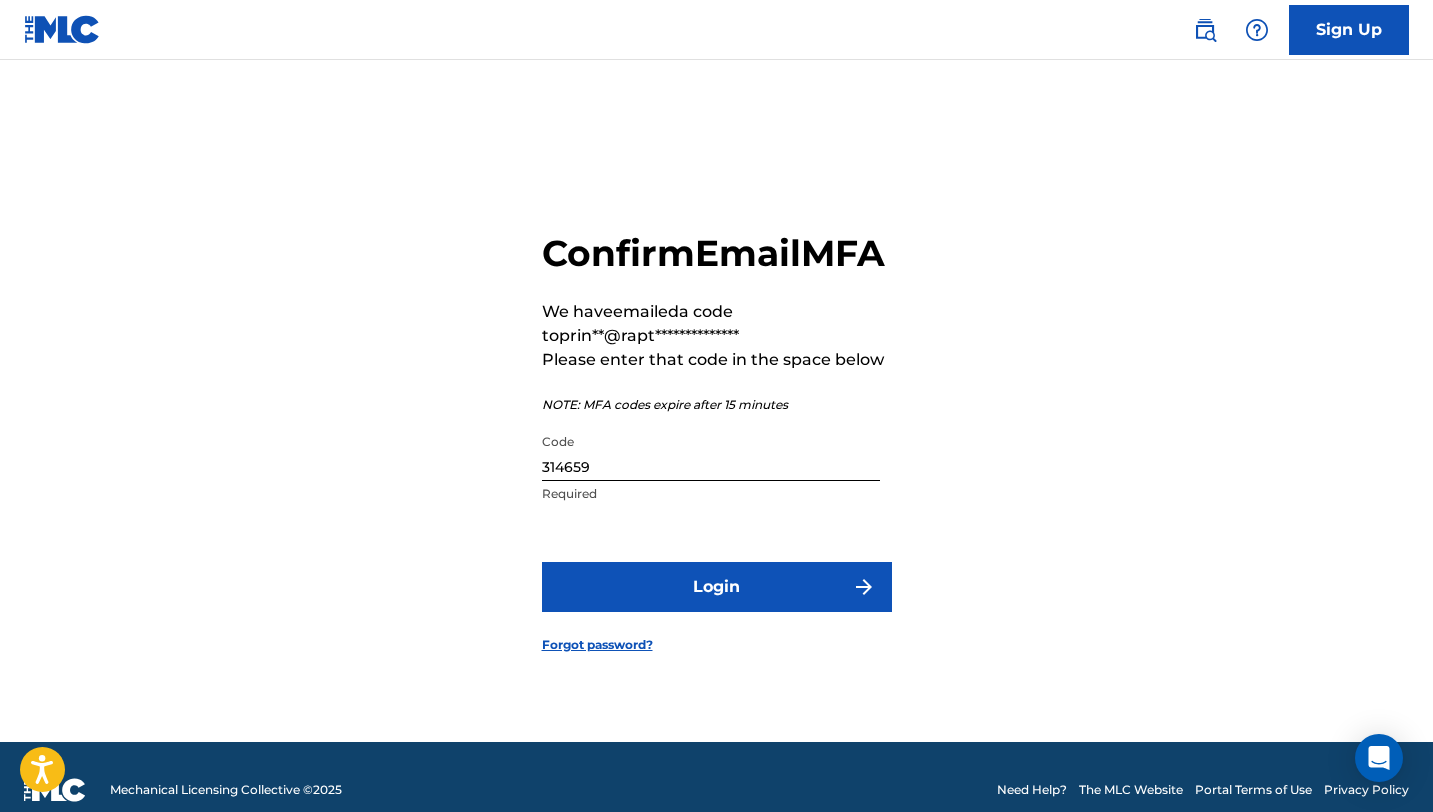 click on "Login" at bounding box center (717, 587) 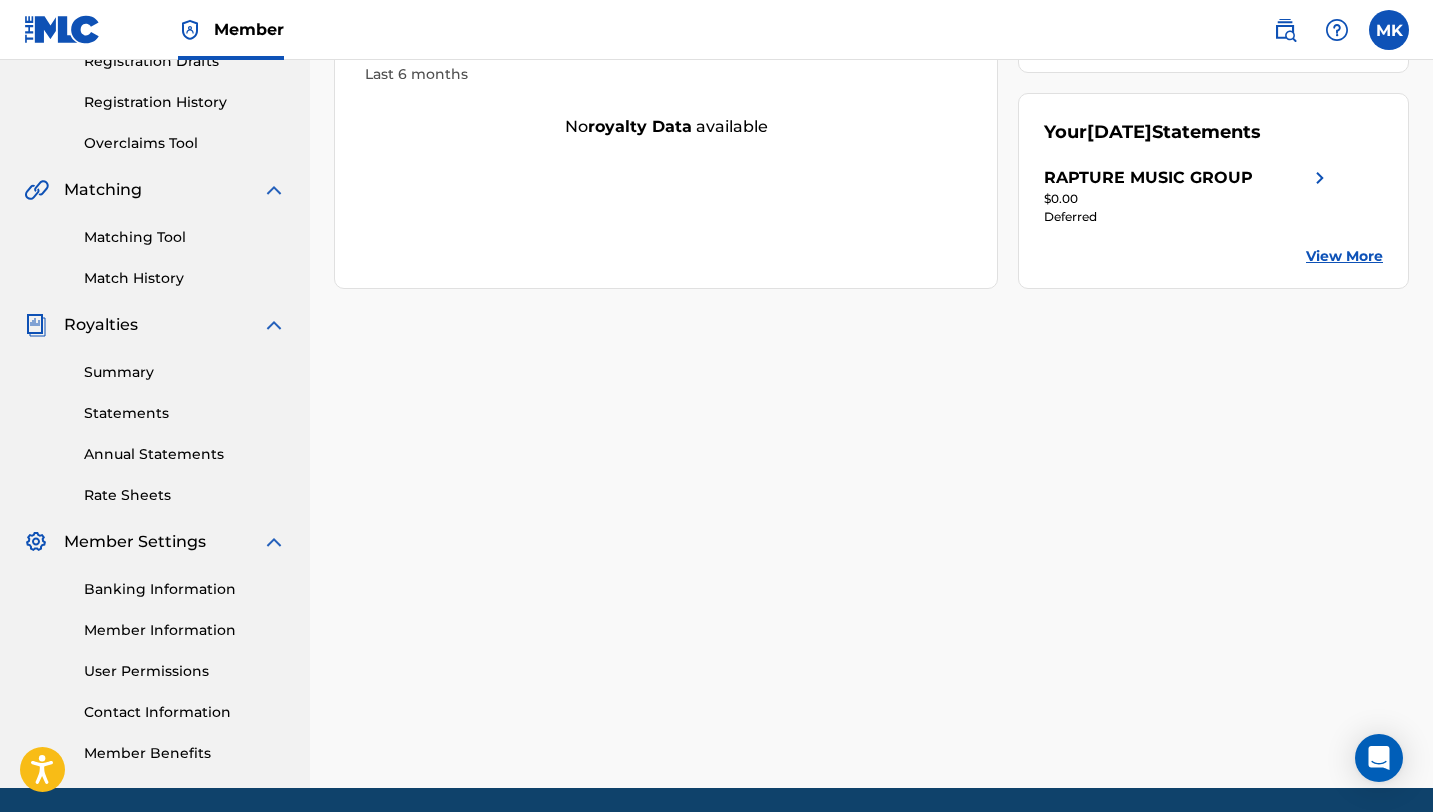scroll, scrollTop: 428, scrollLeft: 0, axis: vertical 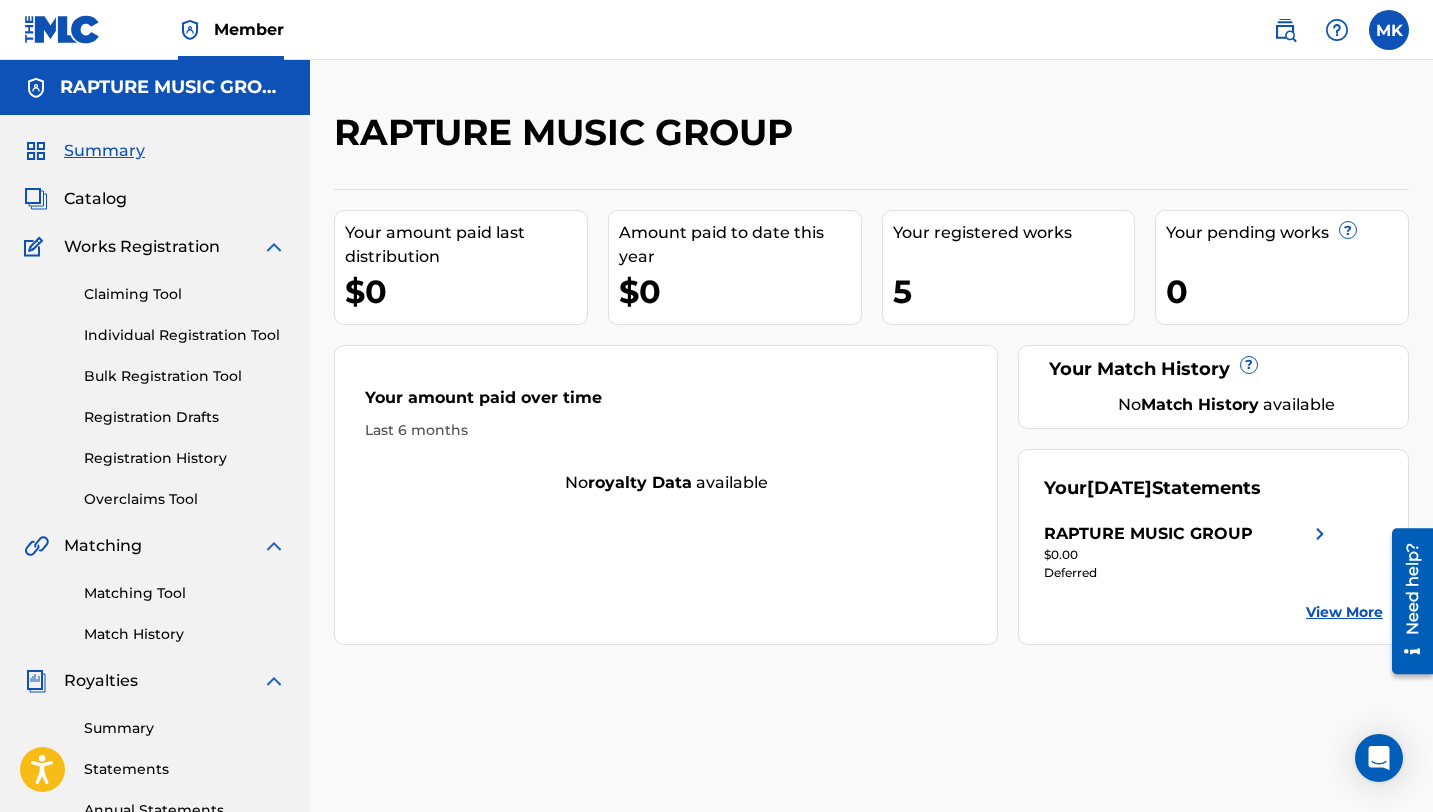 click at bounding box center [1389, 30] 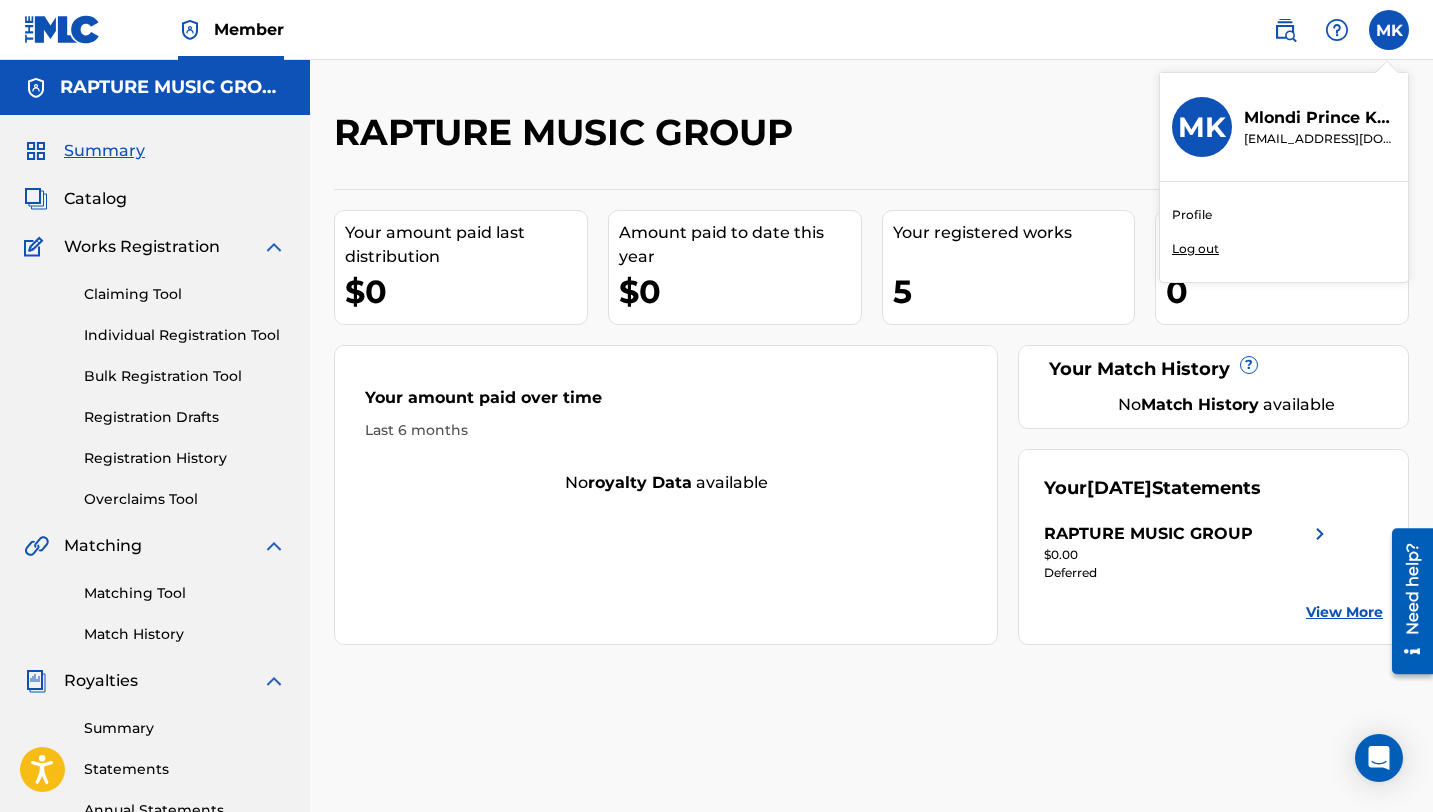 click on "Profile" at bounding box center (1192, 215) 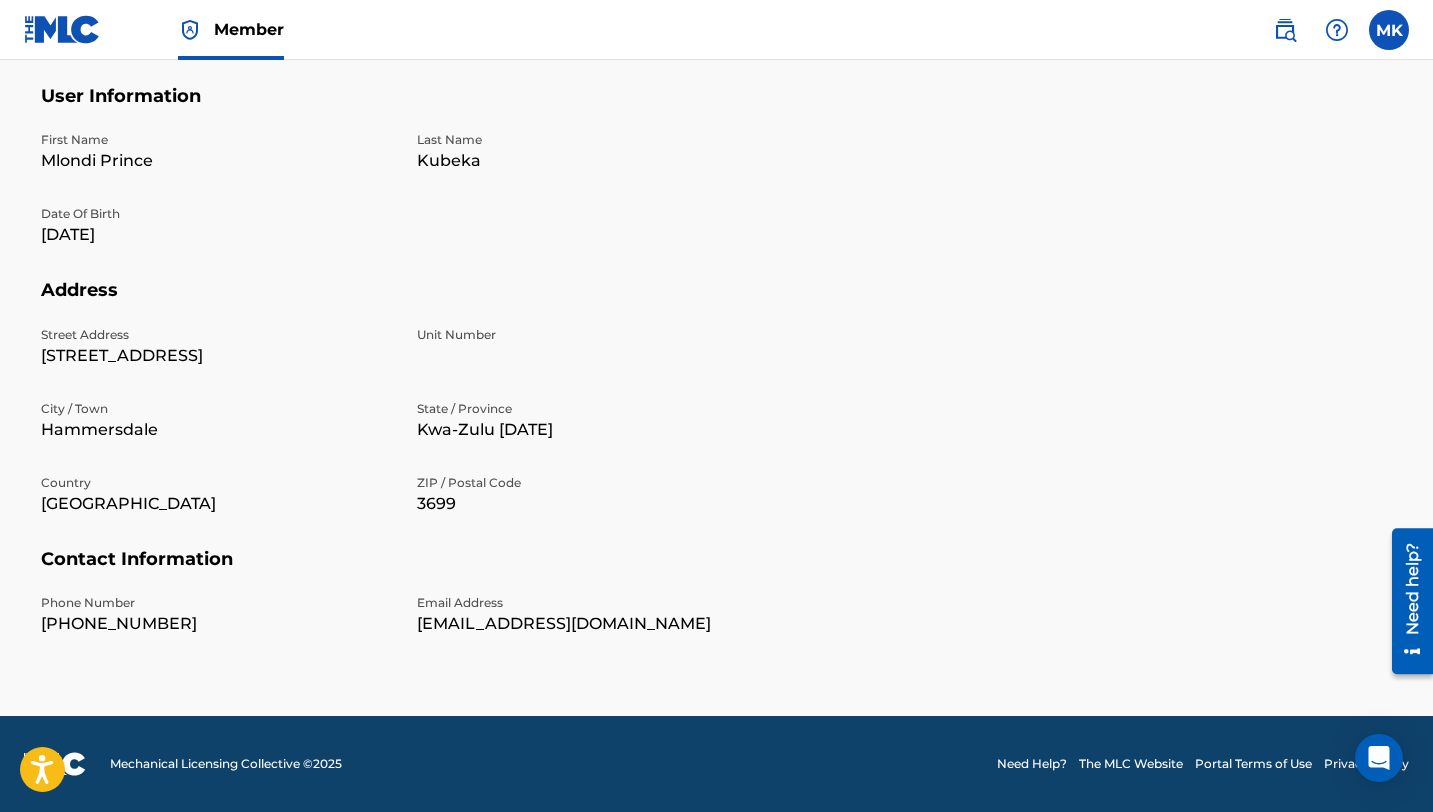 scroll, scrollTop: 0, scrollLeft: 0, axis: both 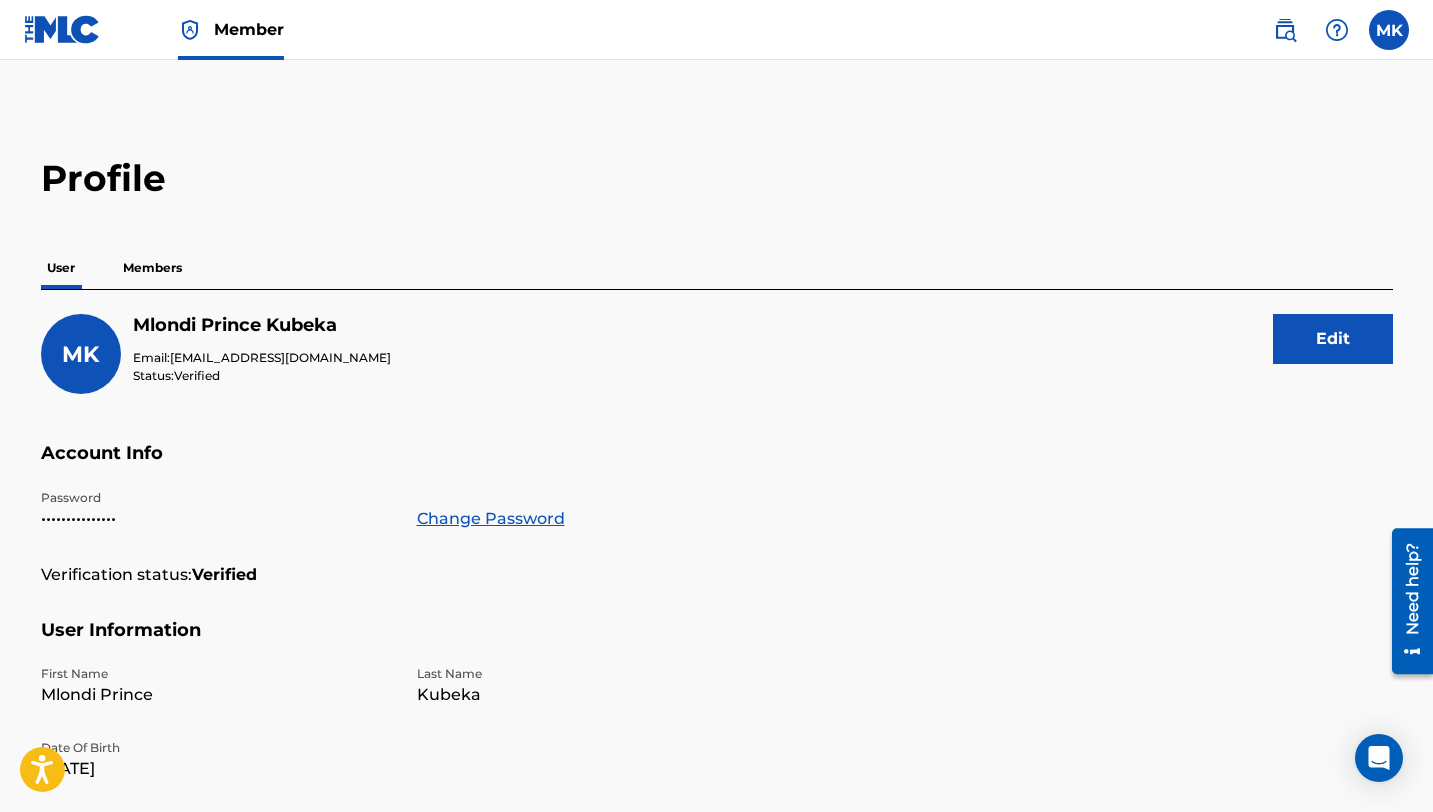 click at bounding box center [62, 29] 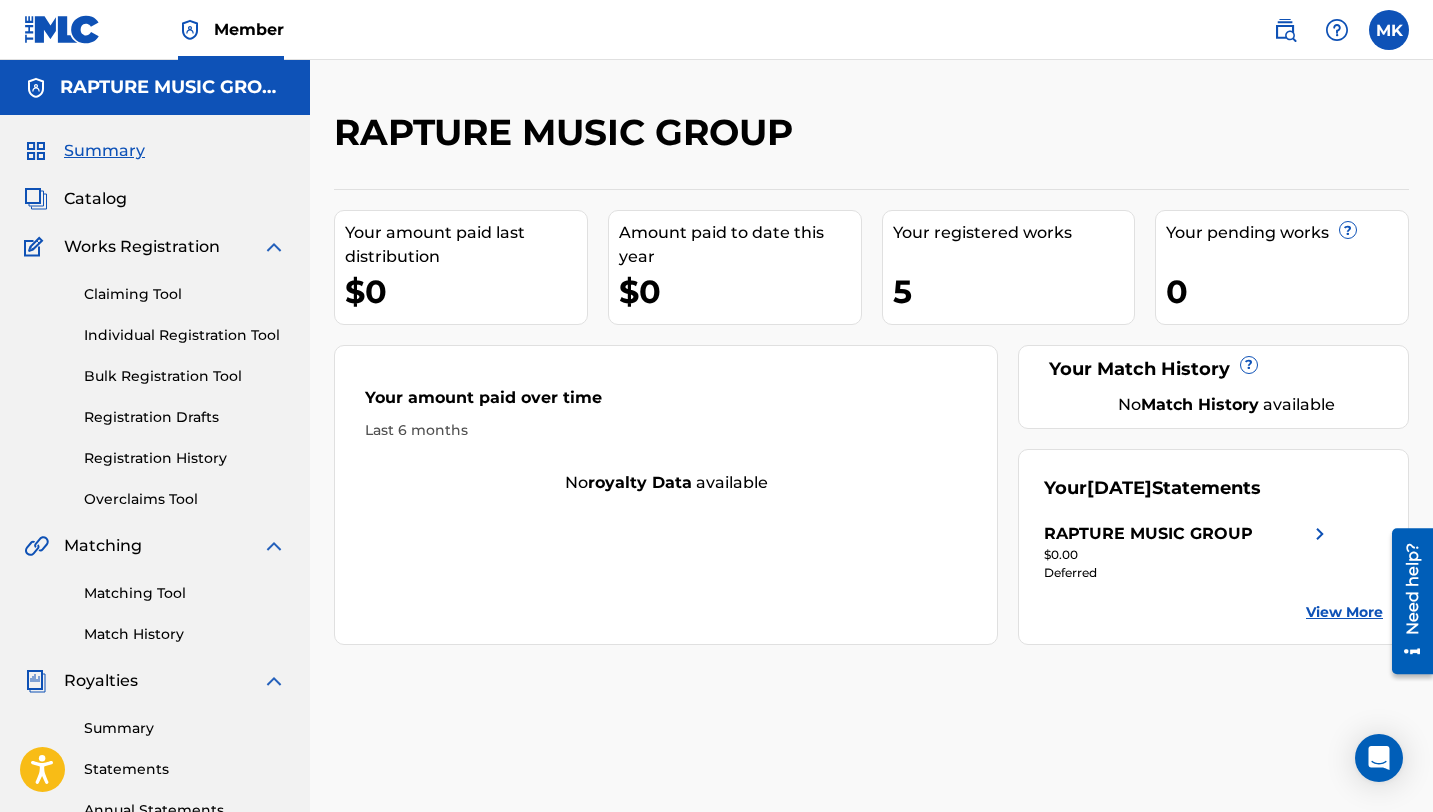 click on "Claiming Tool" at bounding box center (185, 294) 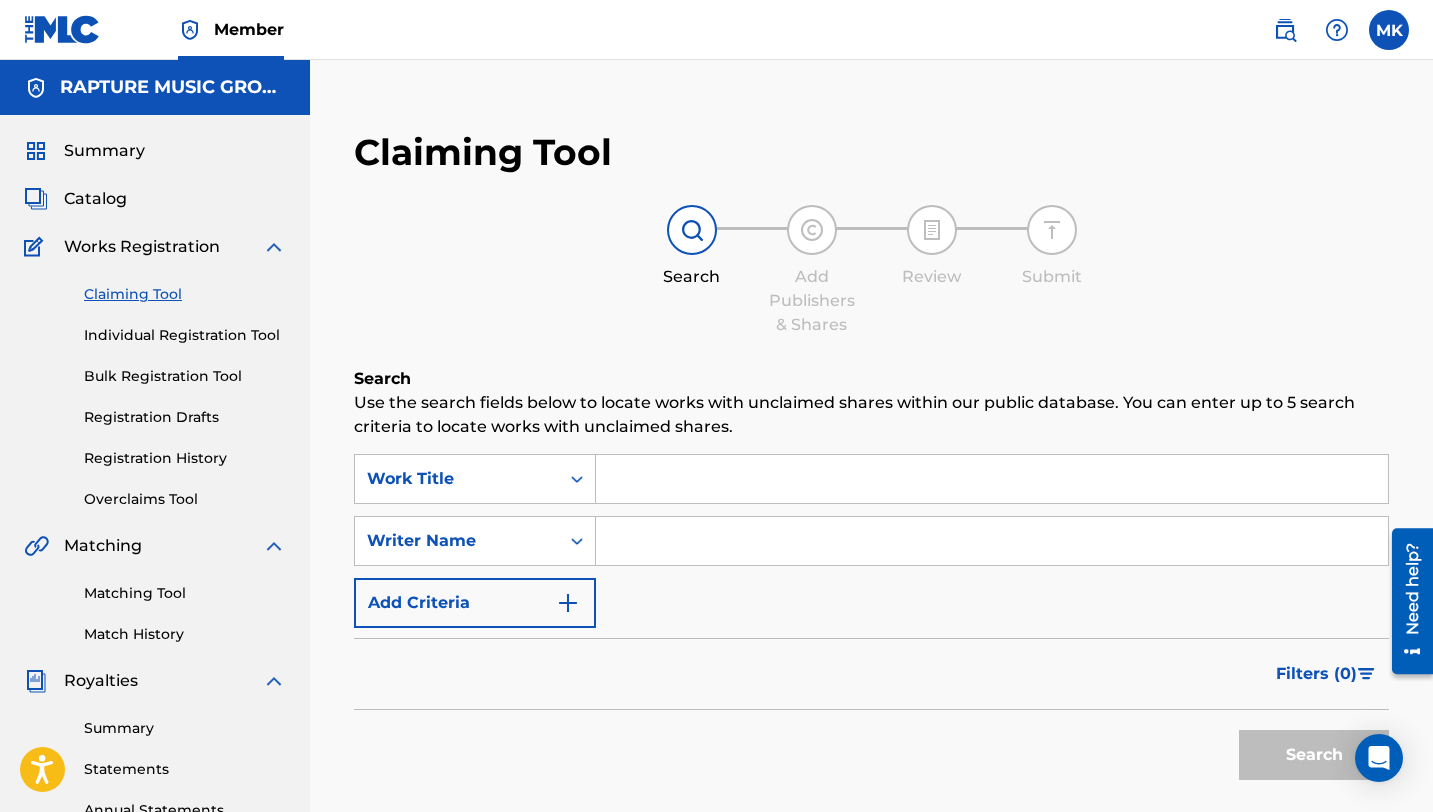 click at bounding box center [992, 479] 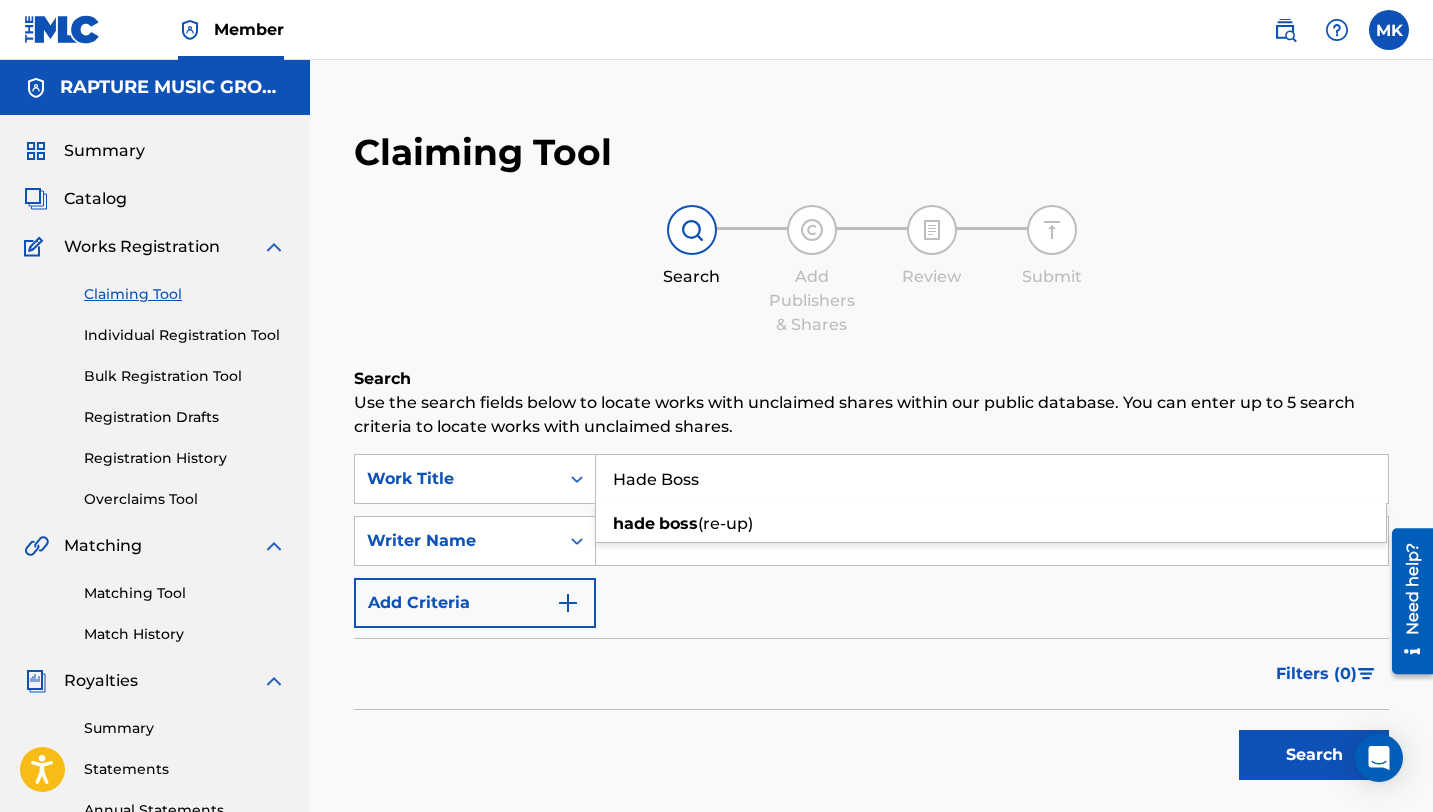 type on "Hade Boss" 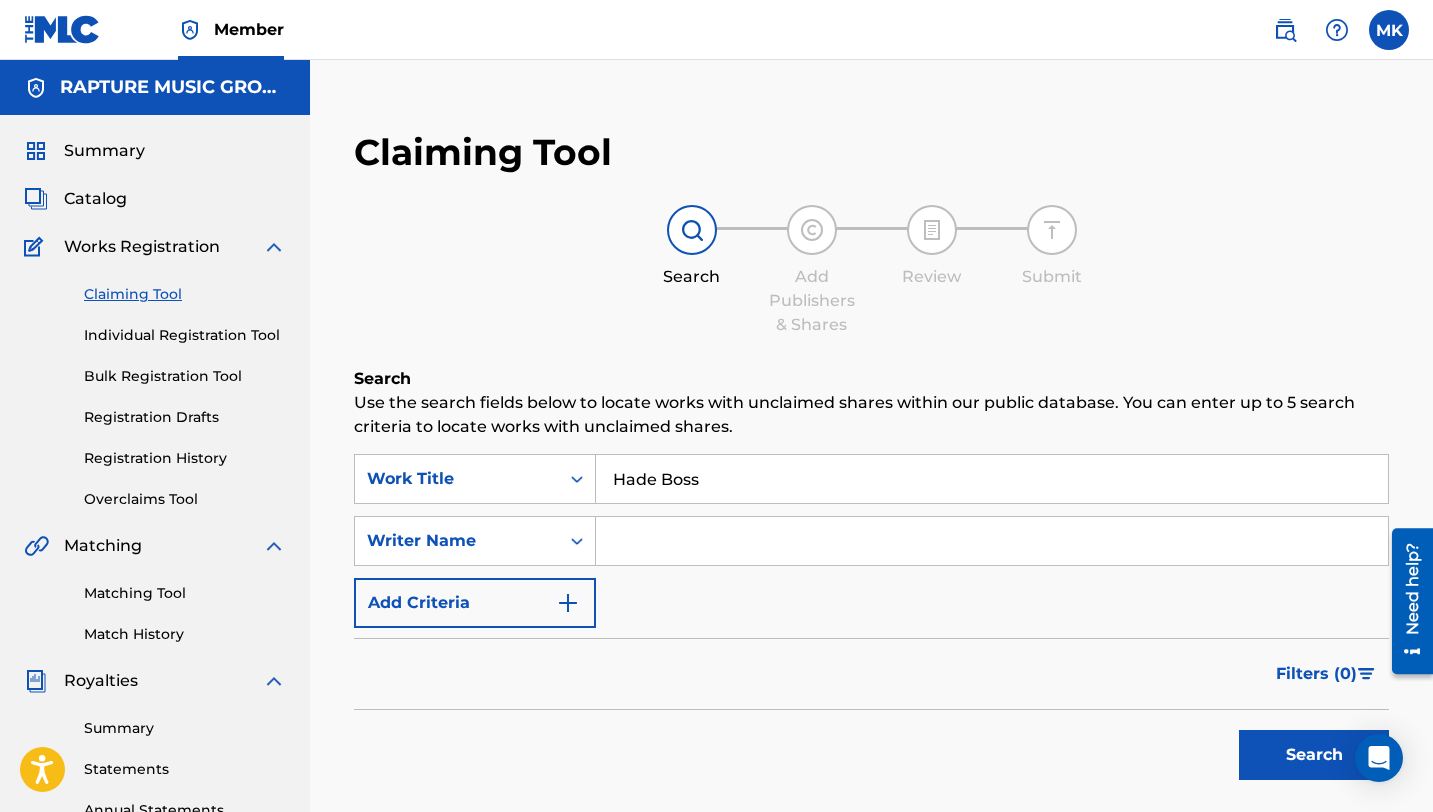 click at bounding box center (992, 541) 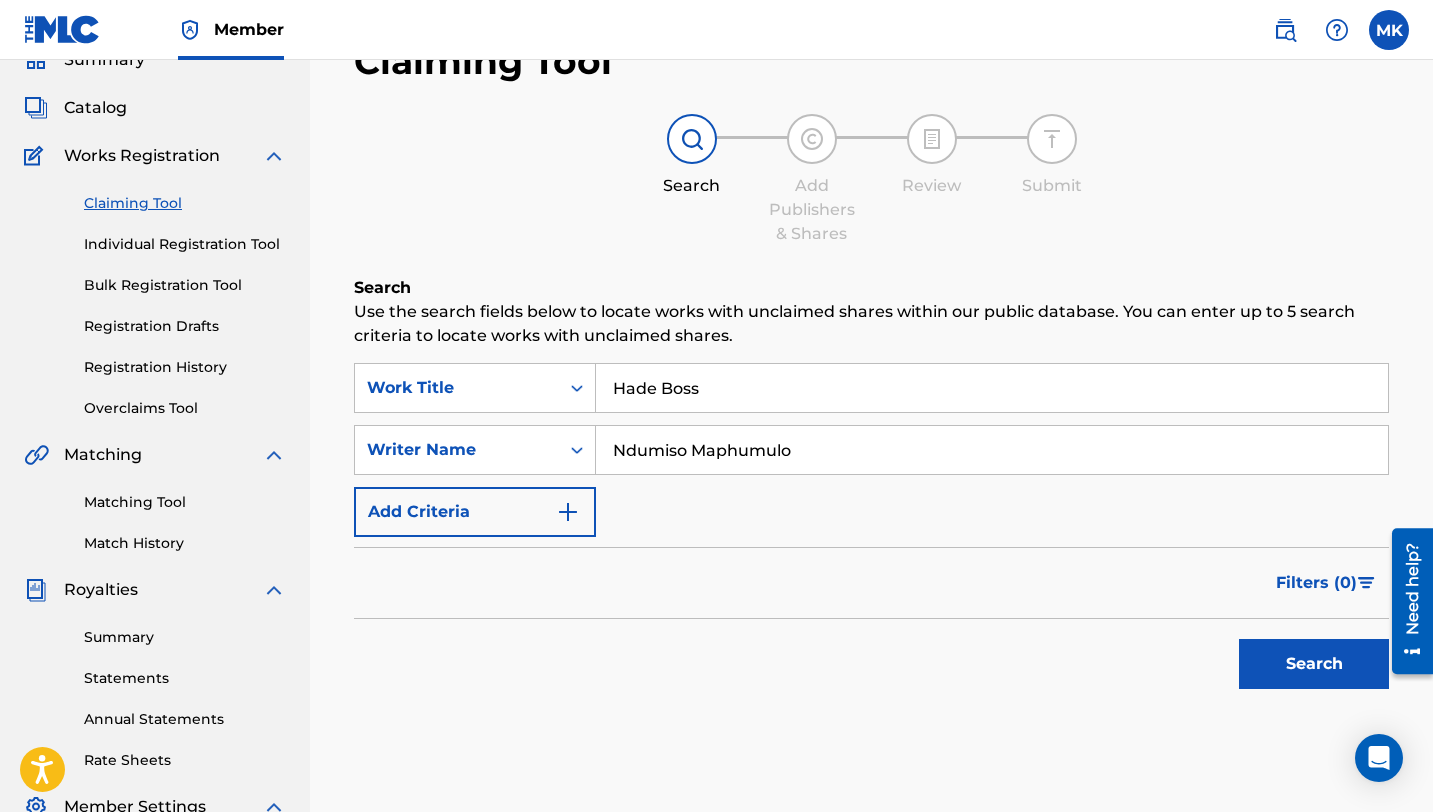 scroll, scrollTop: 173, scrollLeft: 0, axis: vertical 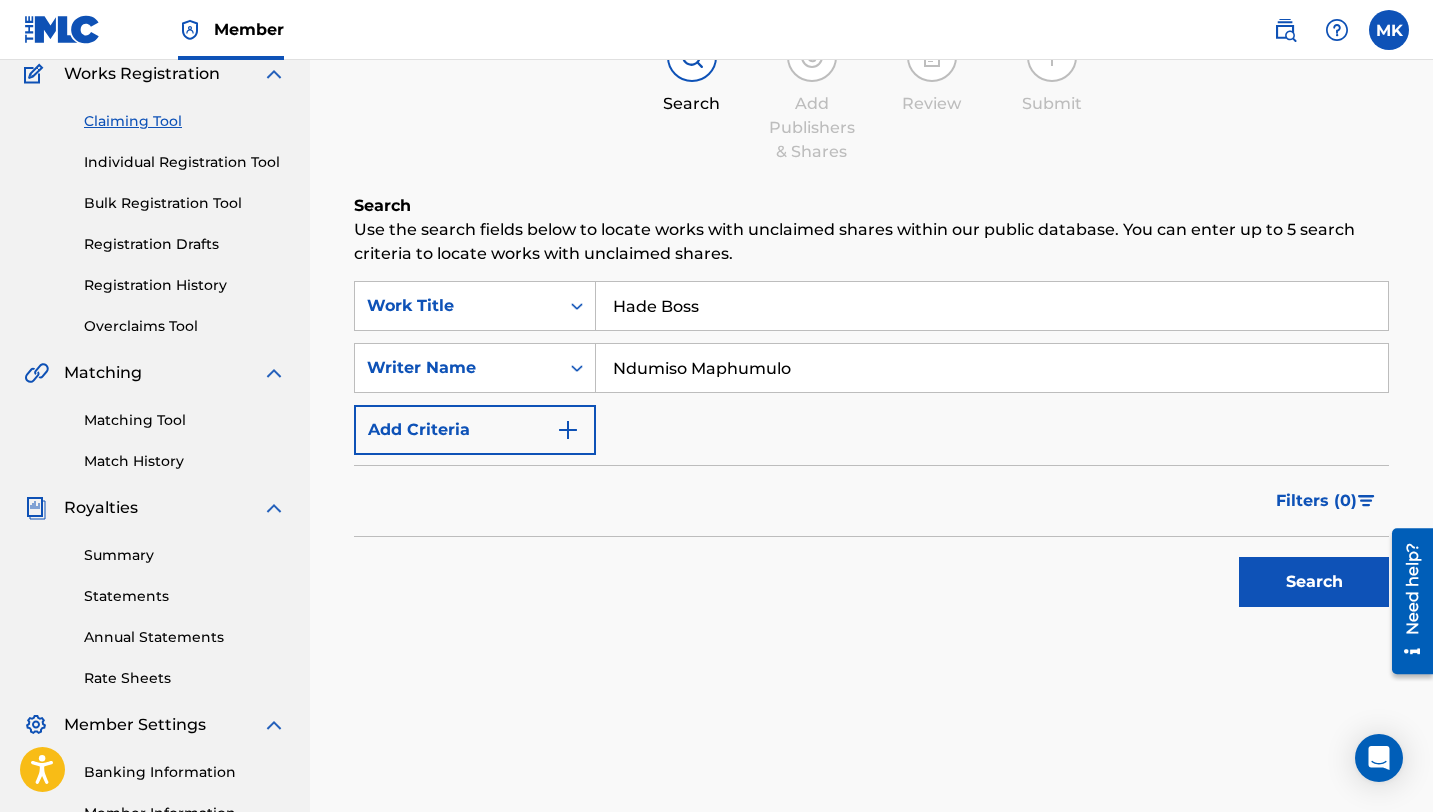 type on "Ndumiso Maphumulo" 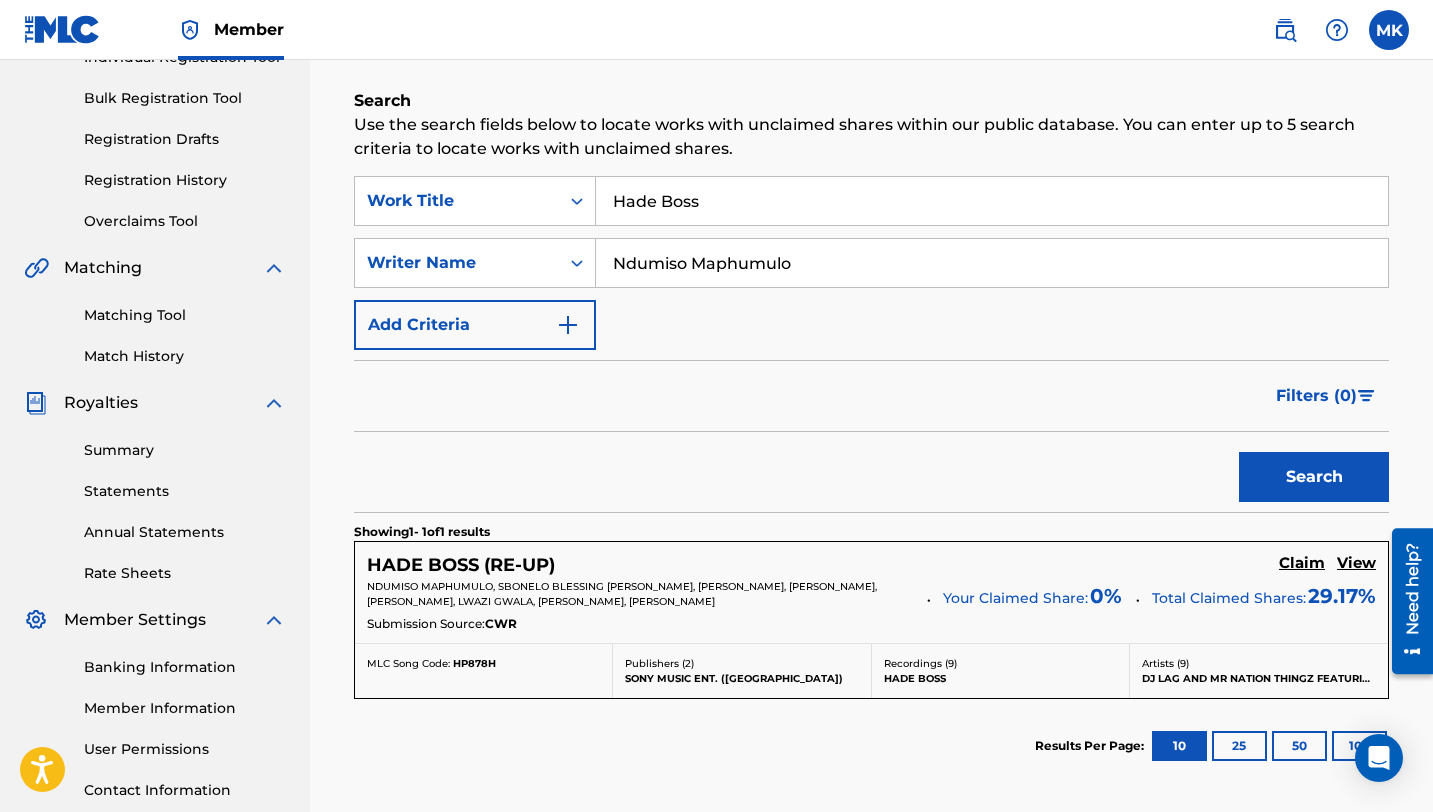 scroll, scrollTop: 72, scrollLeft: 0, axis: vertical 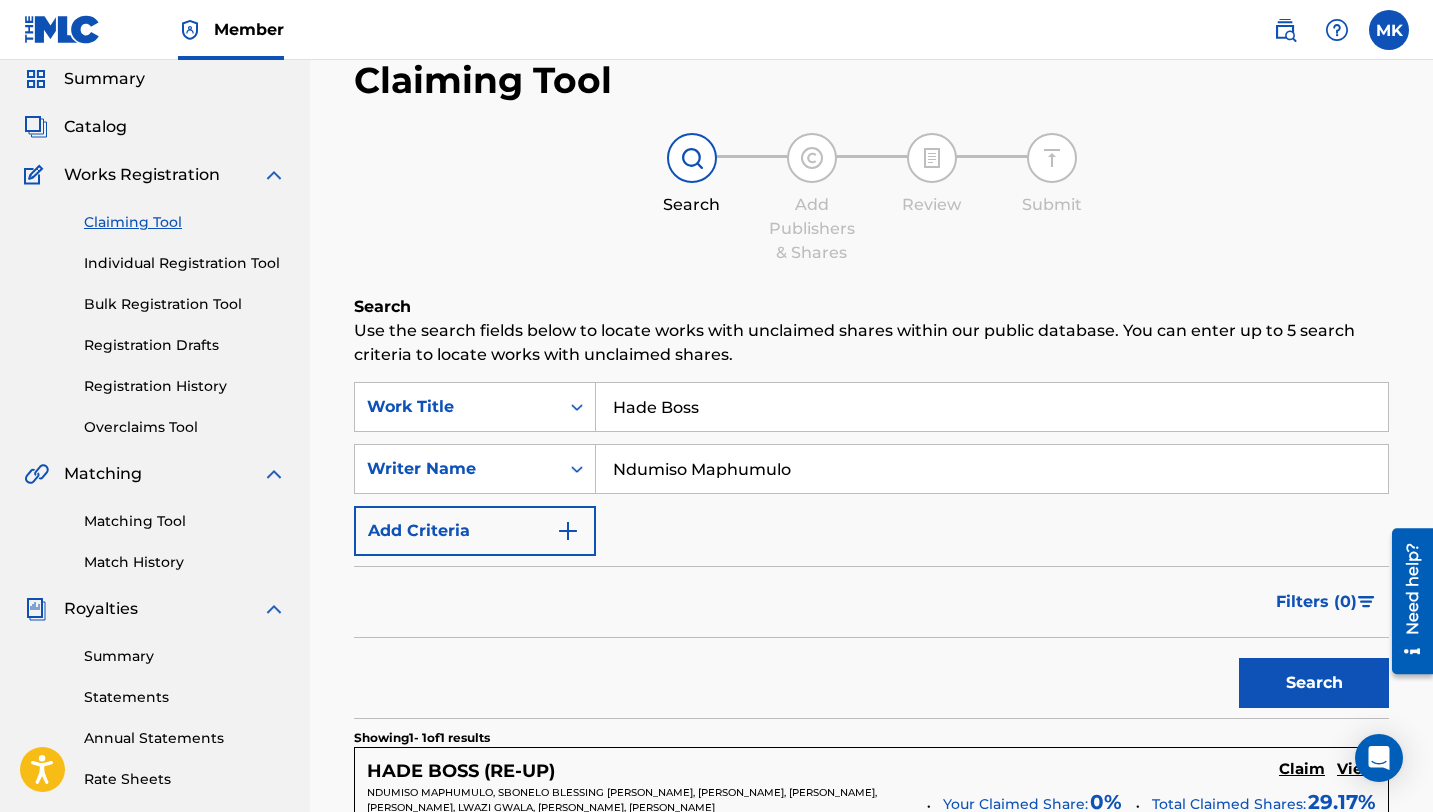 click on "Individual Registration Tool" at bounding box center (185, 263) 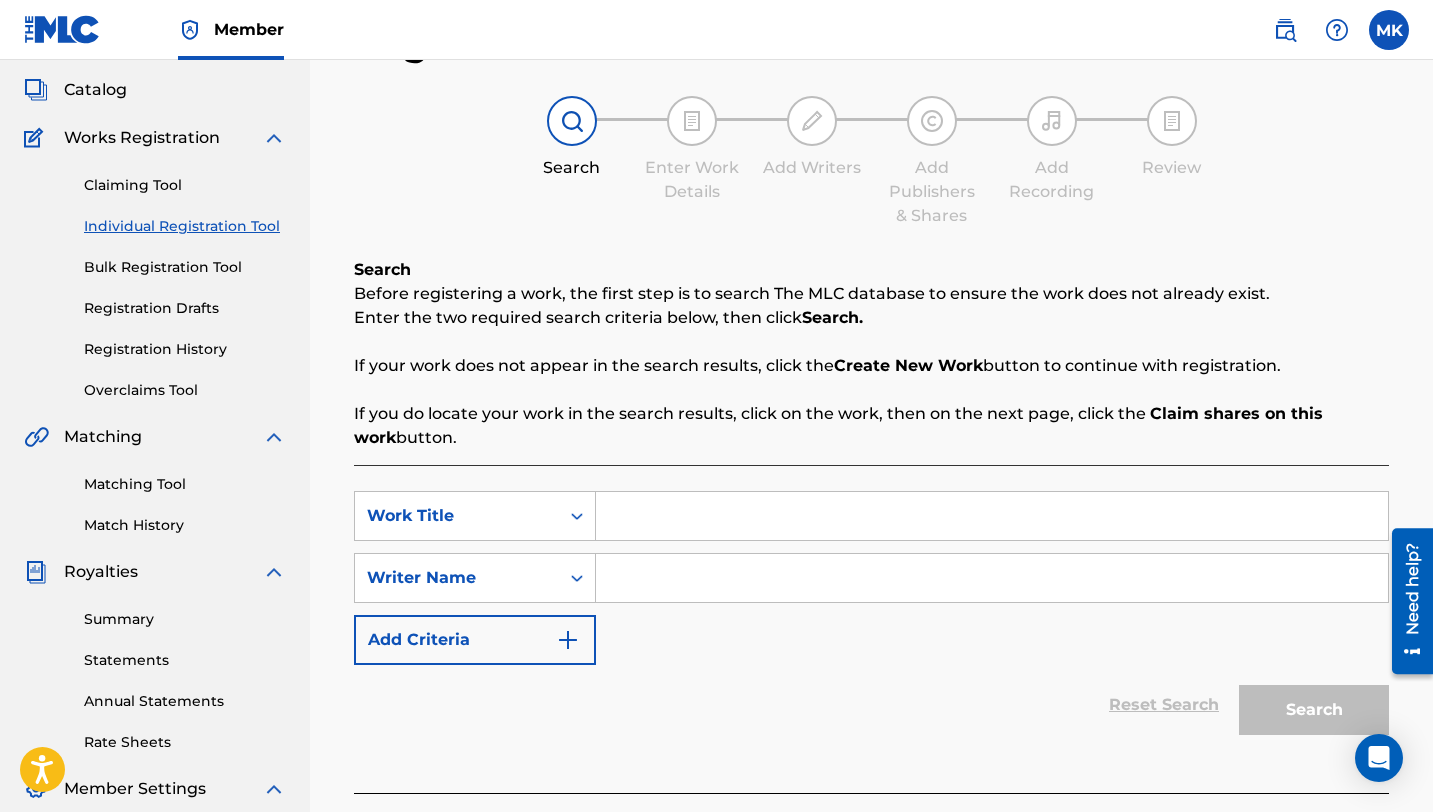 scroll, scrollTop: 361, scrollLeft: 0, axis: vertical 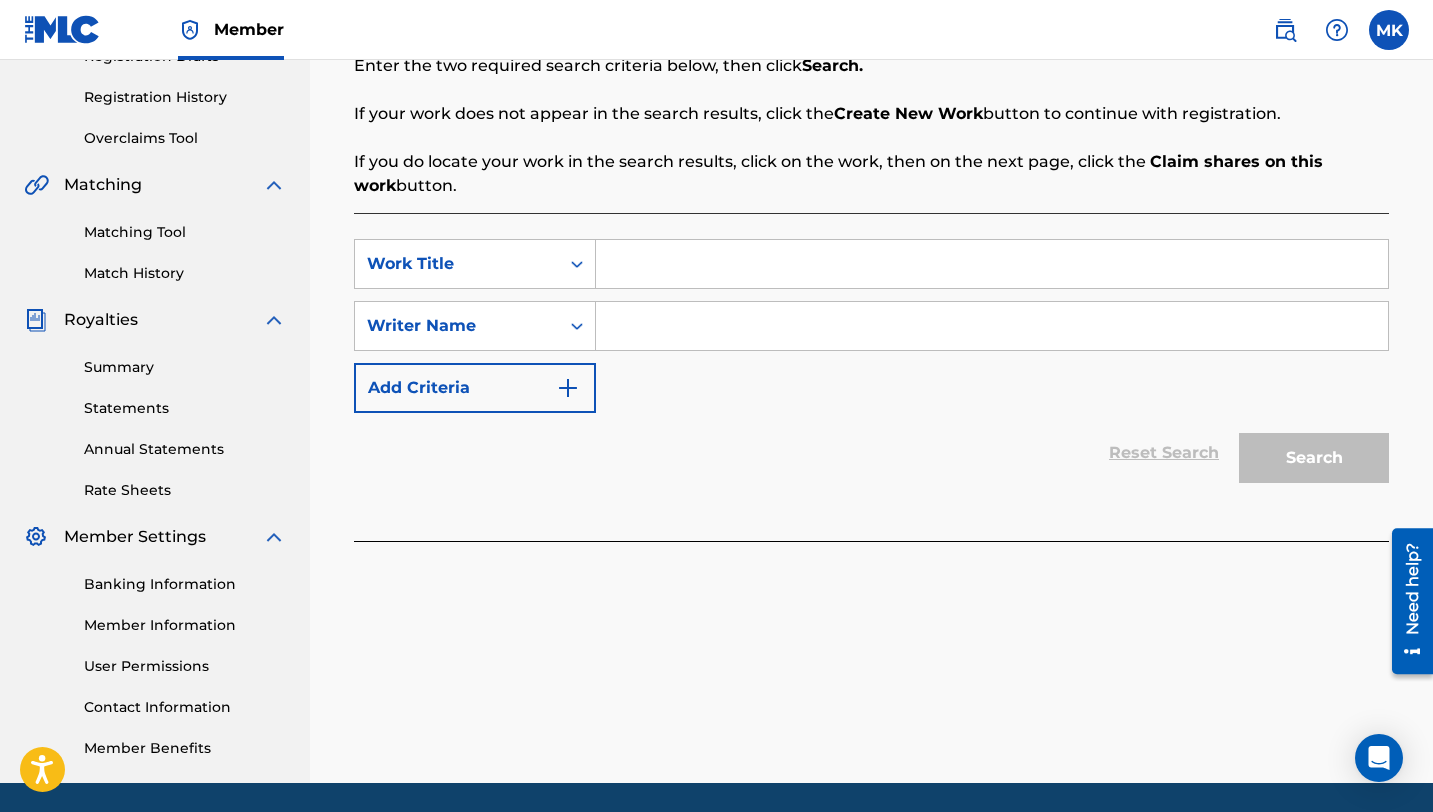 click at bounding box center (992, 264) 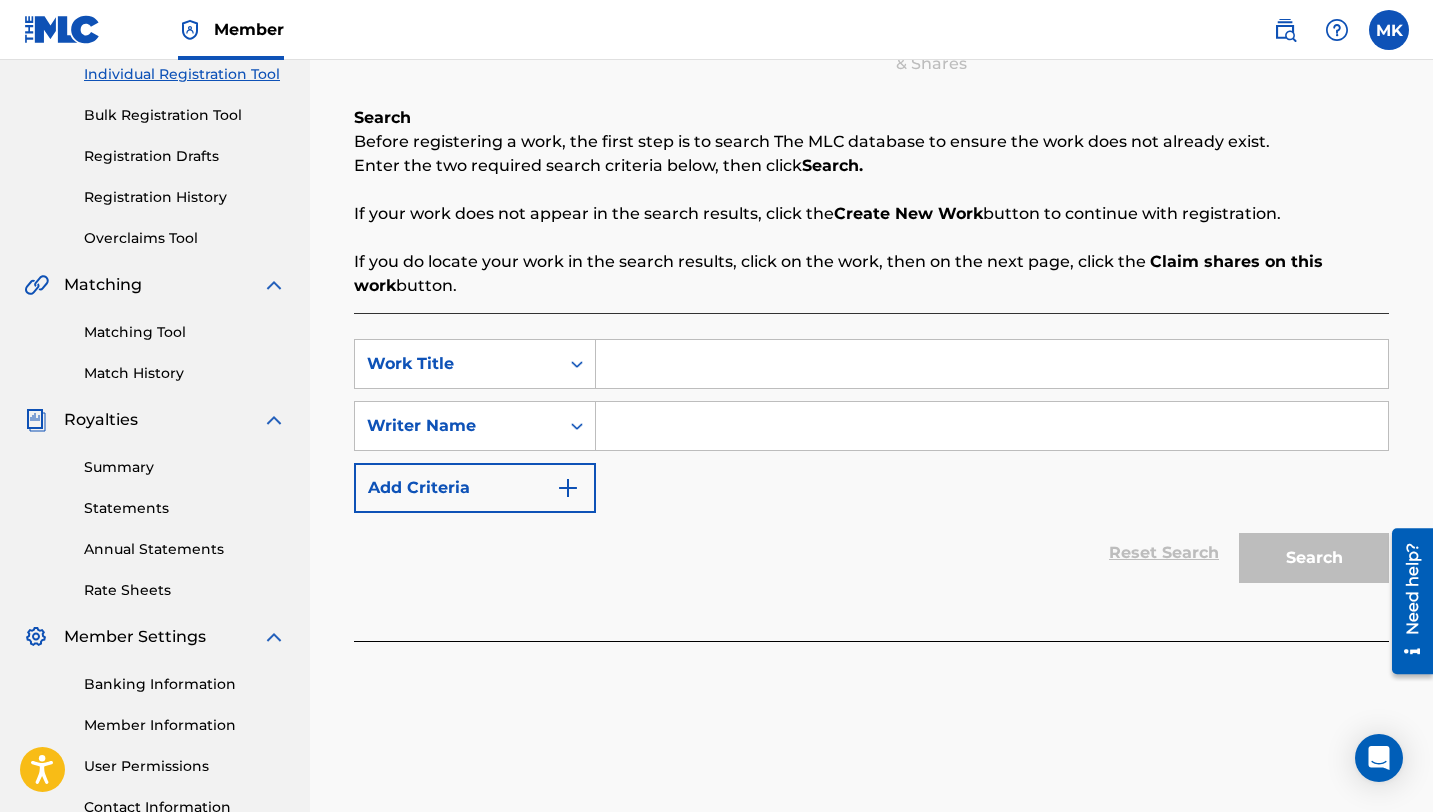 scroll, scrollTop: 193, scrollLeft: 0, axis: vertical 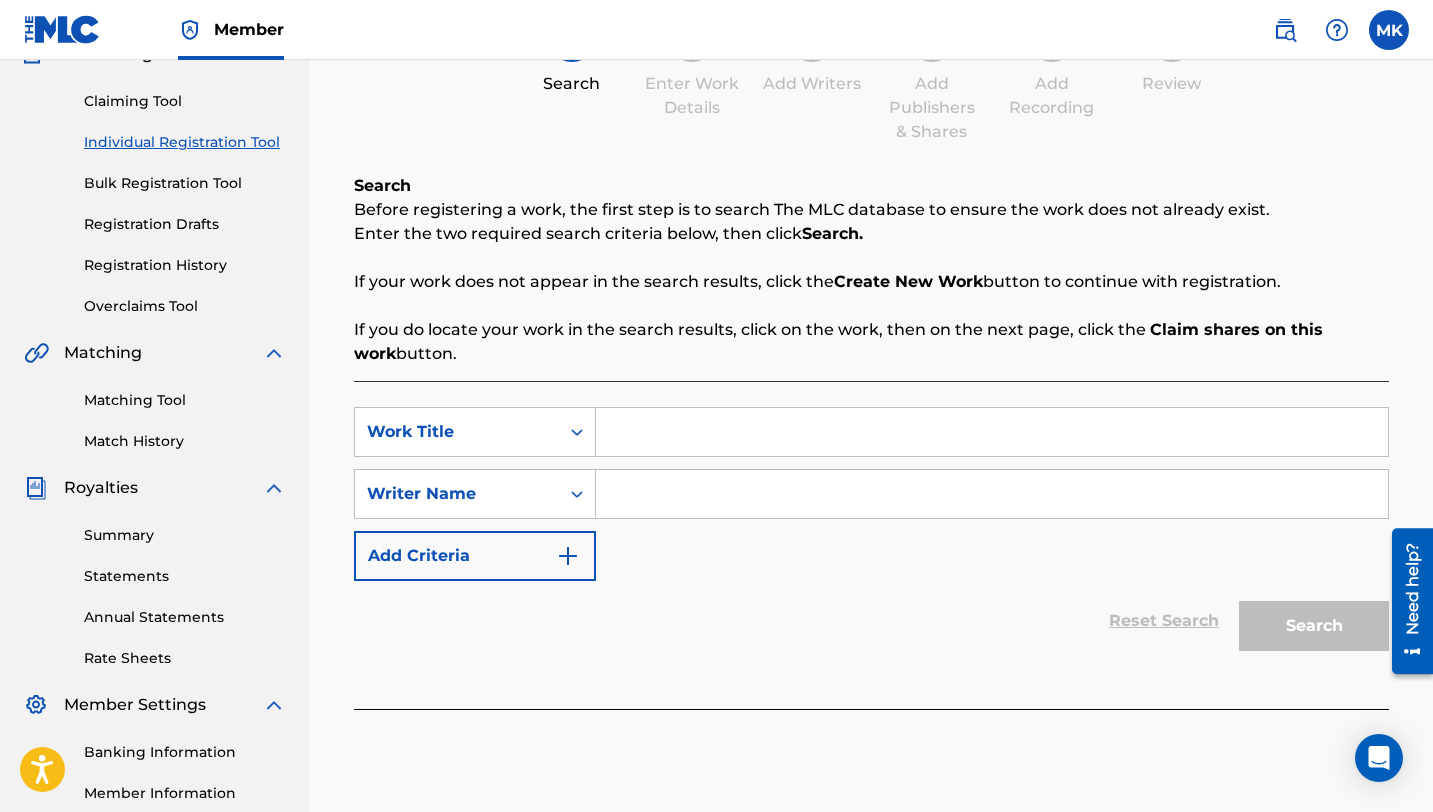 click at bounding box center (992, 432) 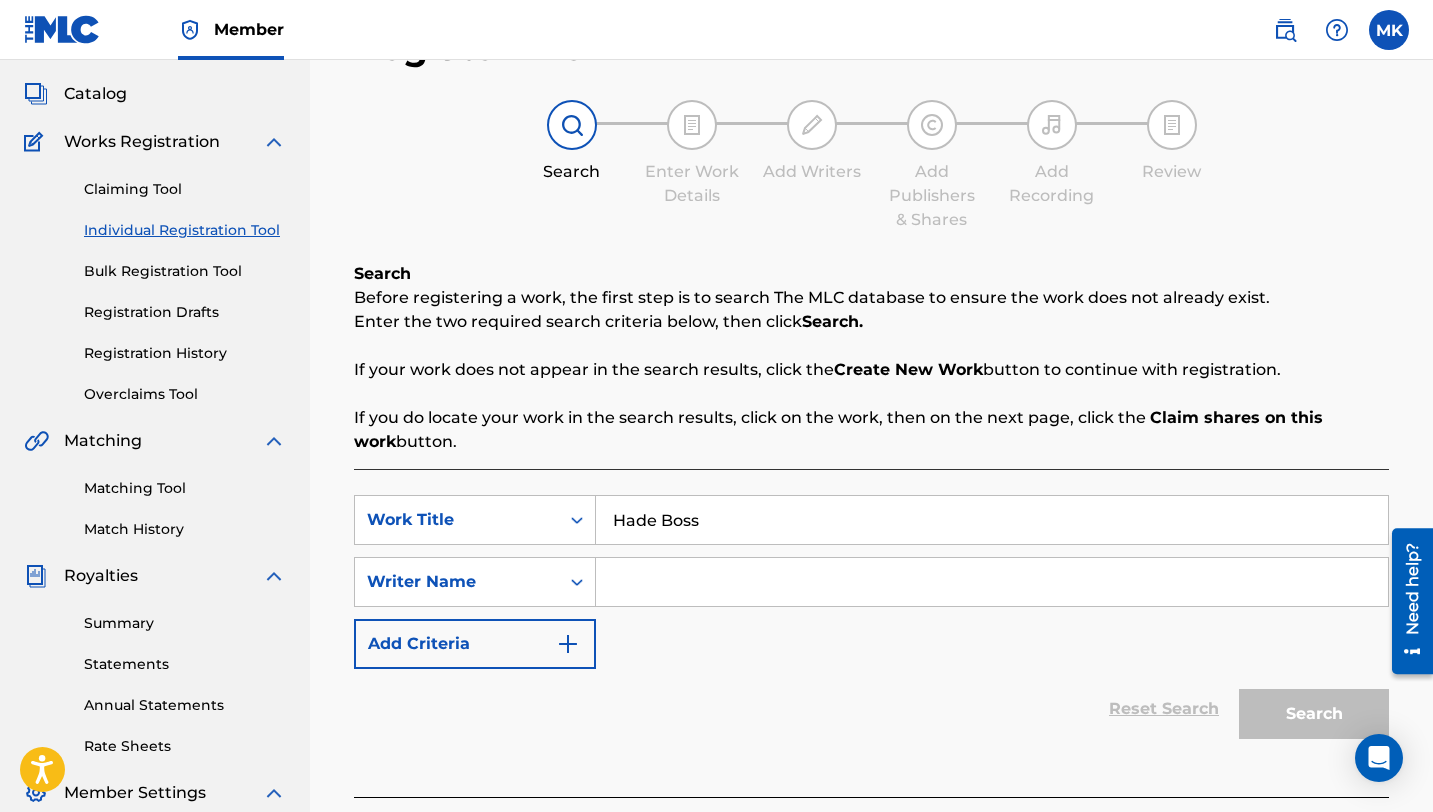 scroll, scrollTop: 179, scrollLeft: 0, axis: vertical 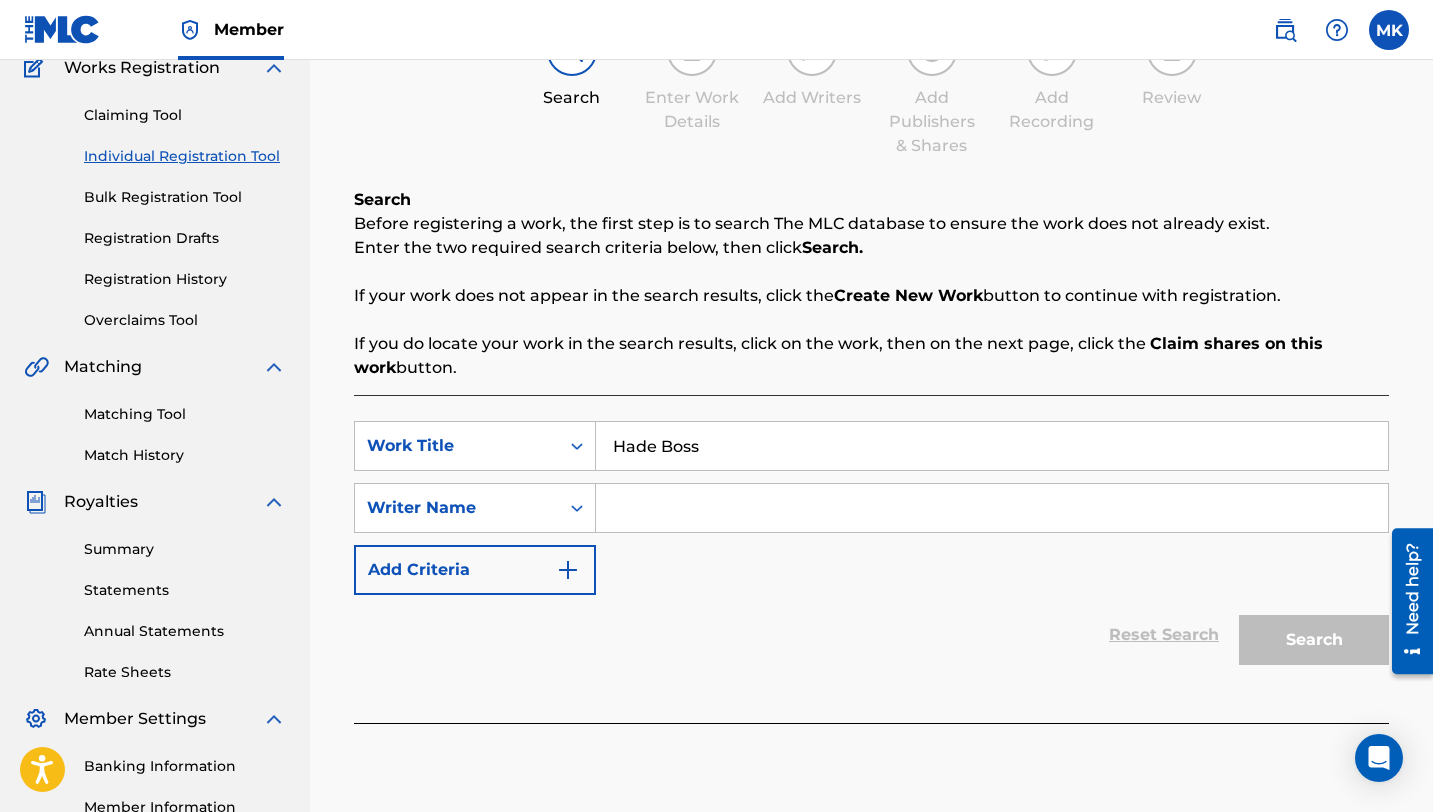 type on "Hade Boss" 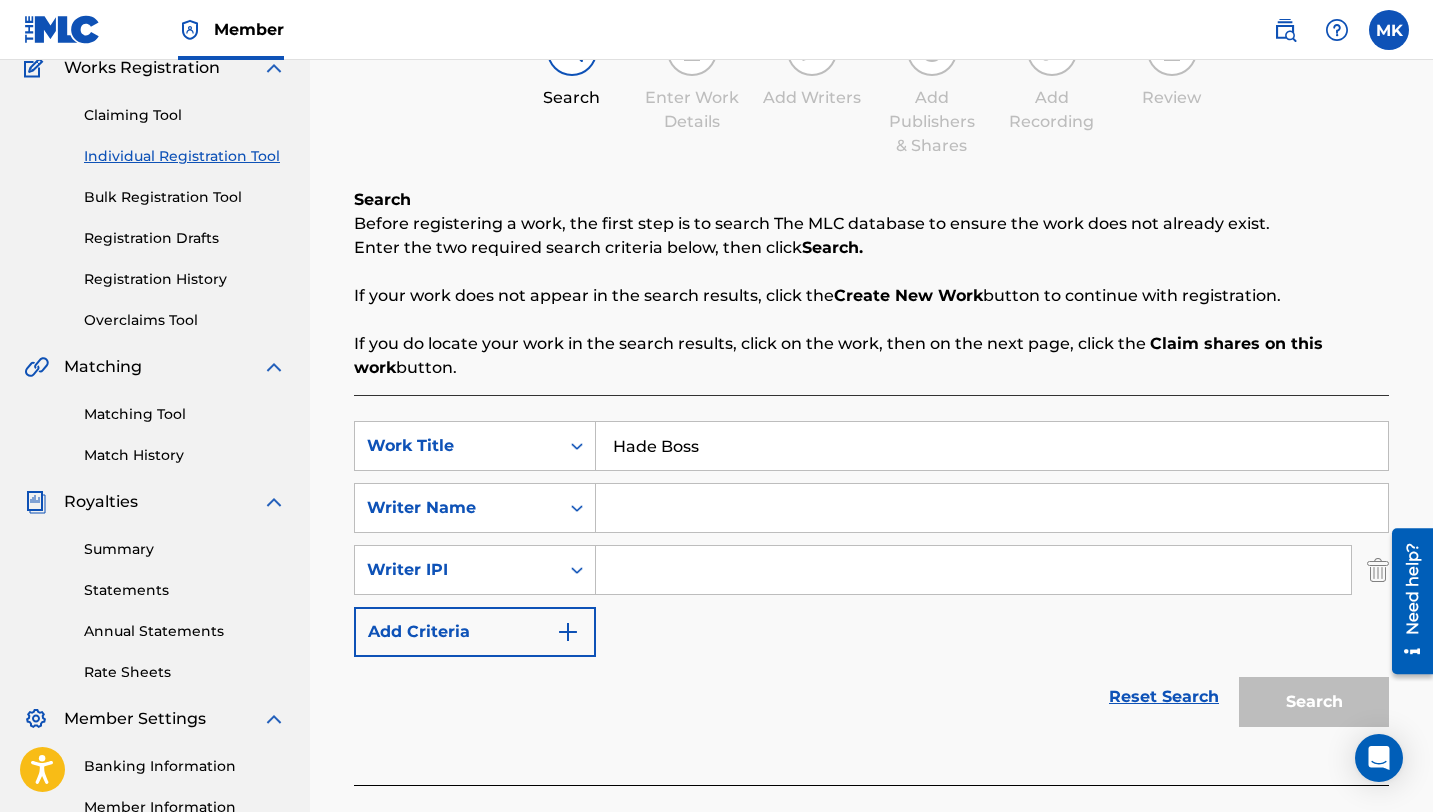click at bounding box center (1378, 570) 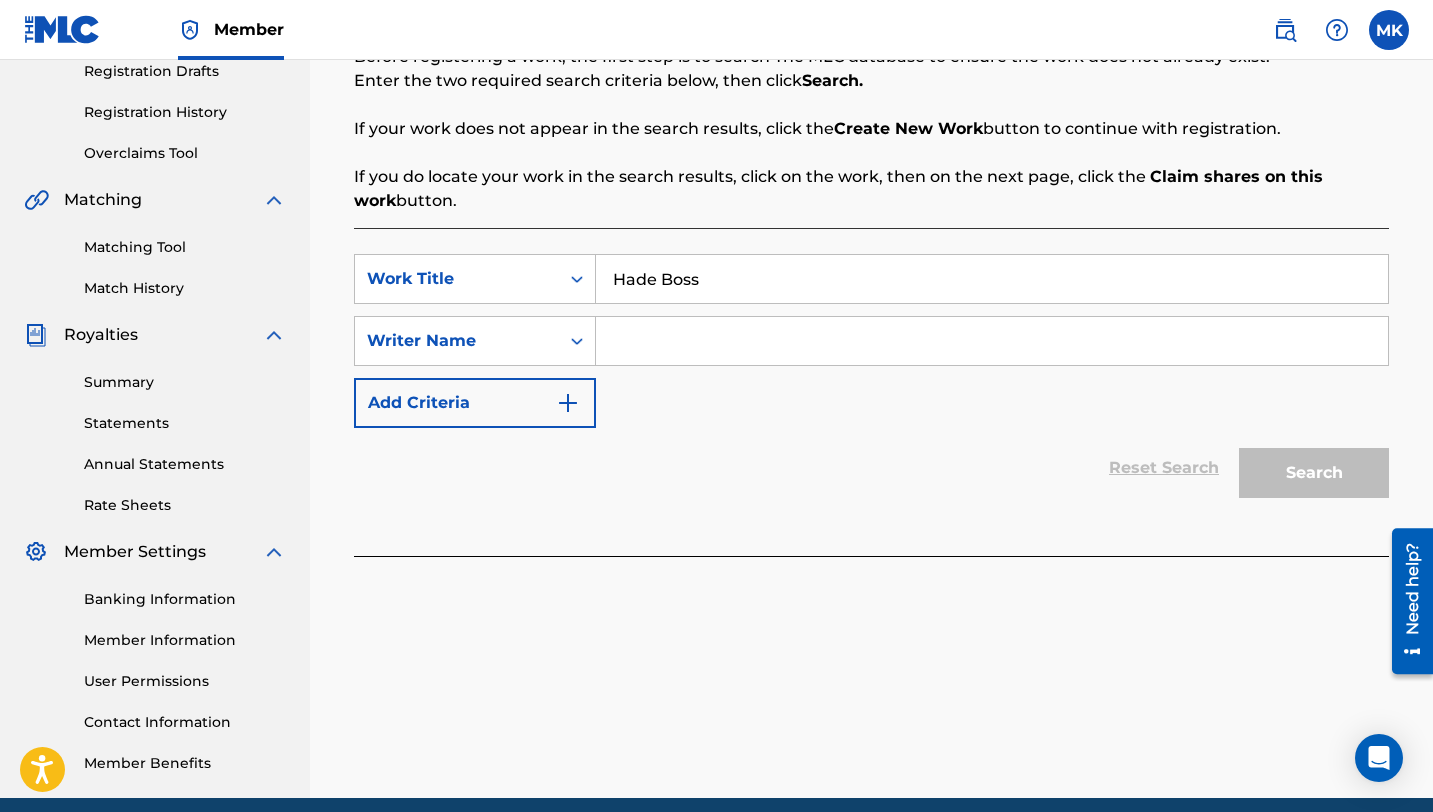 scroll, scrollTop: 111, scrollLeft: 0, axis: vertical 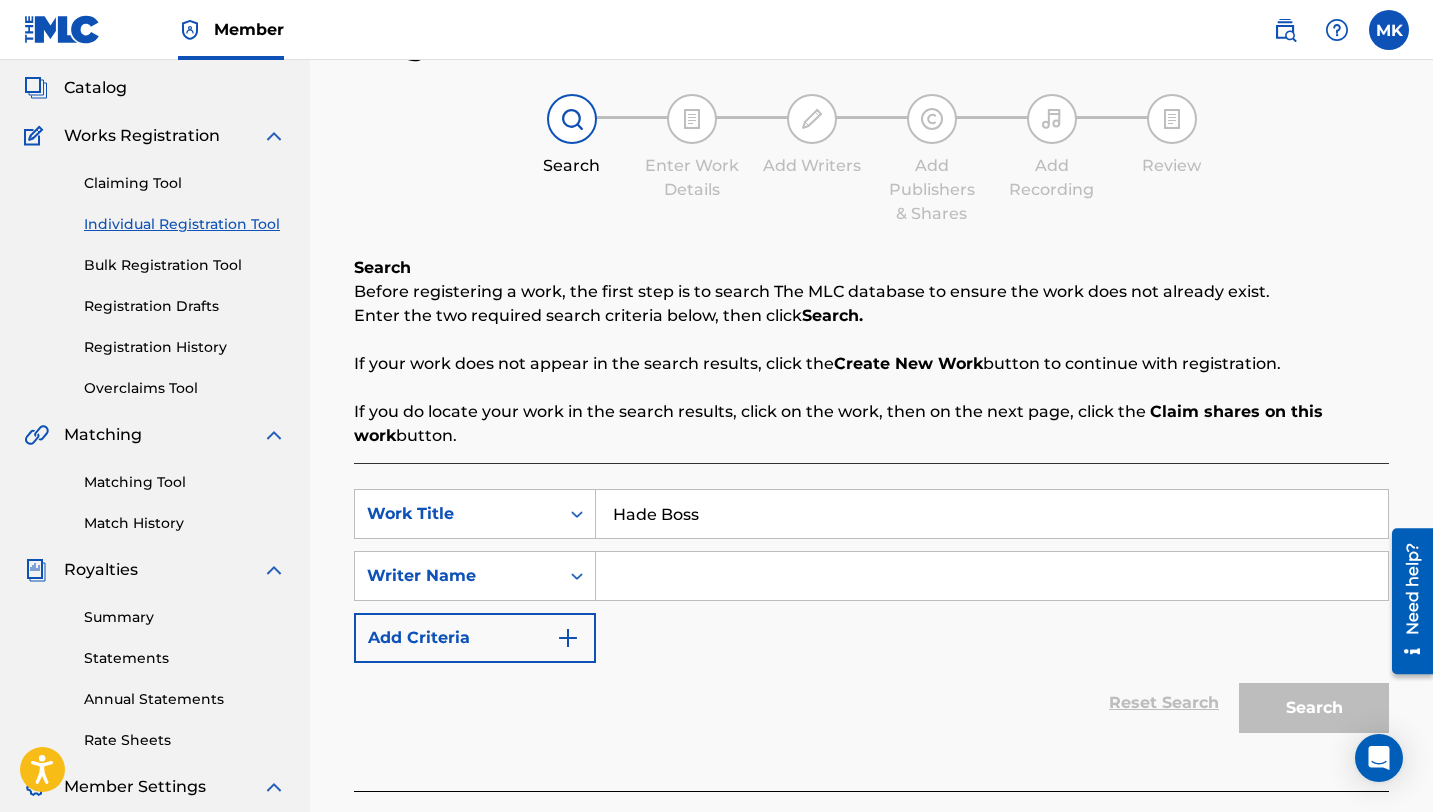 click at bounding box center (992, 576) 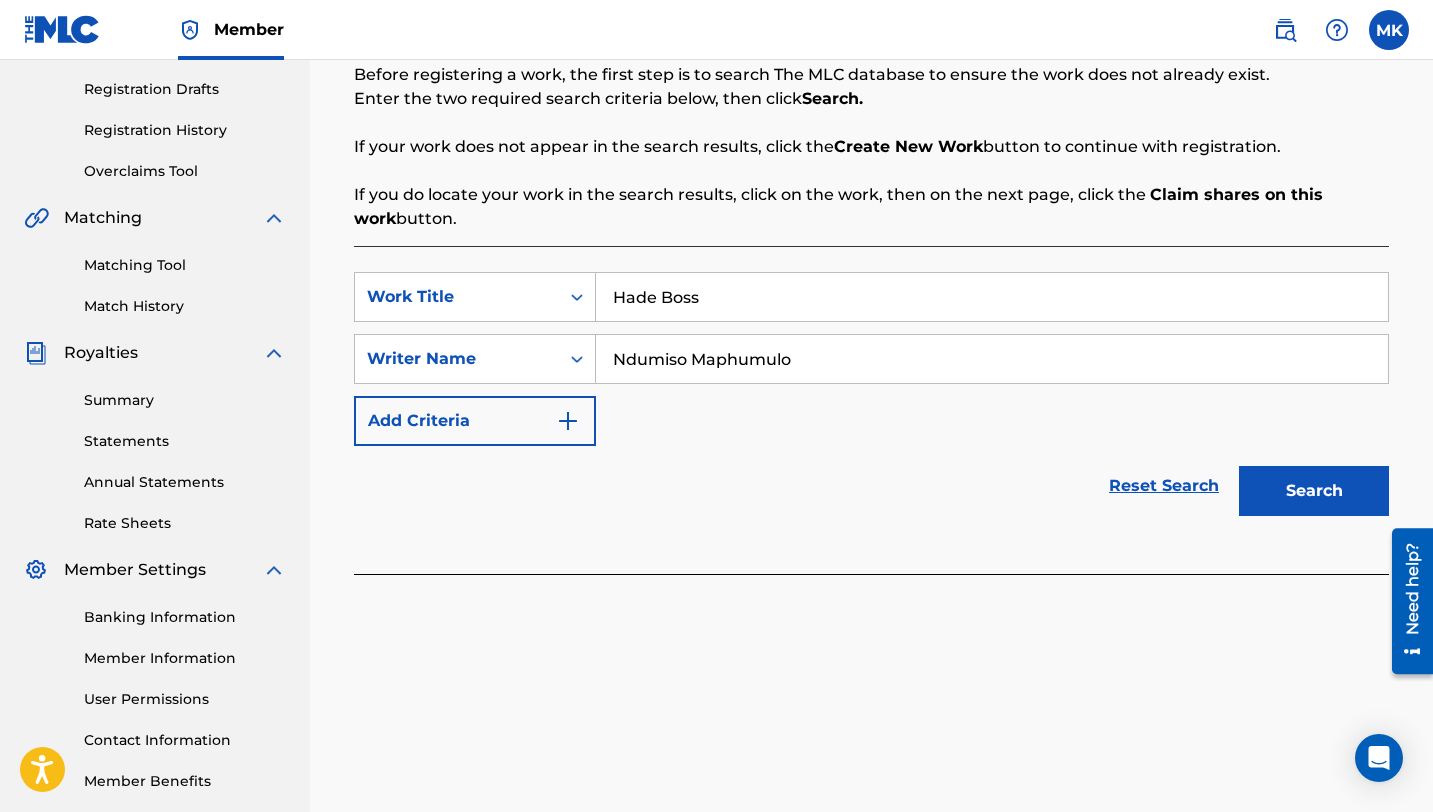 scroll, scrollTop: 428, scrollLeft: 0, axis: vertical 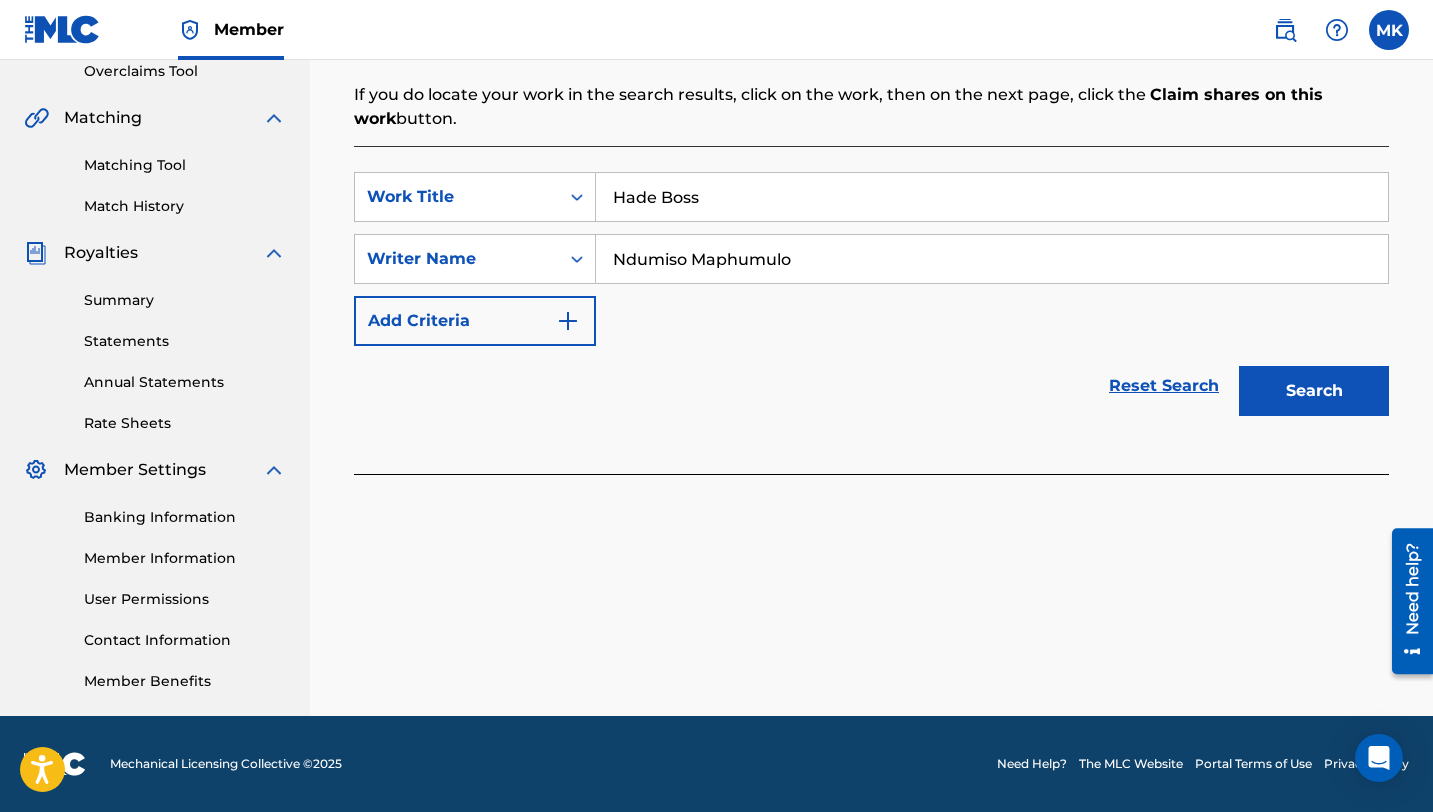 click on "Search" at bounding box center (1314, 391) 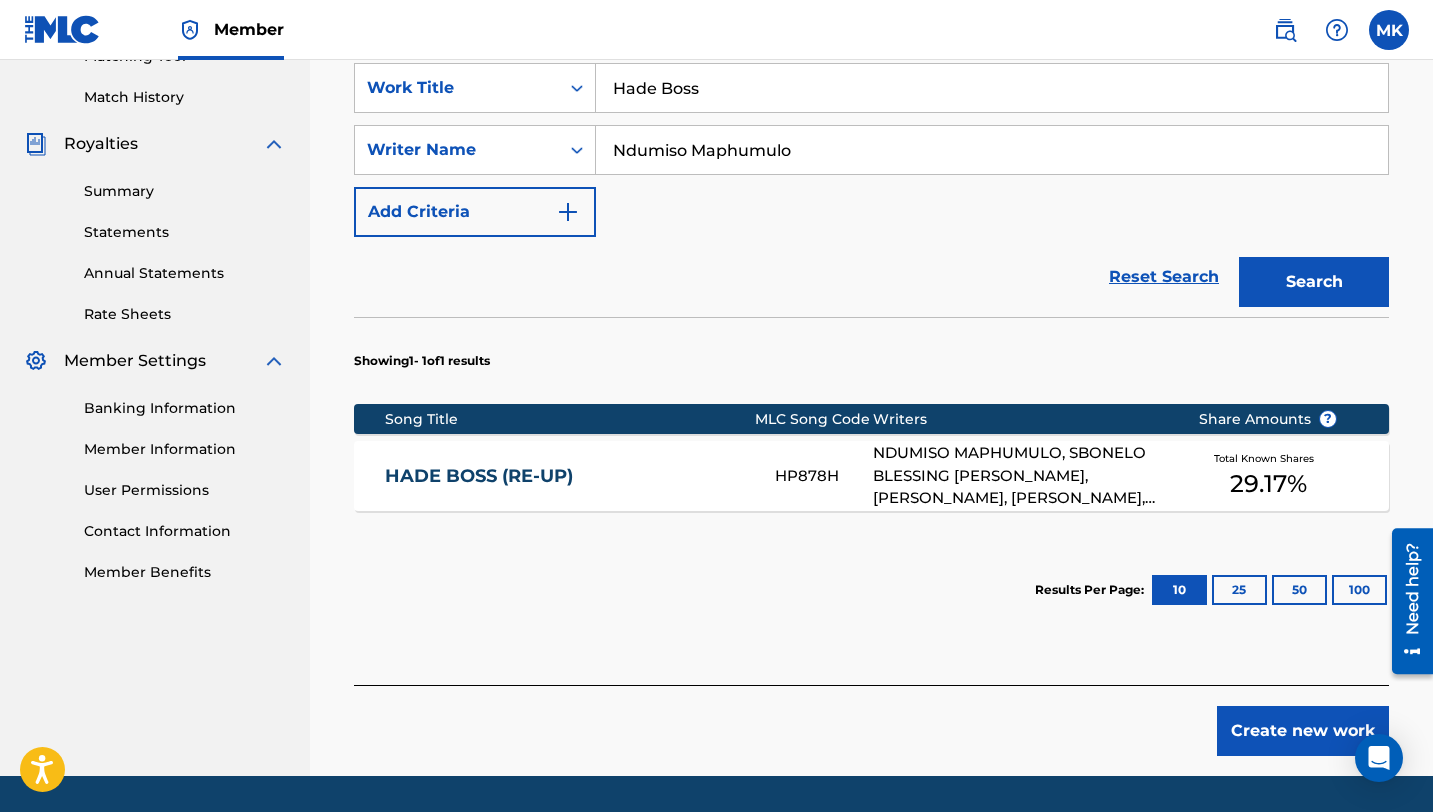 scroll, scrollTop: 597, scrollLeft: 0, axis: vertical 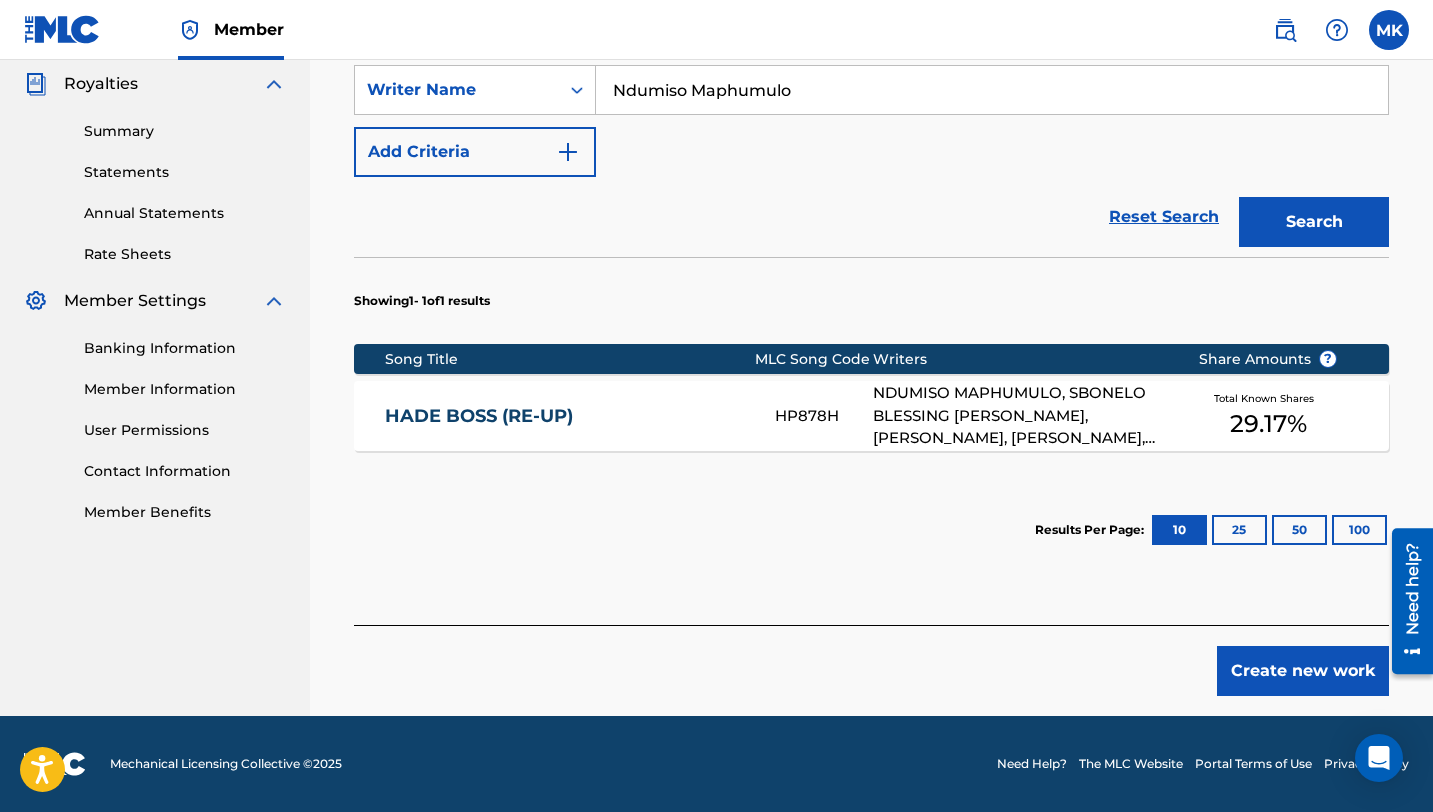 click on "Create new work" at bounding box center (1303, 671) 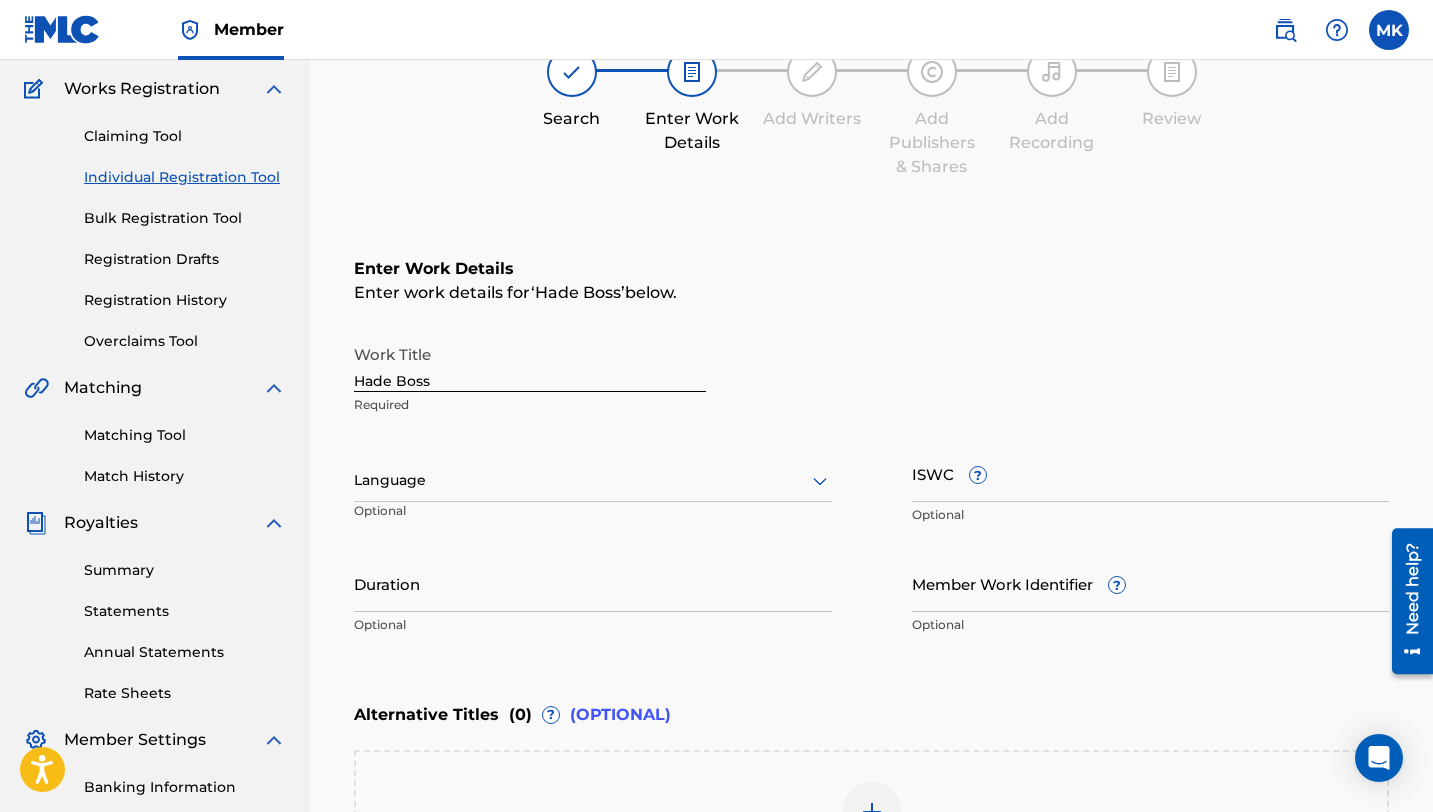 scroll, scrollTop: 59, scrollLeft: 0, axis: vertical 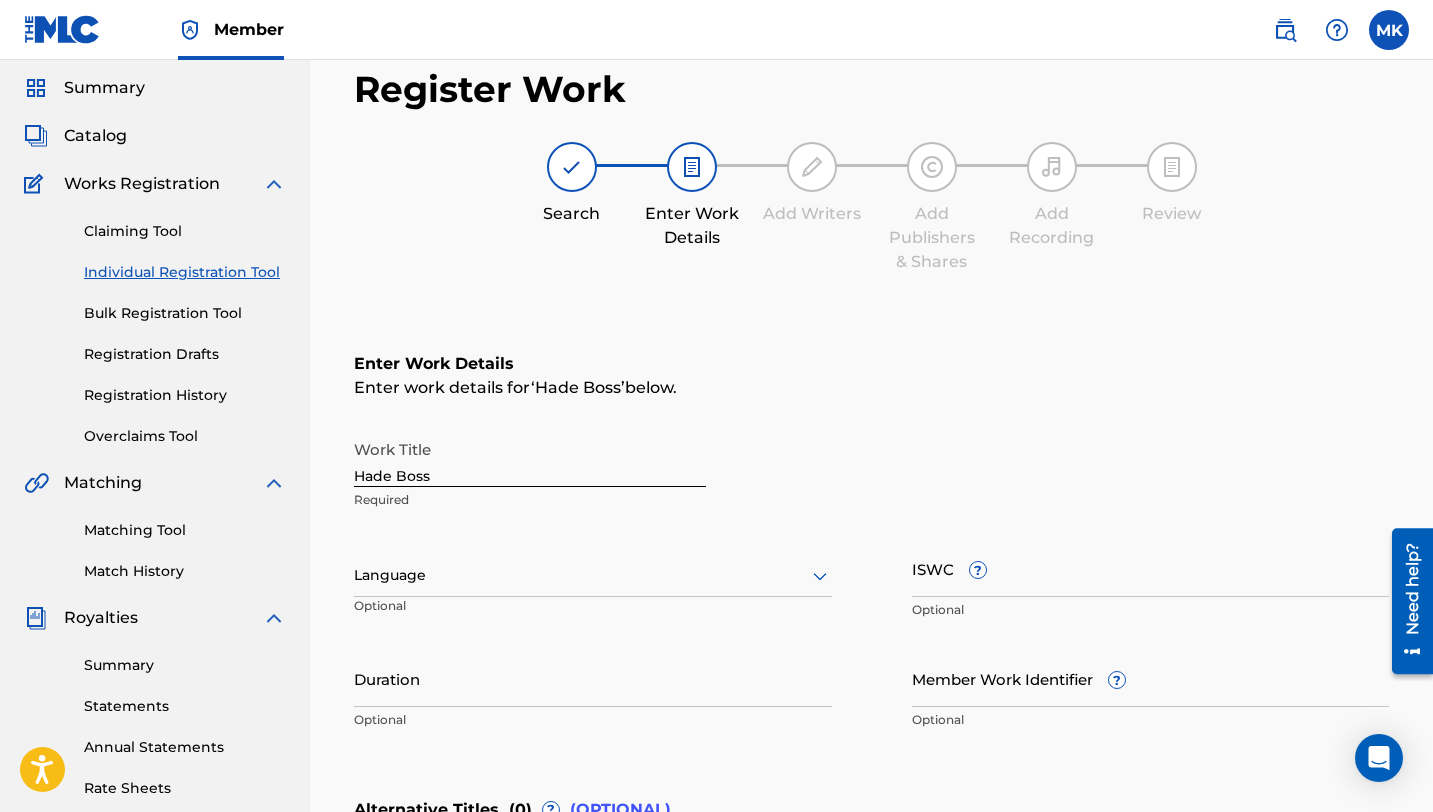 click on "Language" at bounding box center [593, 576] 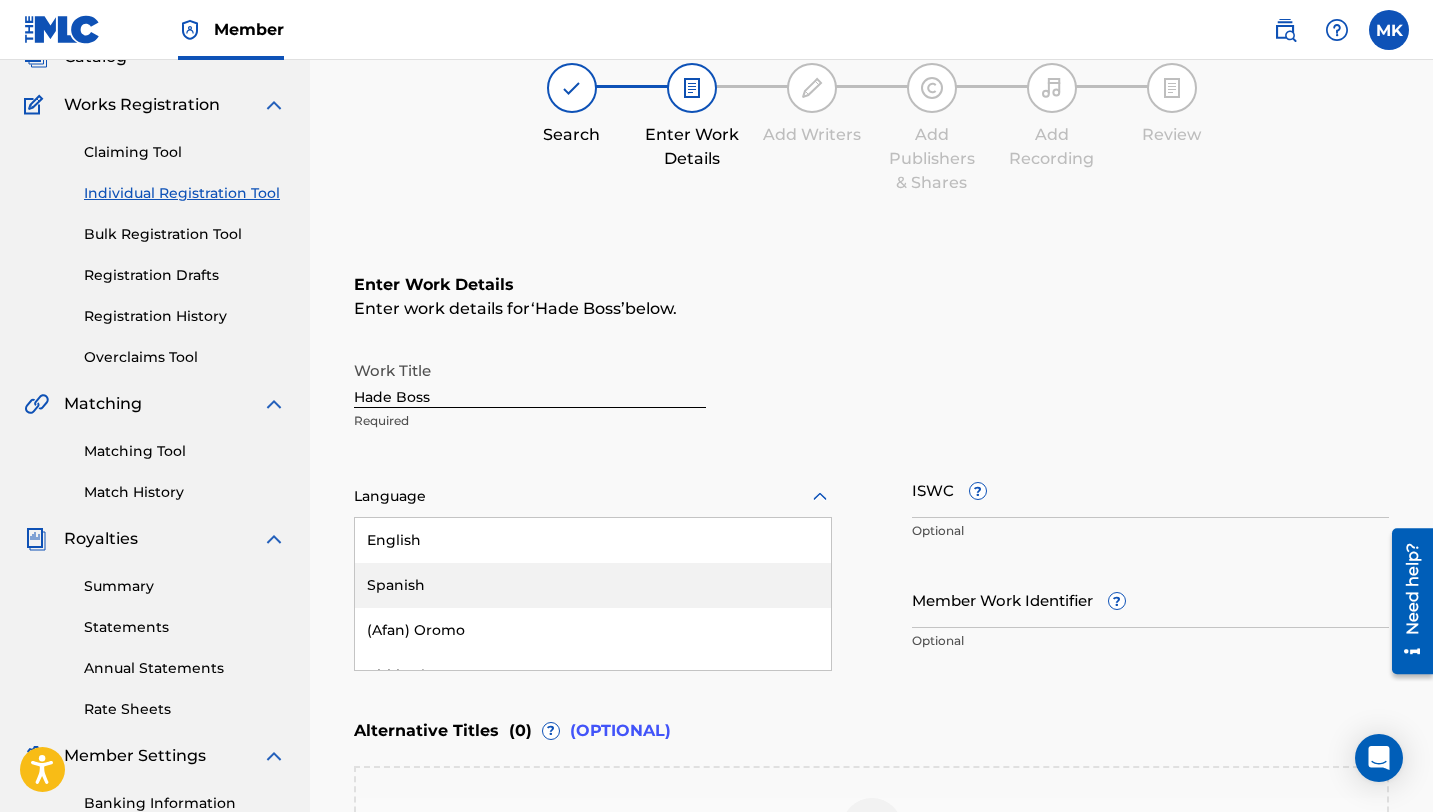 scroll, scrollTop: 149, scrollLeft: 0, axis: vertical 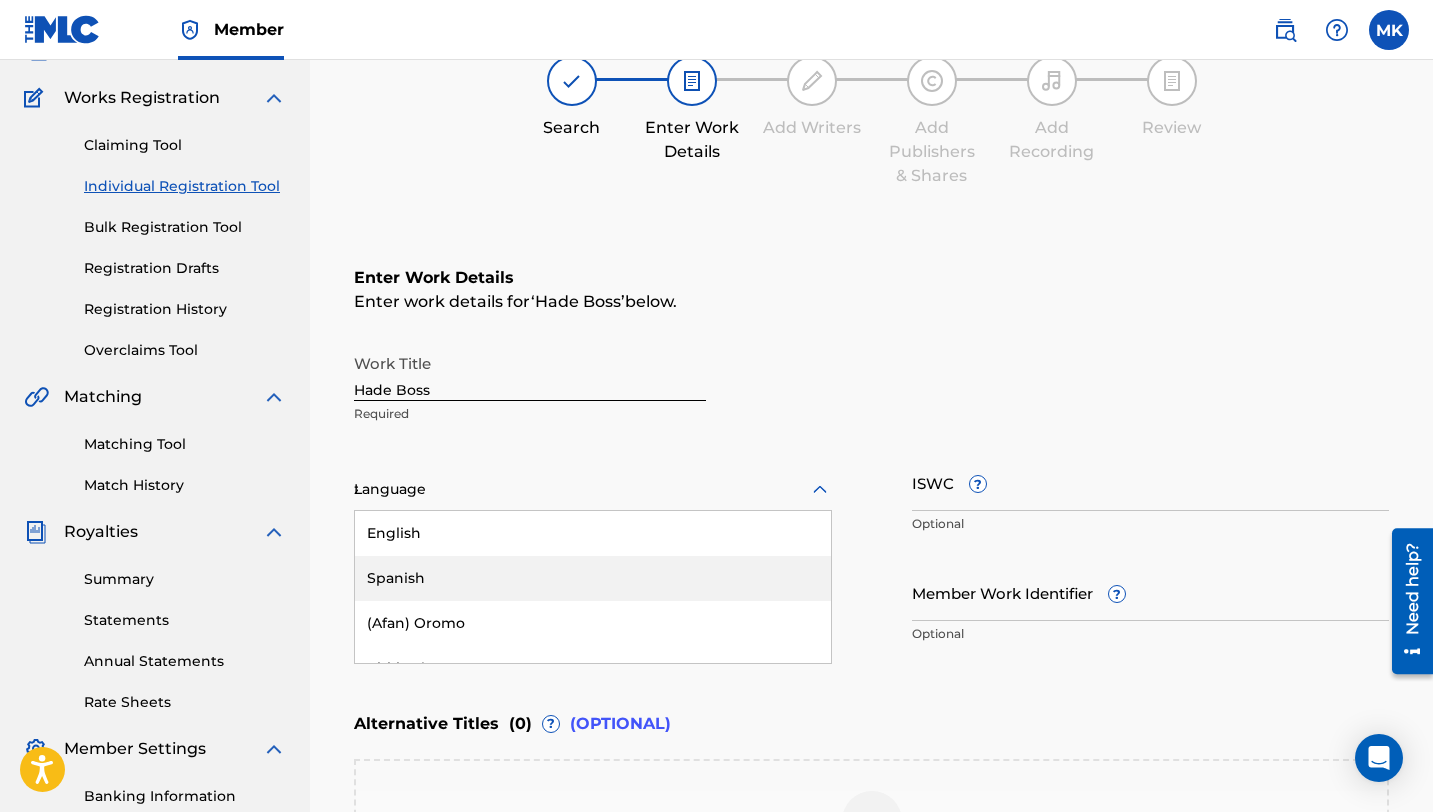 type on "zu" 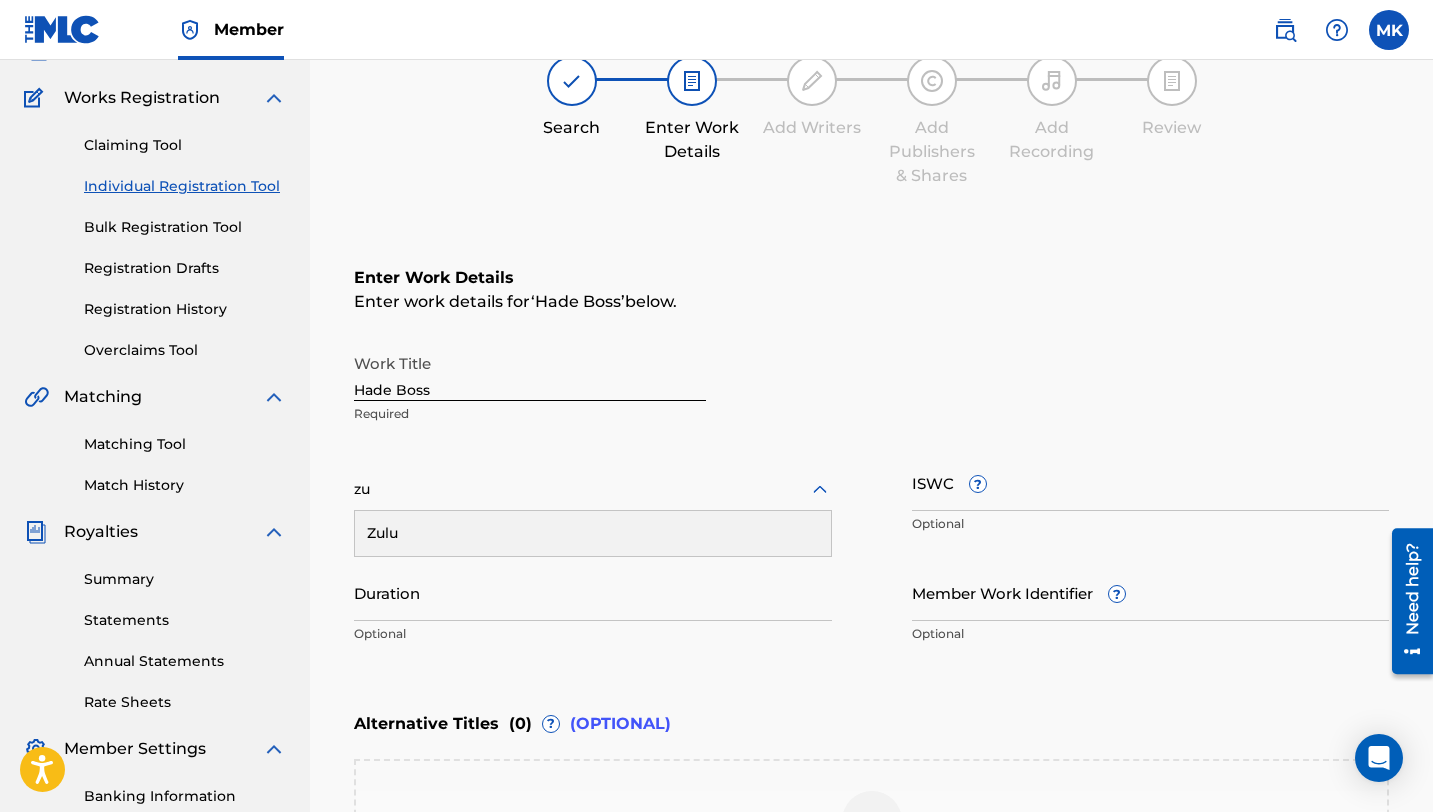 click on "Zulu" at bounding box center [593, 533] 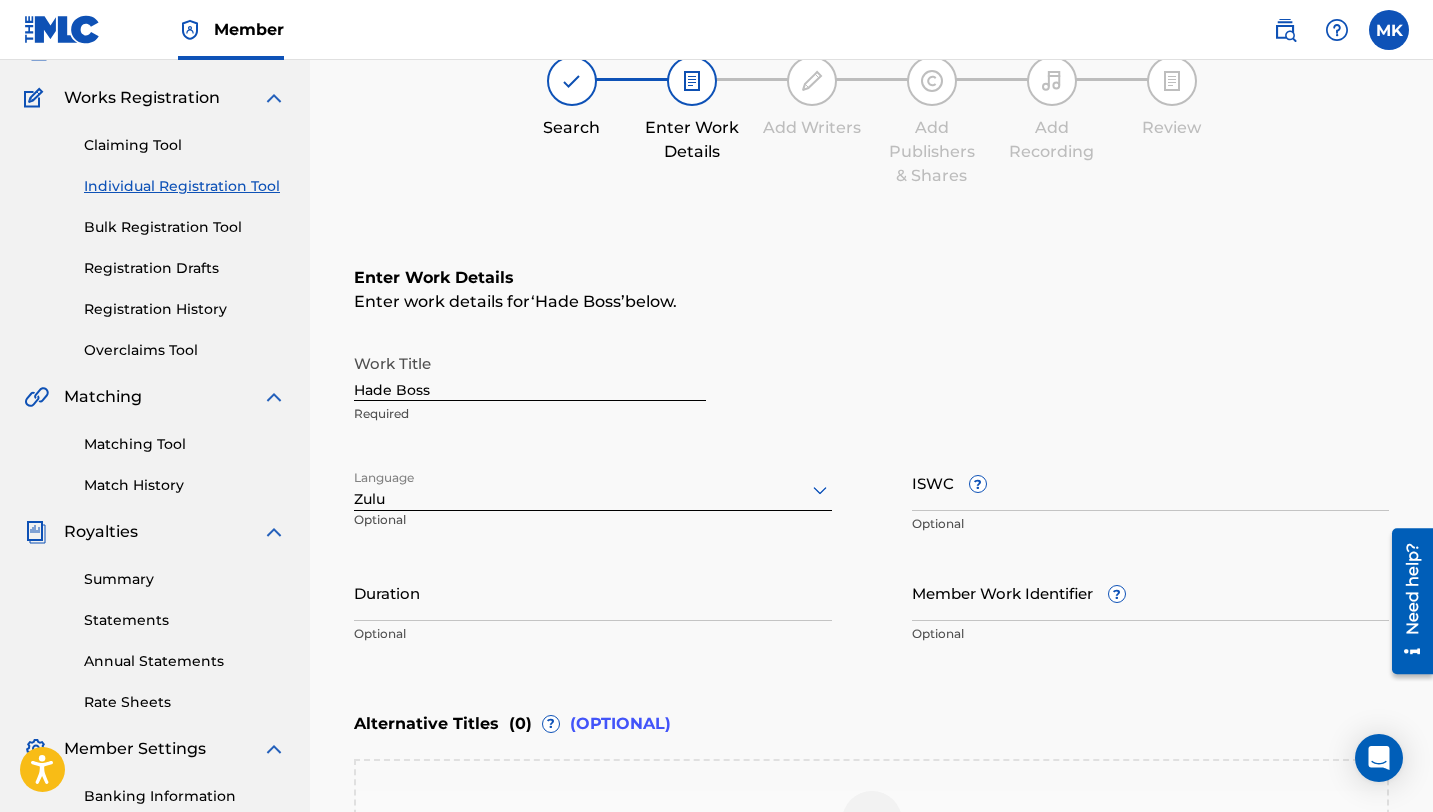click at bounding box center (593, 489) 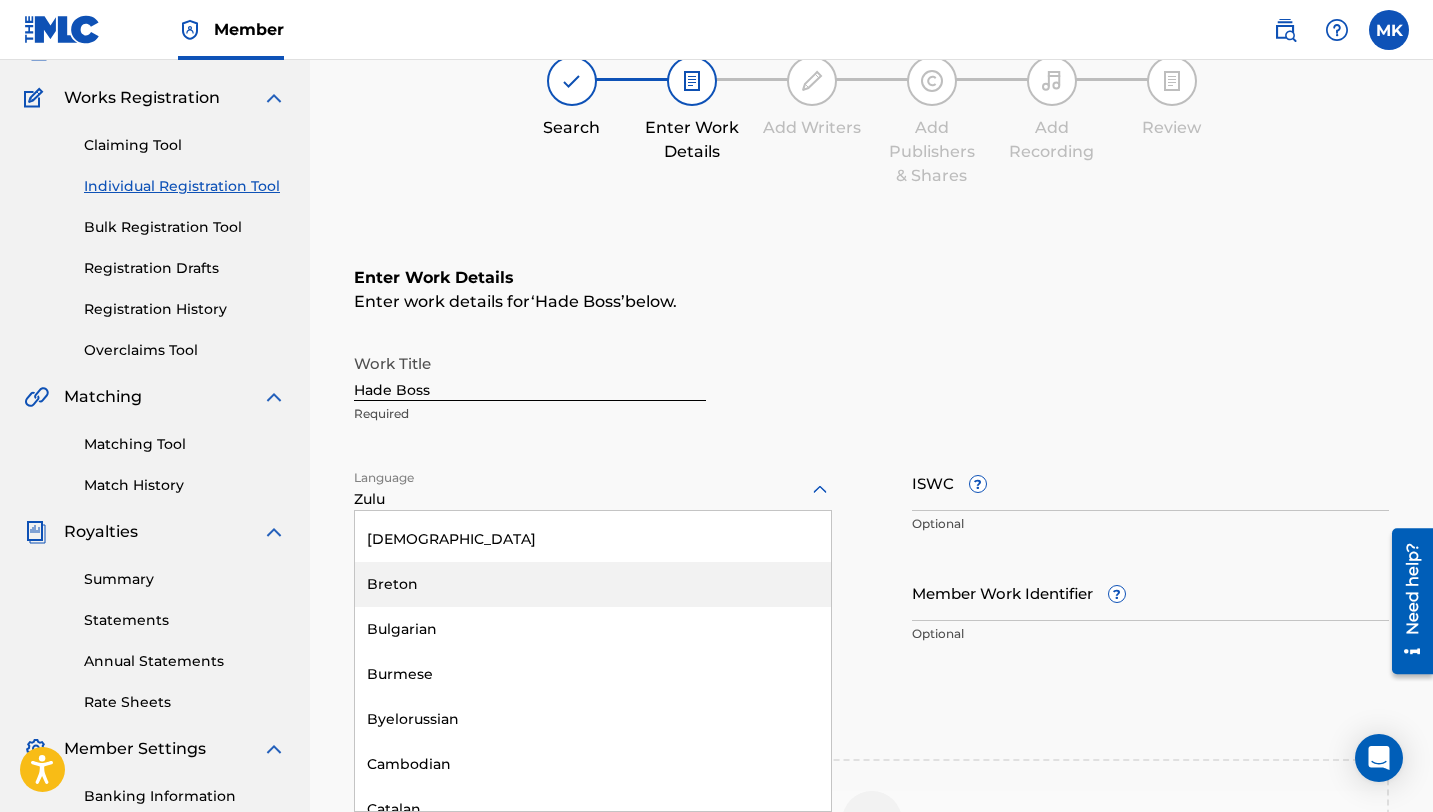 scroll, scrollTop: 110, scrollLeft: 0, axis: vertical 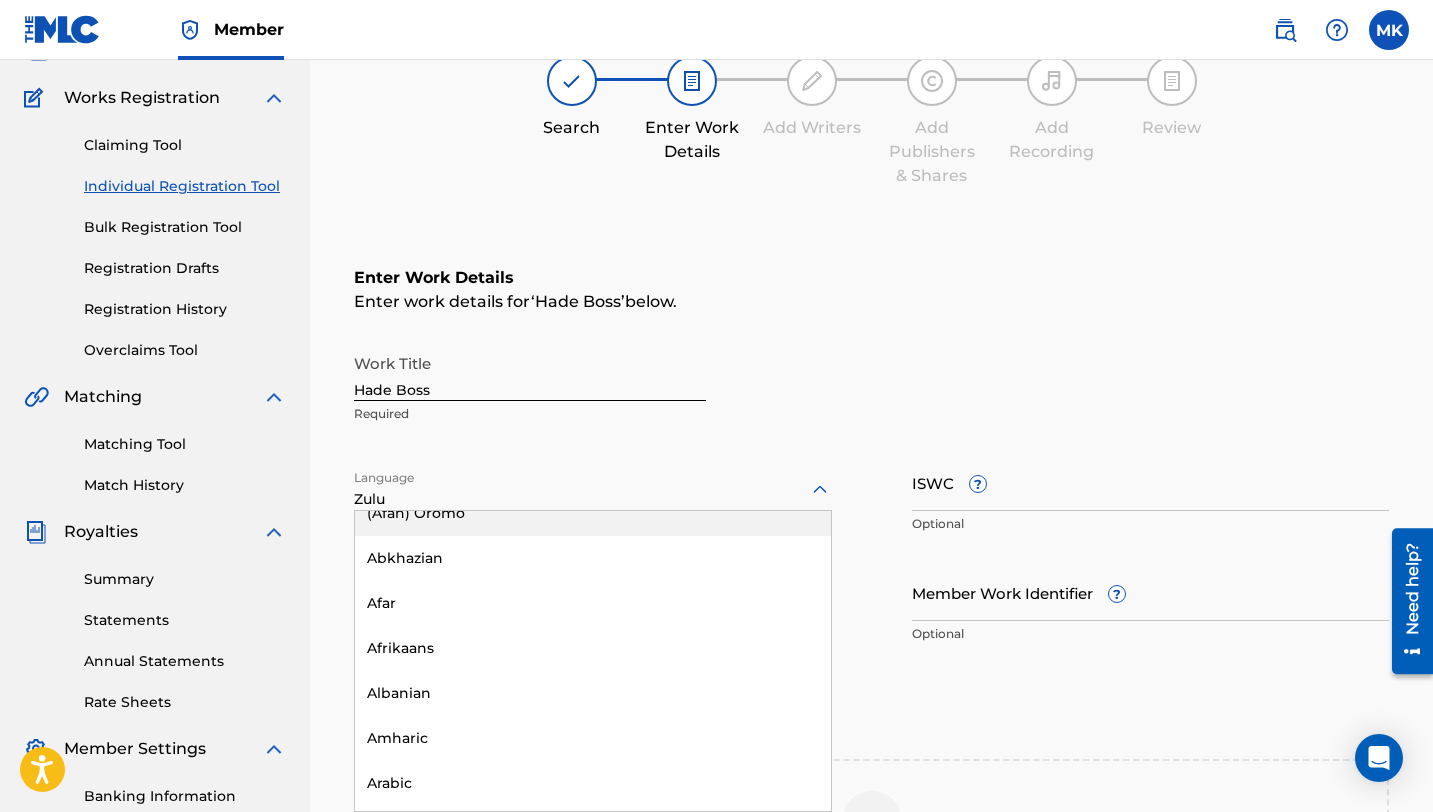 click on "Work Title   Hade Boss Required" at bounding box center (871, 389) 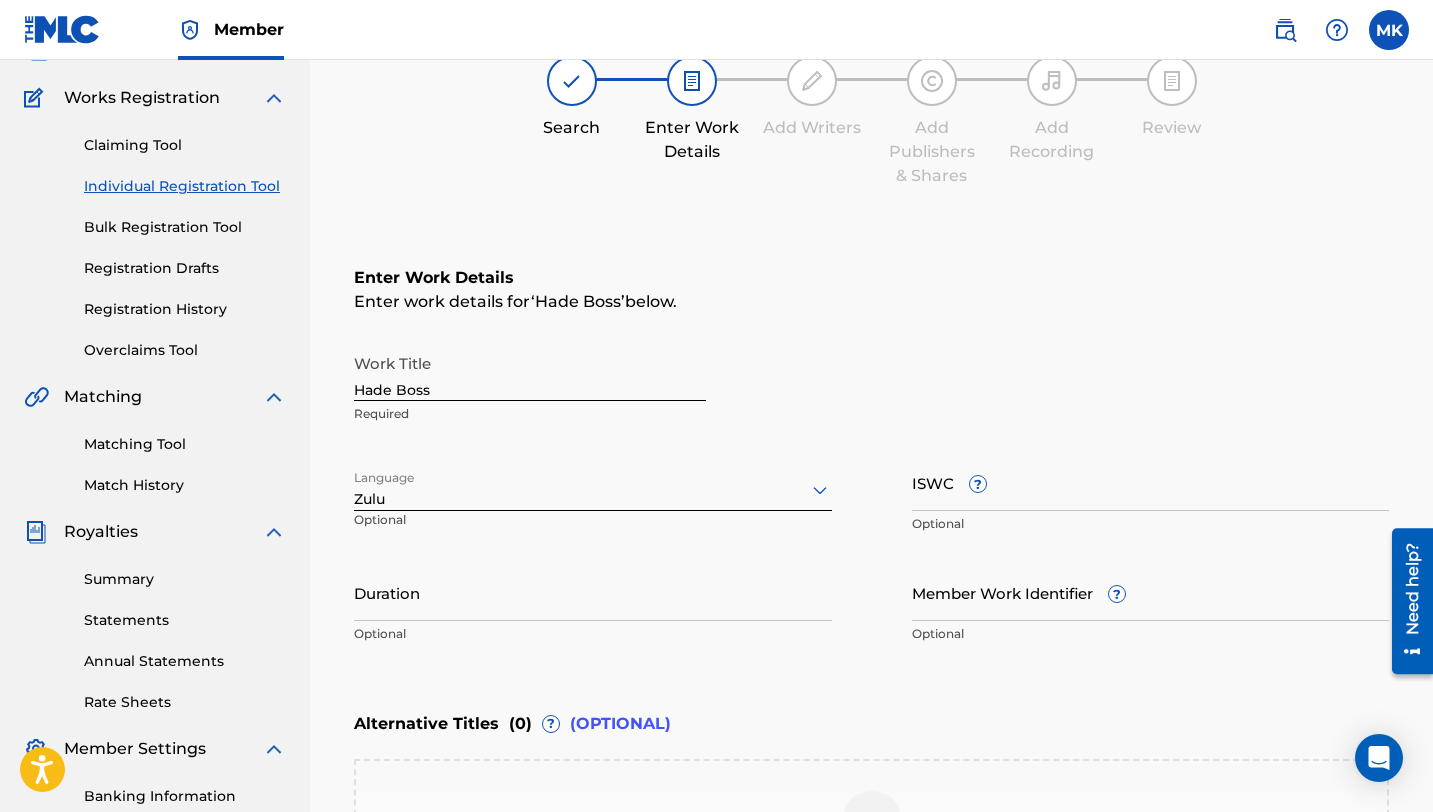 click on "Duration" at bounding box center (593, 592) 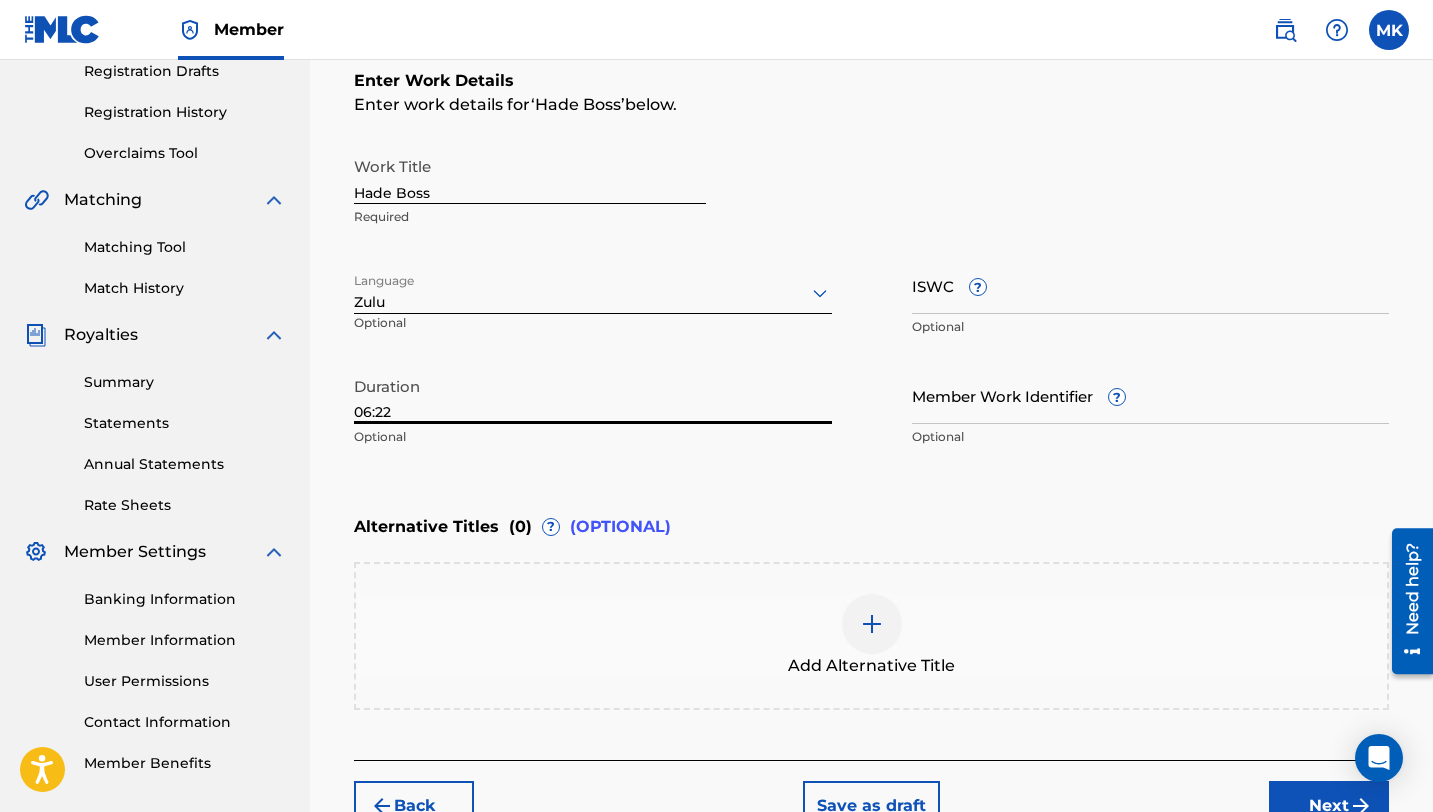 scroll, scrollTop: 349, scrollLeft: 0, axis: vertical 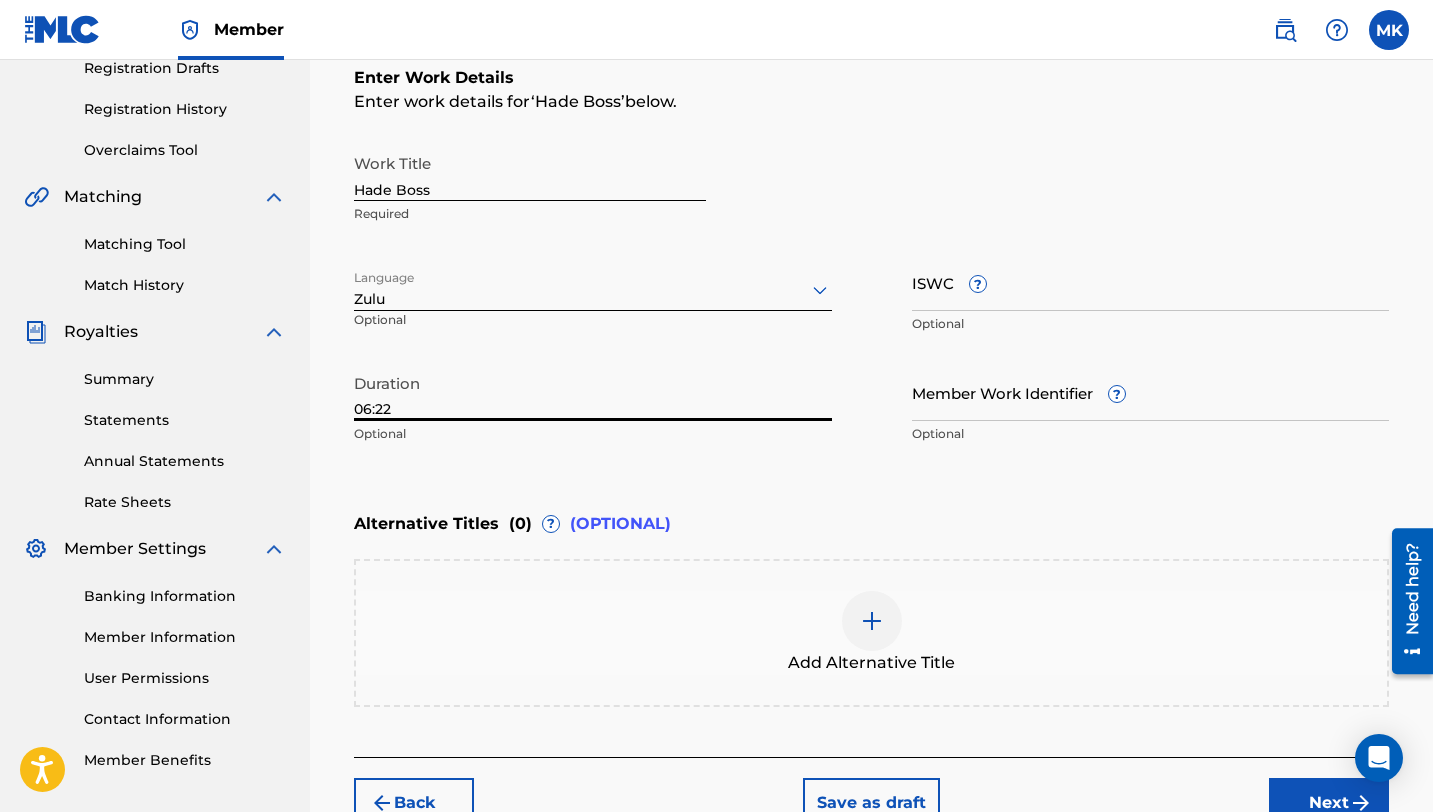 type on "06:22" 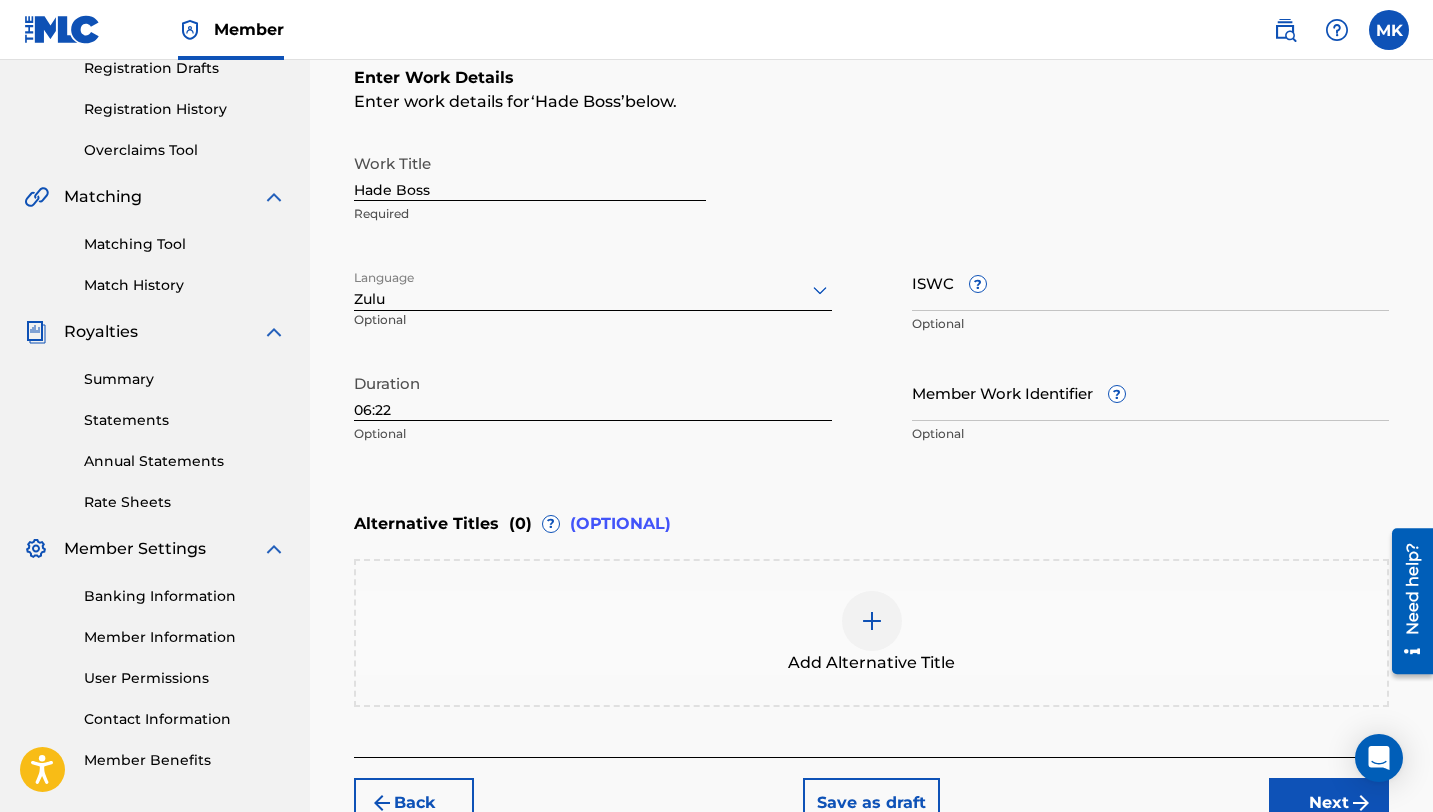 click at bounding box center (872, 621) 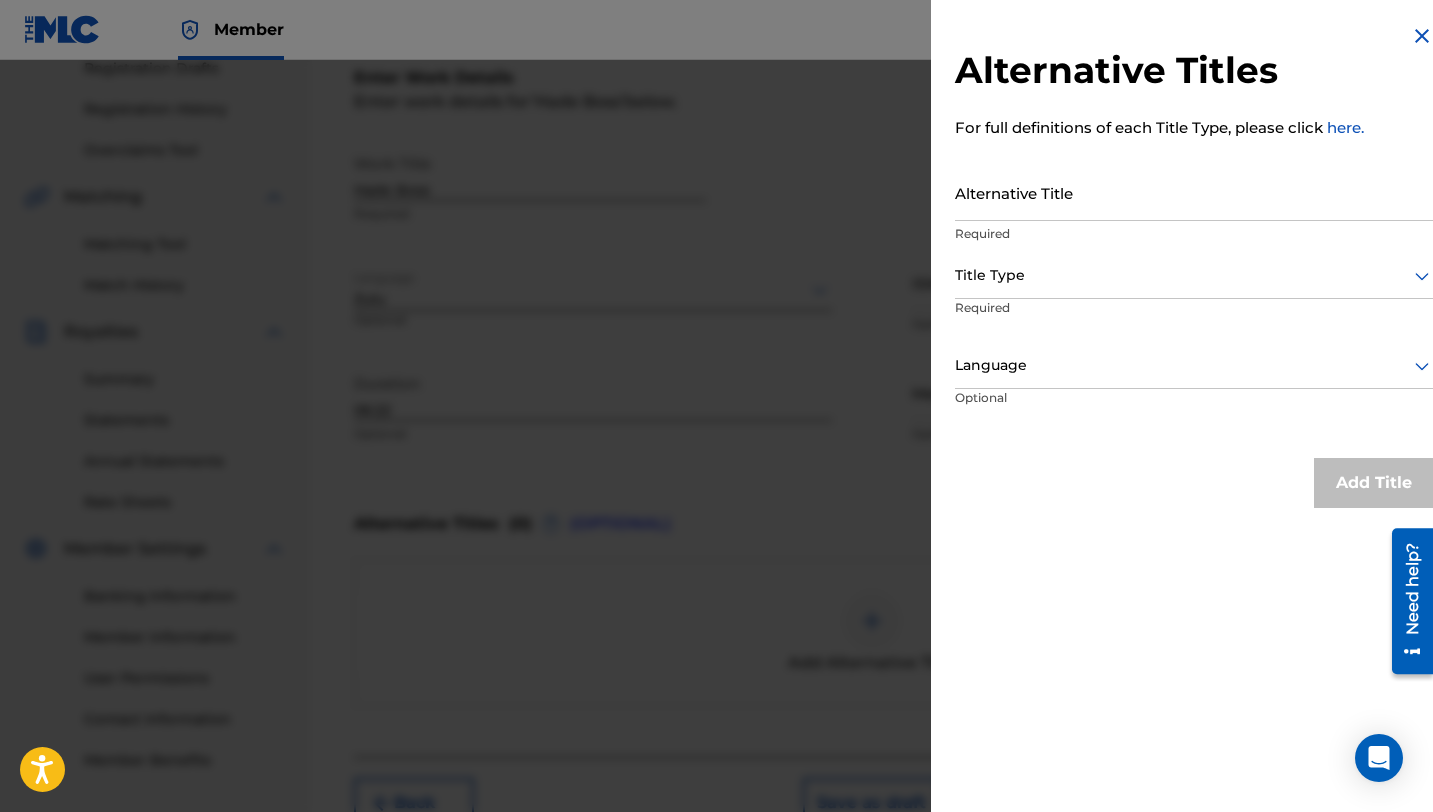 click on "Required" at bounding box center [1194, 234] 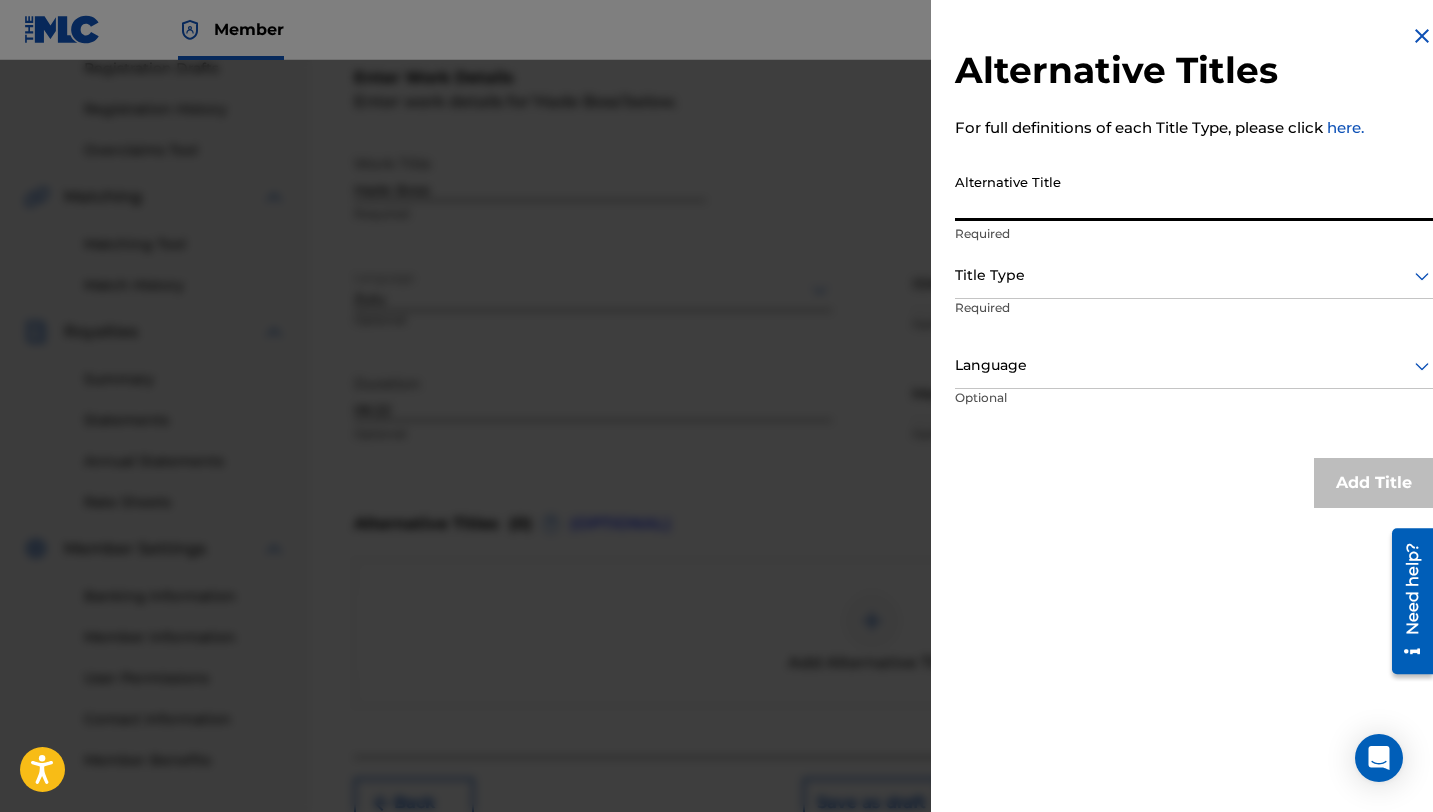 click on "Alternative Title" at bounding box center [1194, 192] 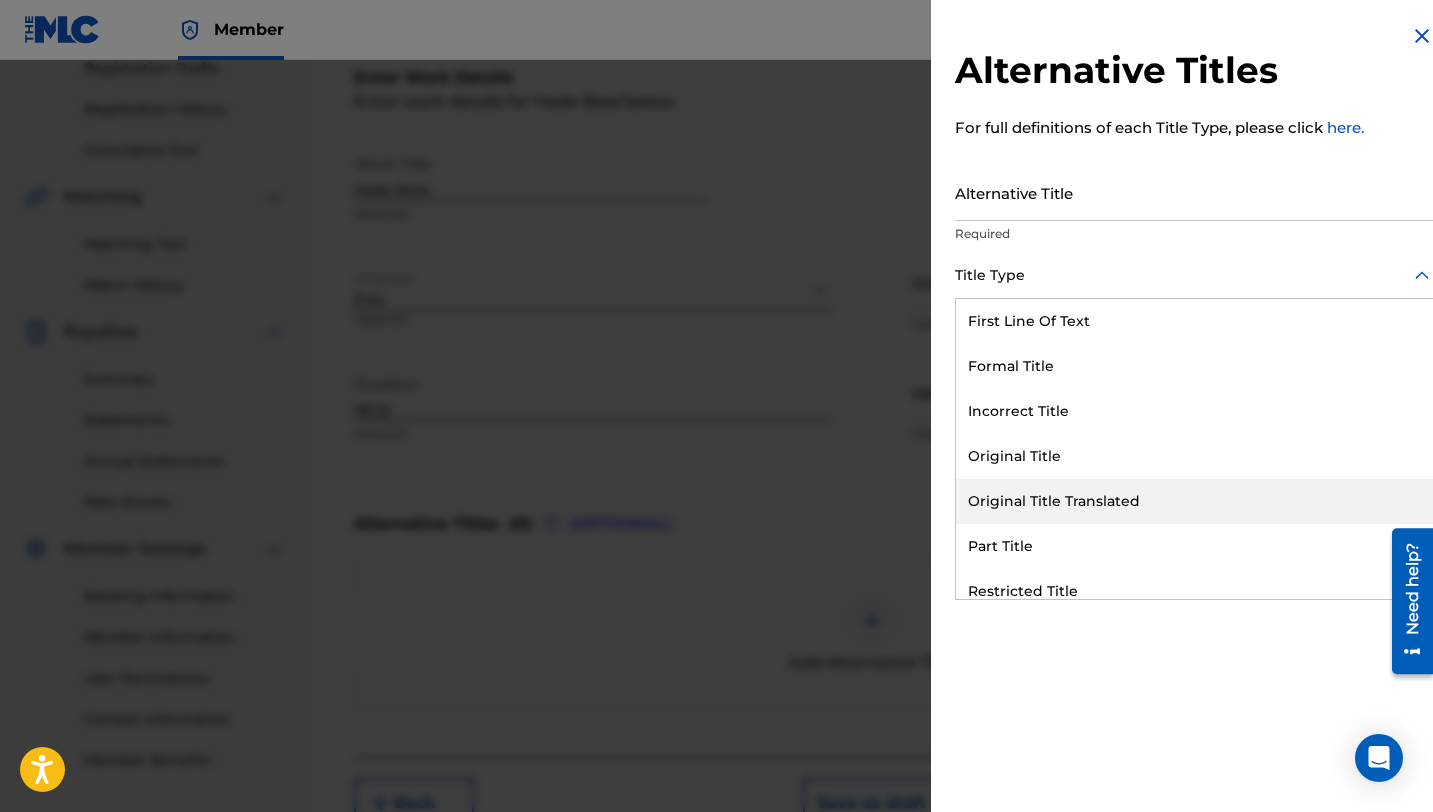 scroll, scrollTop: 195, scrollLeft: 0, axis: vertical 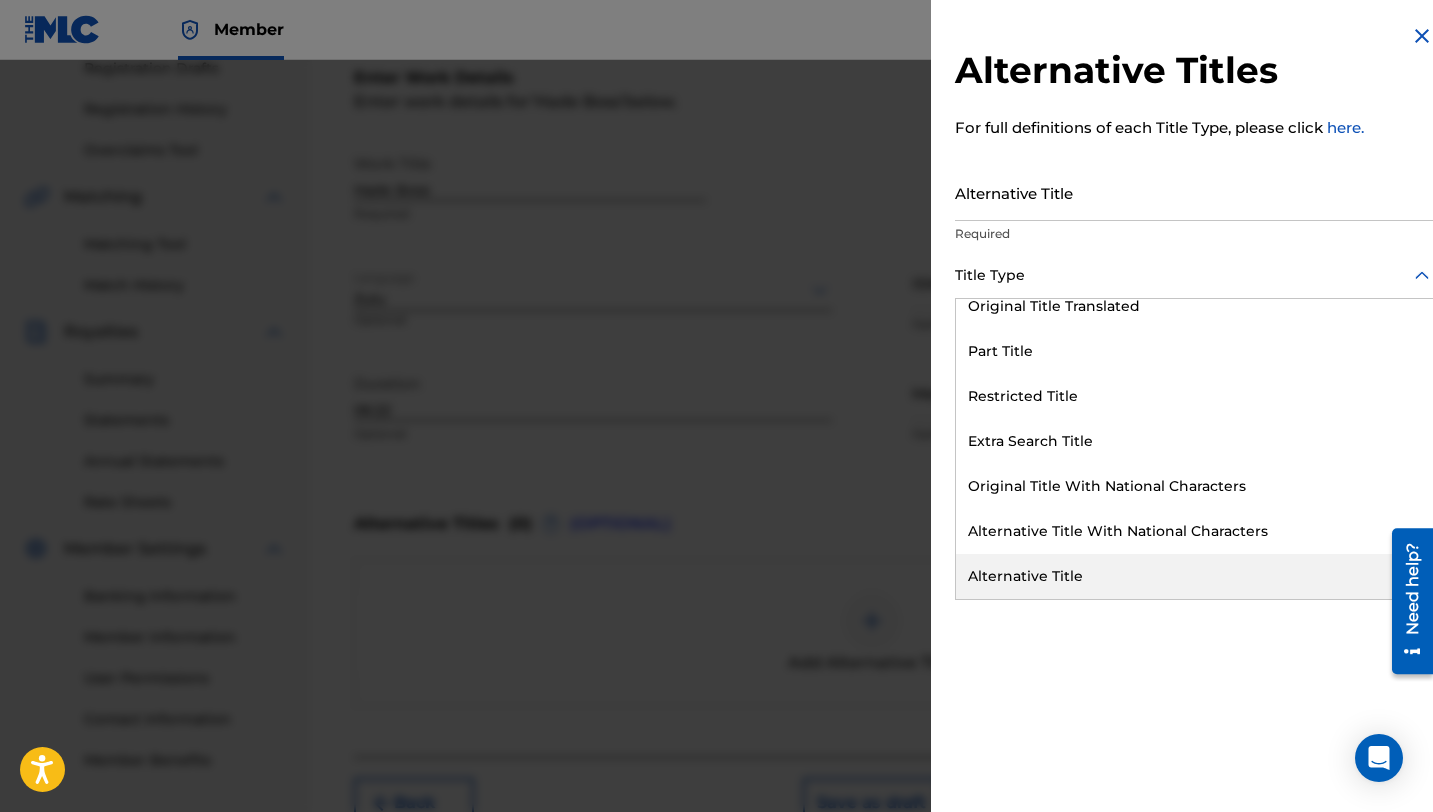 click on "Alternative Title" at bounding box center [1194, 576] 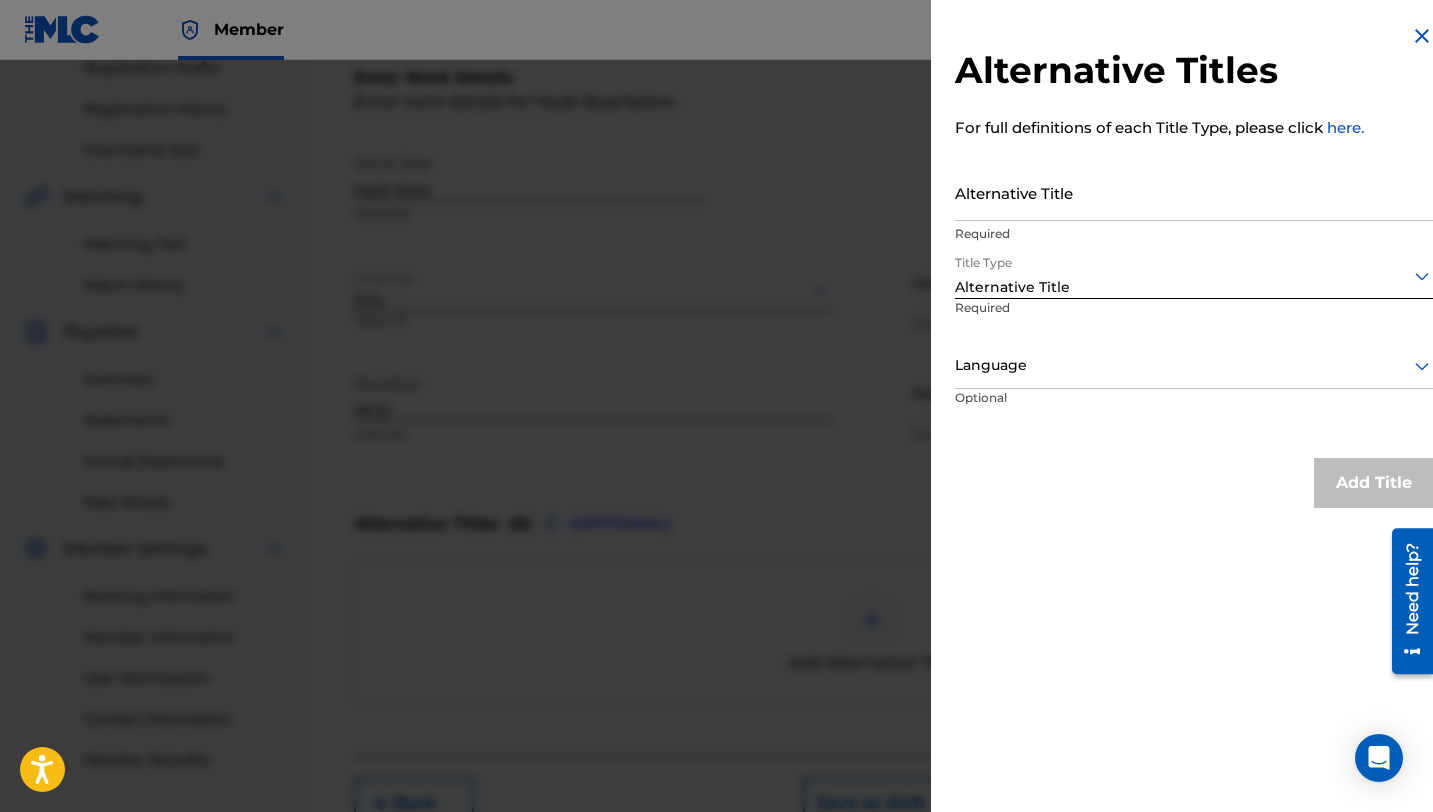 click at bounding box center [1194, 365] 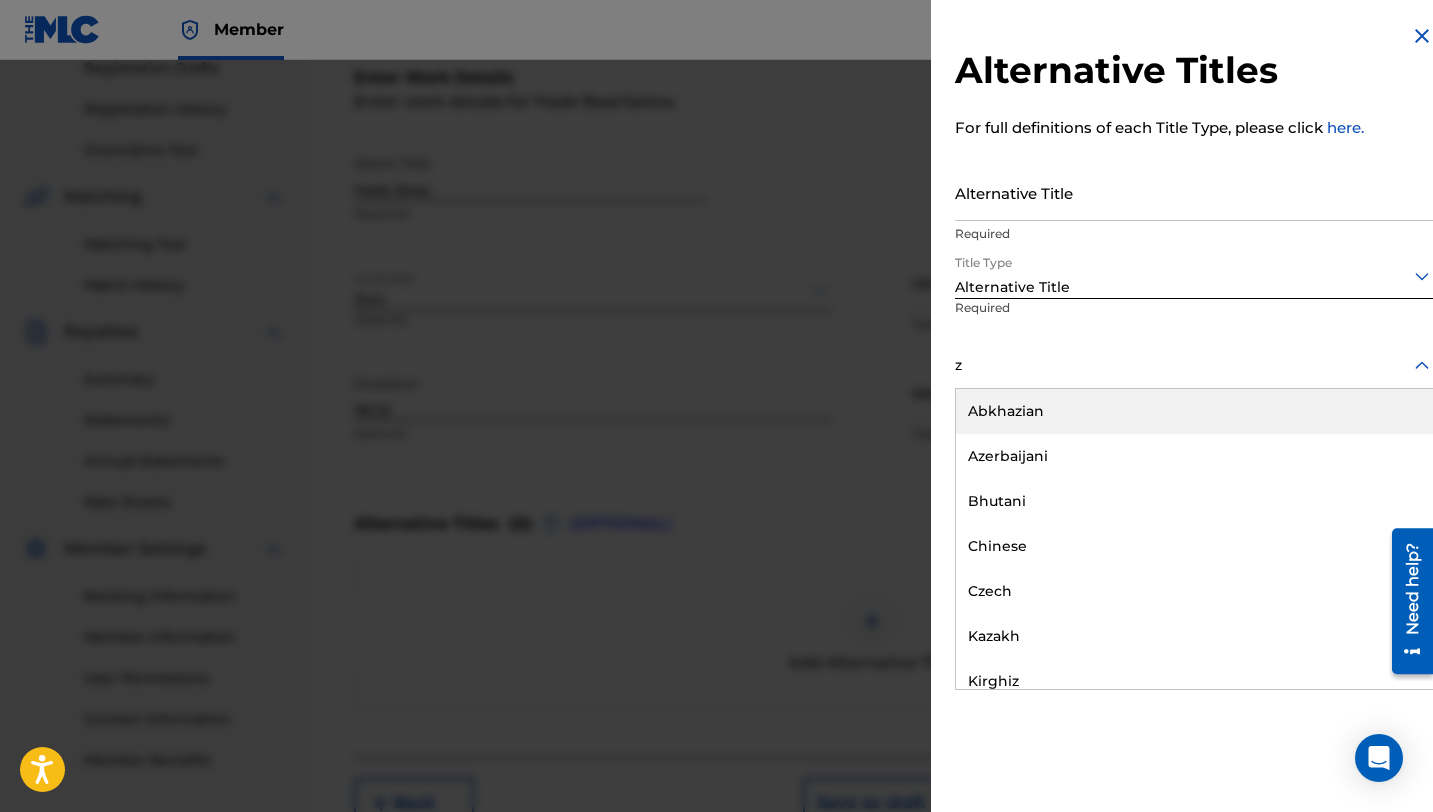type on "zu" 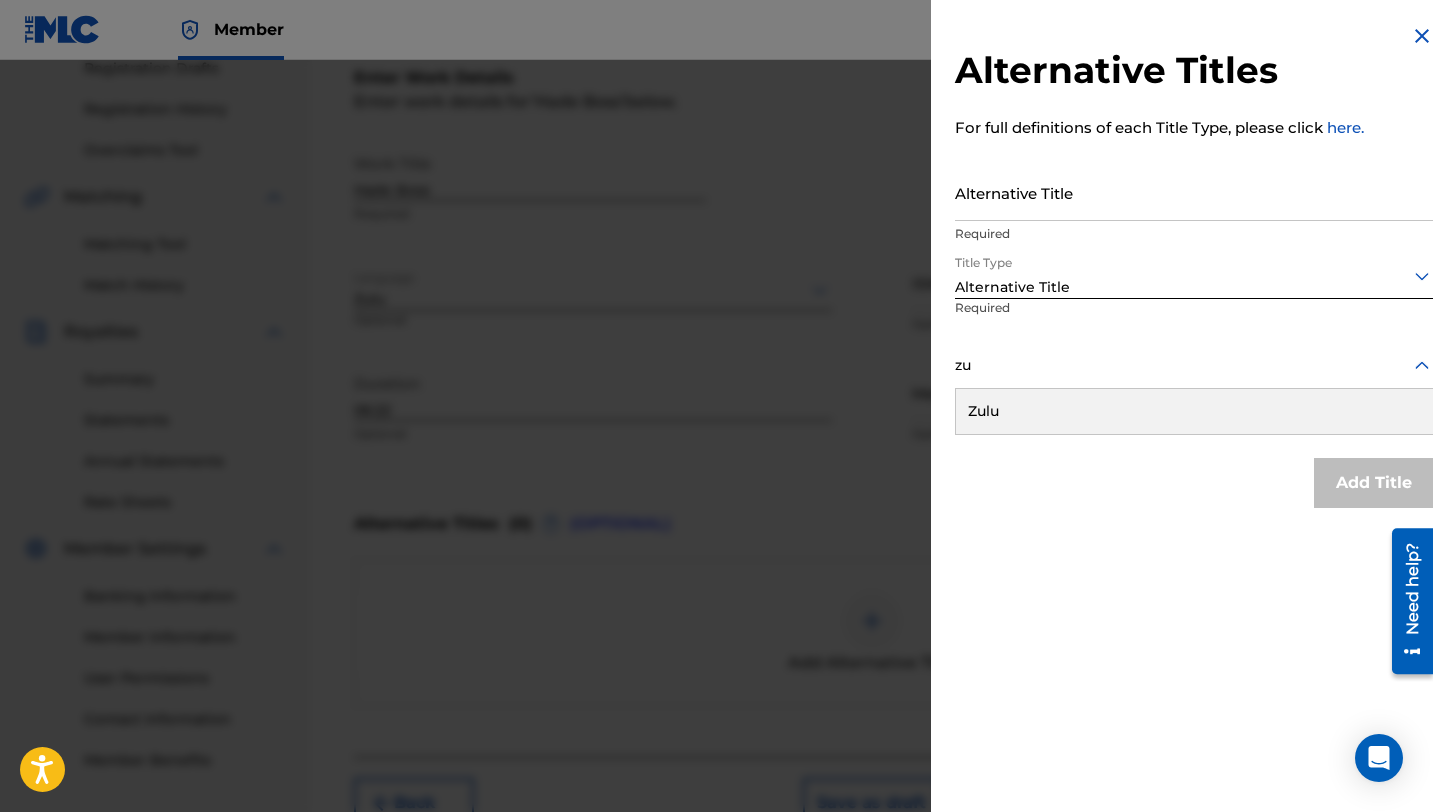 click on "Zulu" at bounding box center (1194, 411) 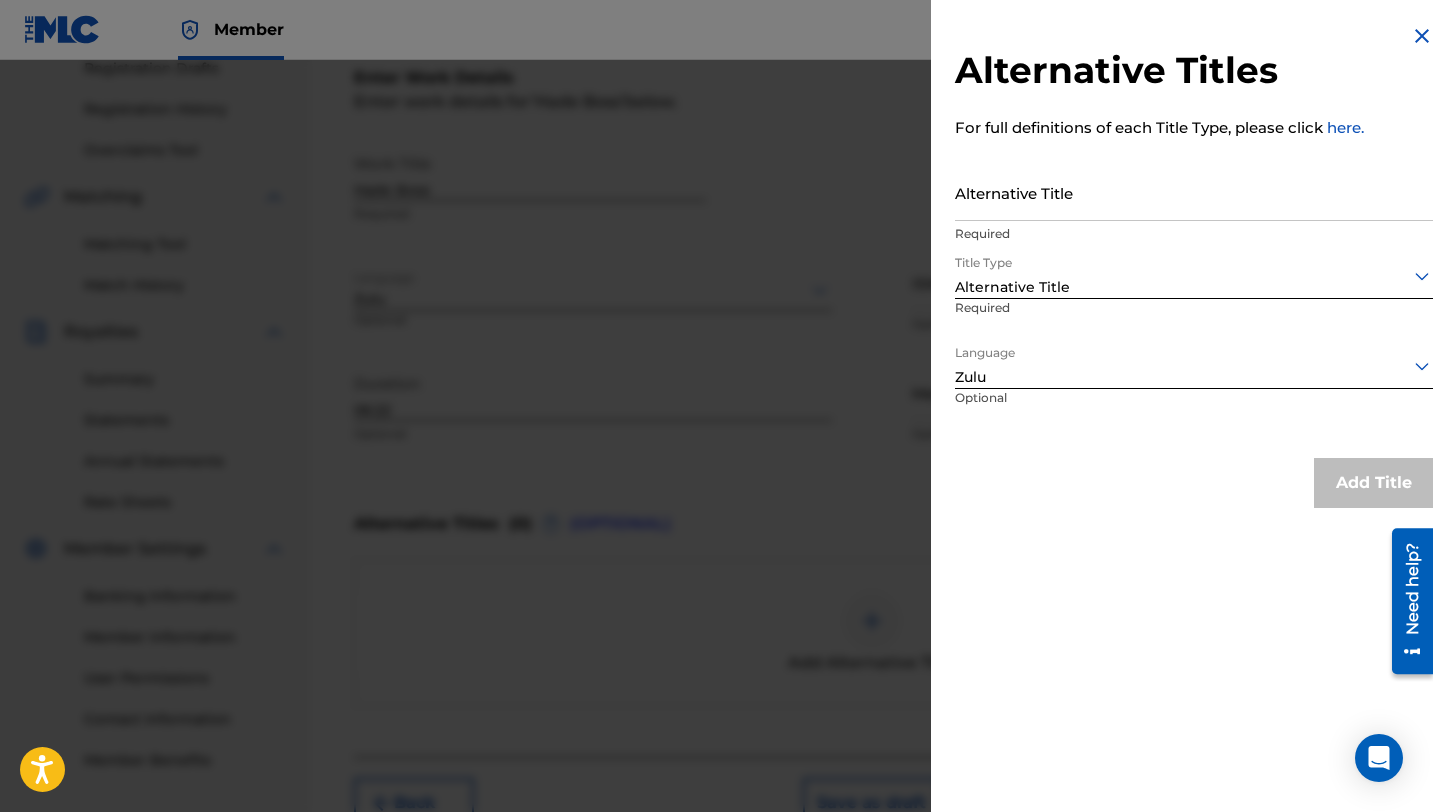 click on "Alternative Title   Required" at bounding box center (1194, 209) 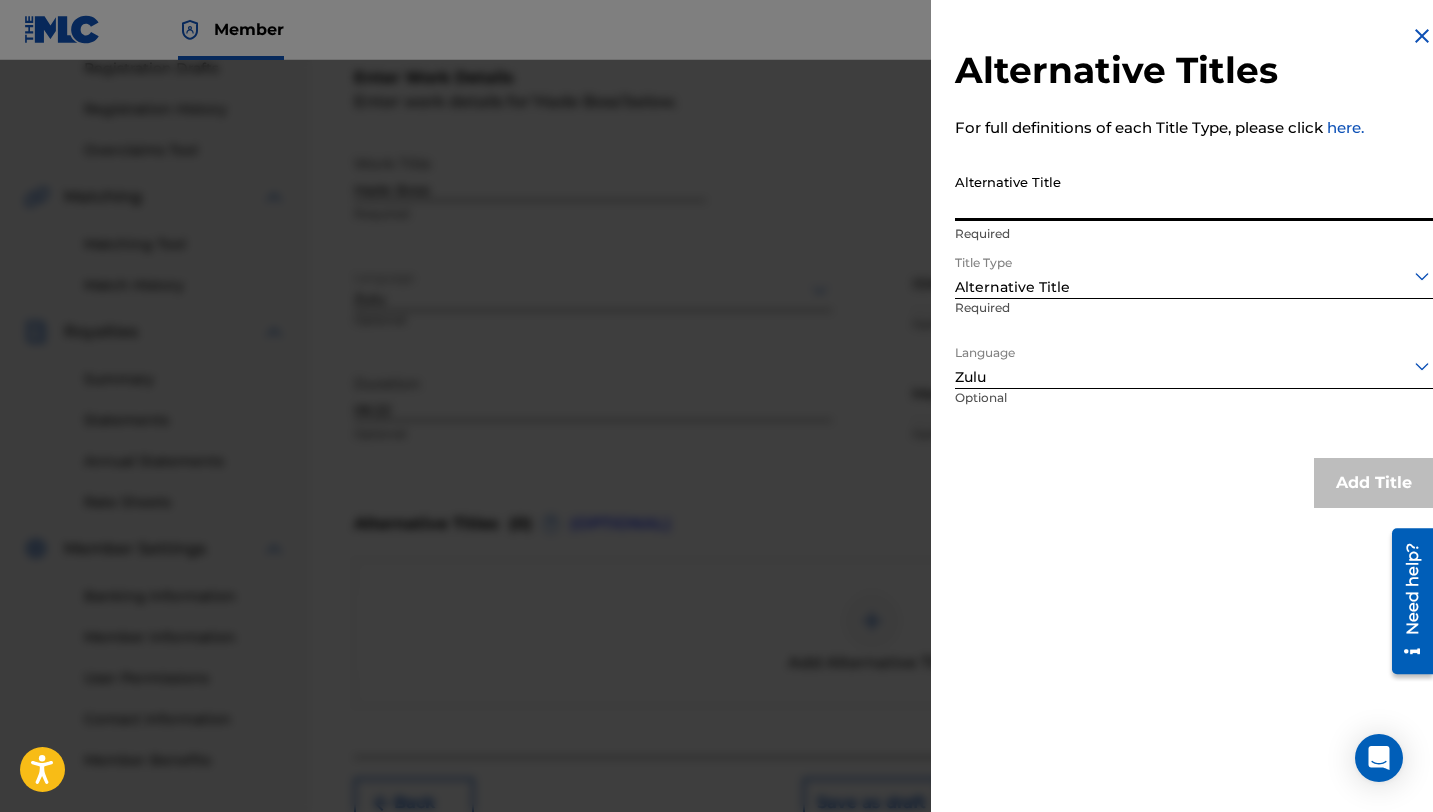click on "Alternative Title" at bounding box center (1194, 192) 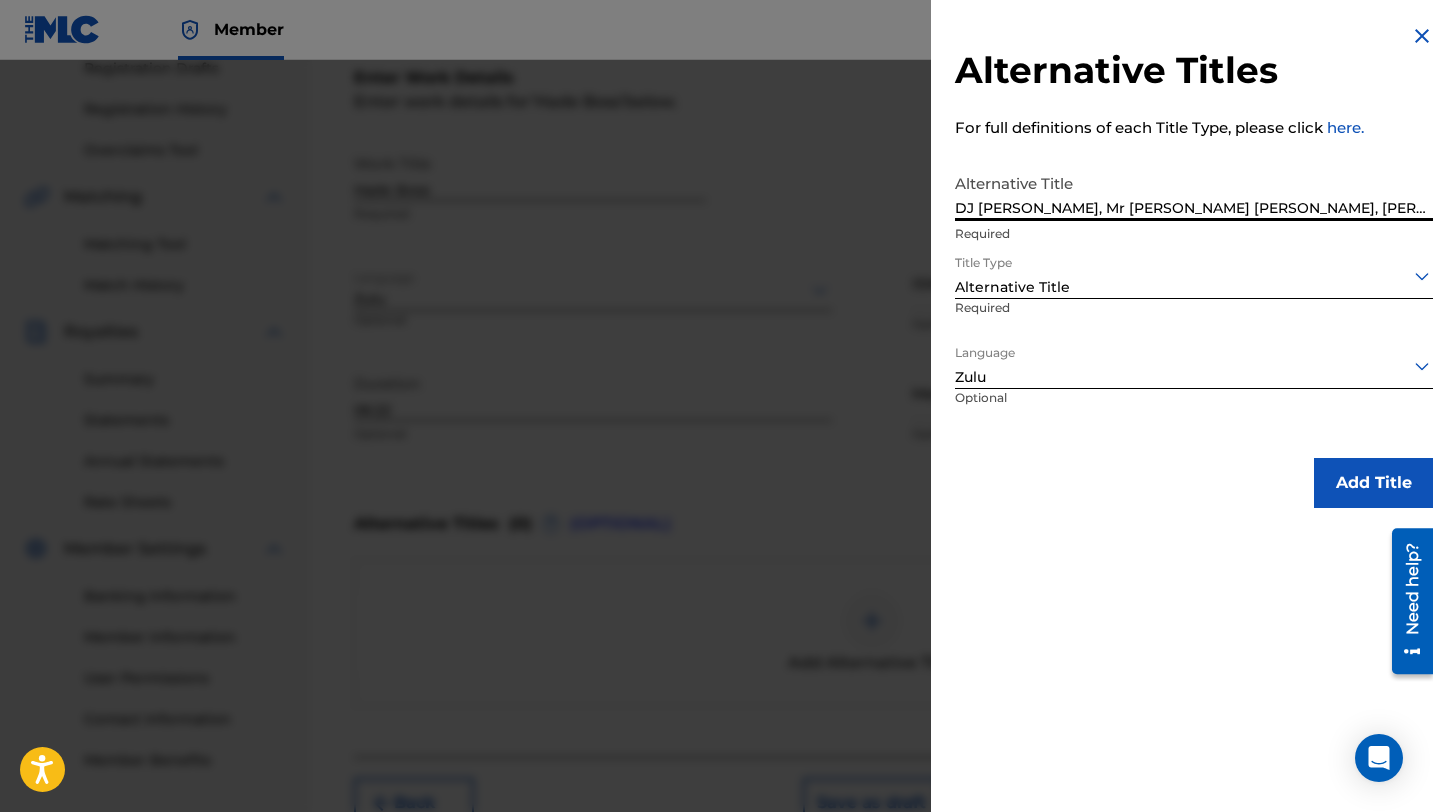 type on "DJ [PERSON_NAME], Mr [PERSON_NAME] [PERSON_NAME], [PERSON_NAME]" 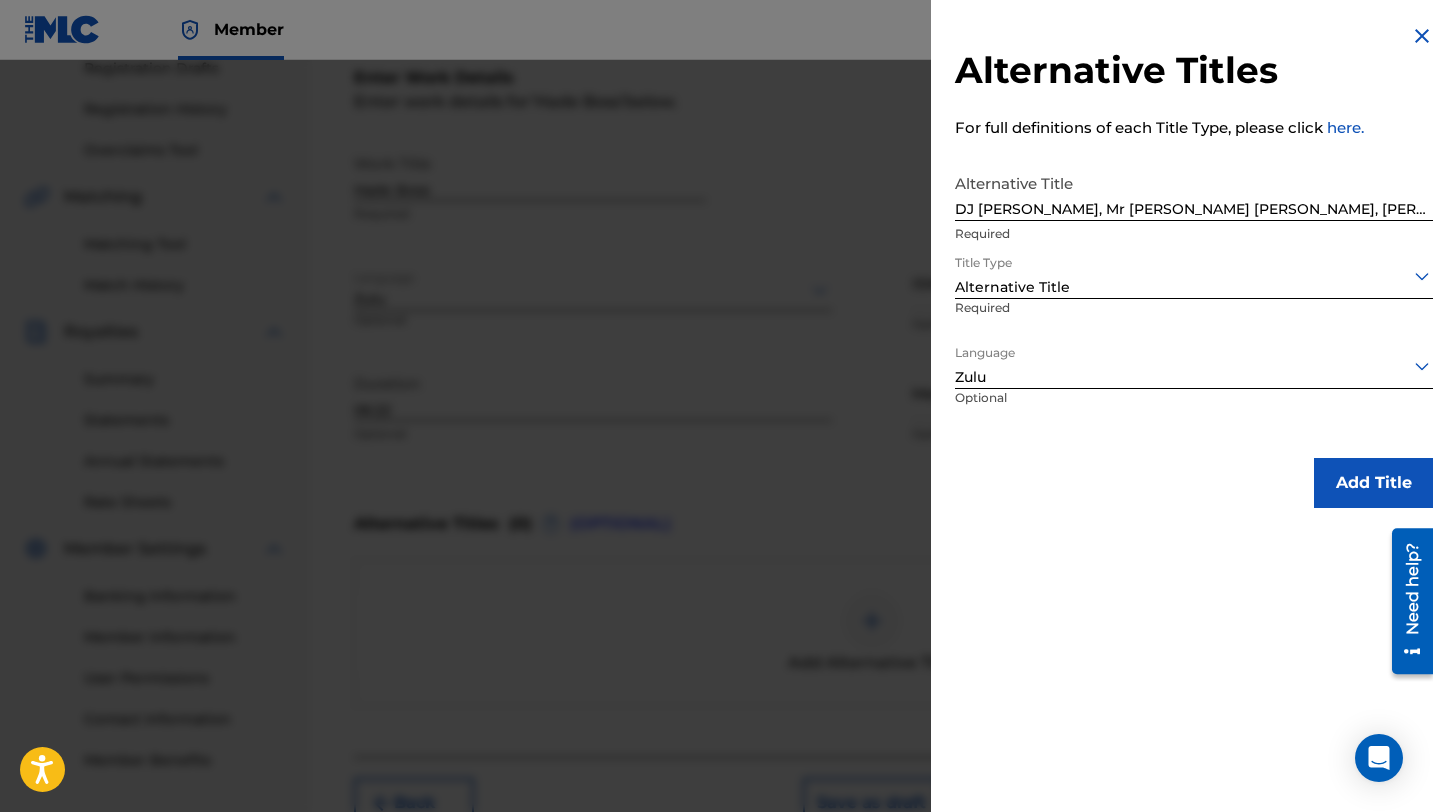 click on "Add Title" at bounding box center [1374, 483] 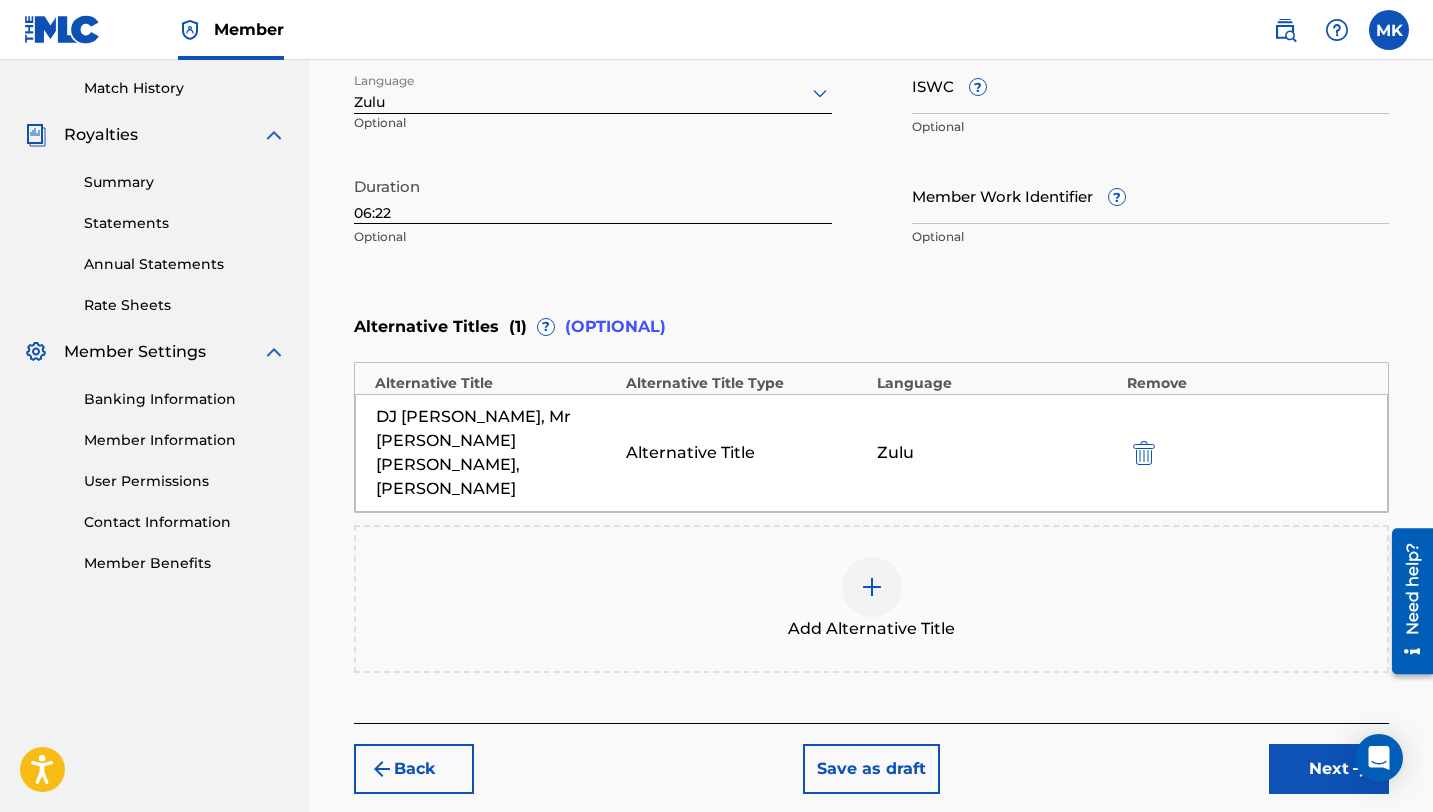 scroll, scrollTop: 596, scrollLeft: 0, axis: vertical 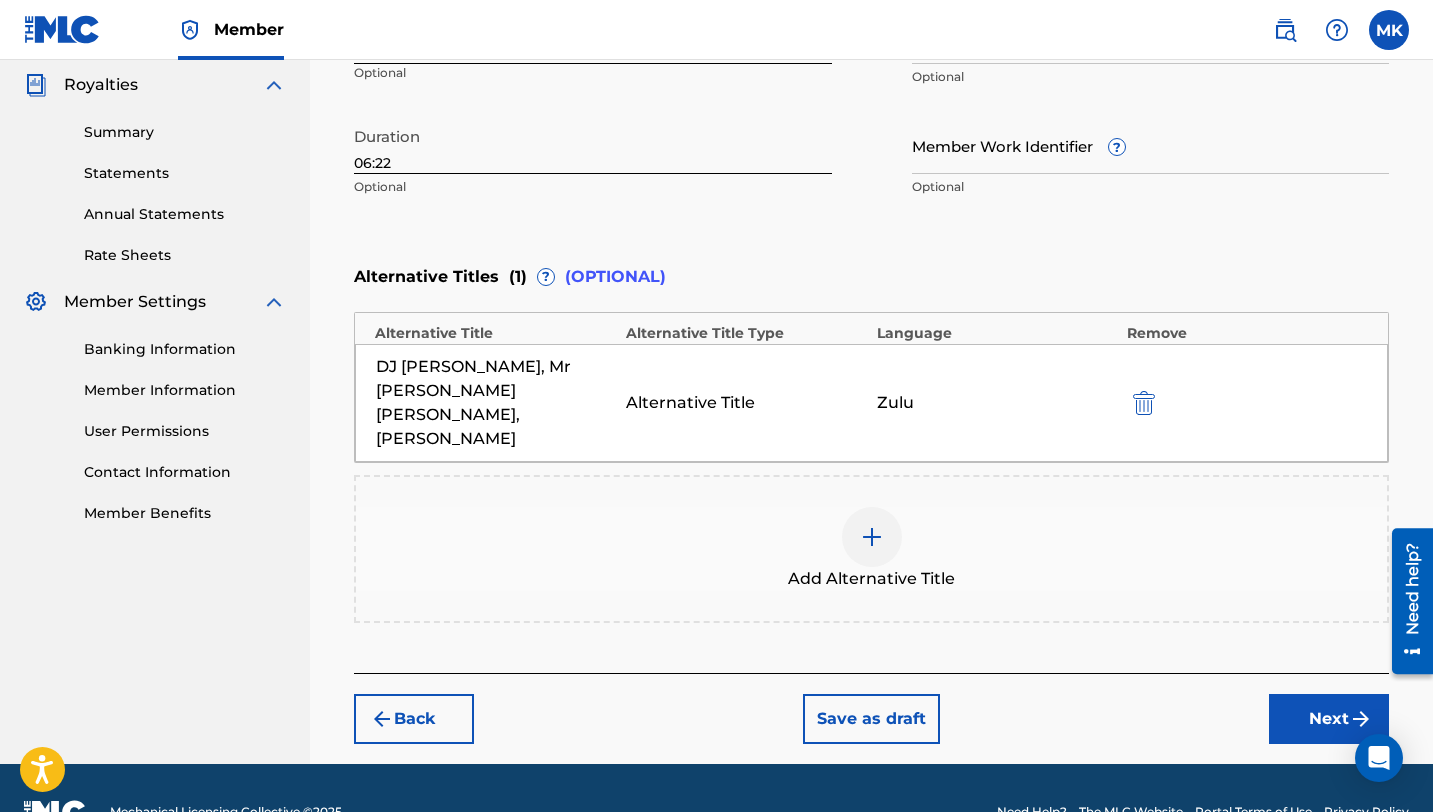 click at bounding box center (872, 537) 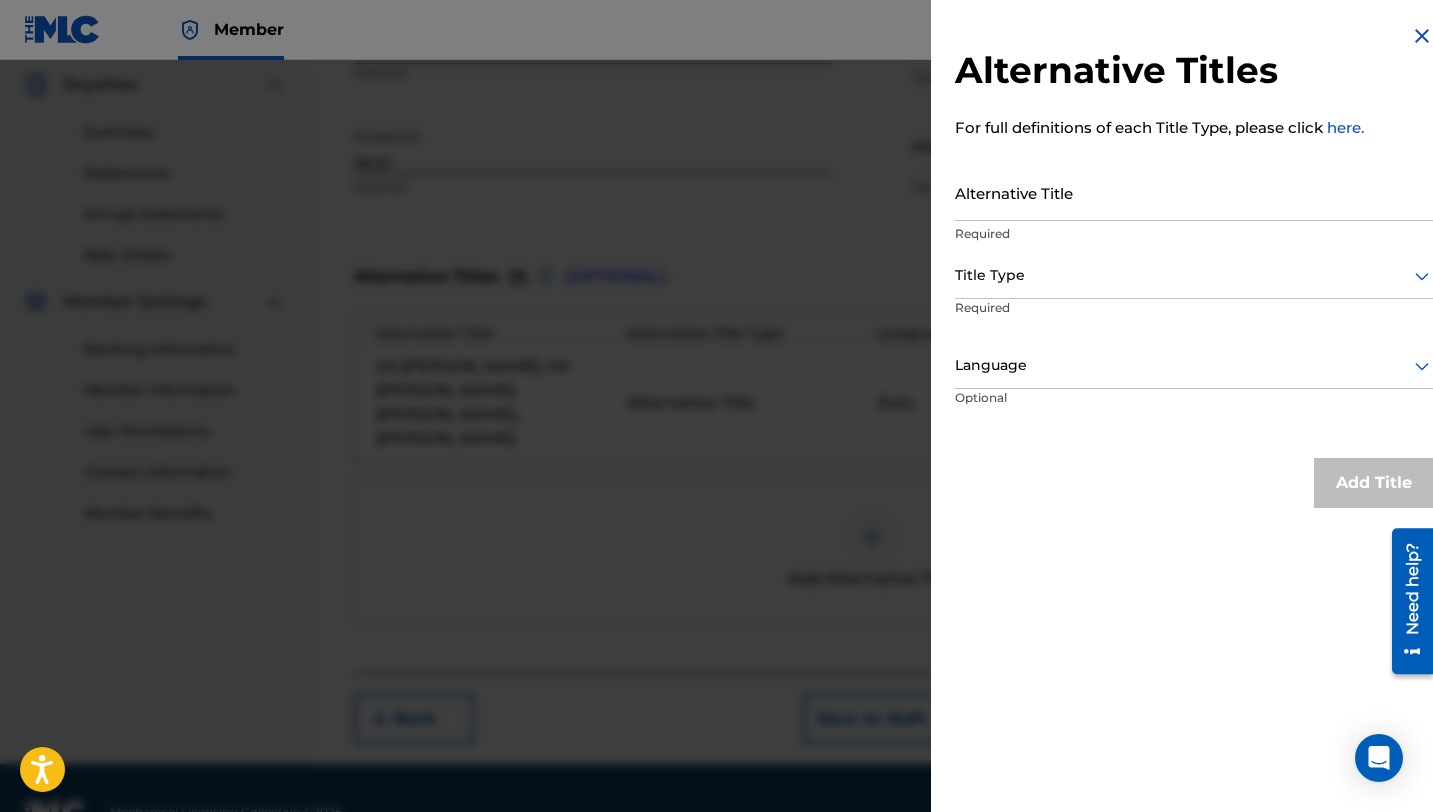 click on "Alternative Title" at bounding box center (1194, 192) 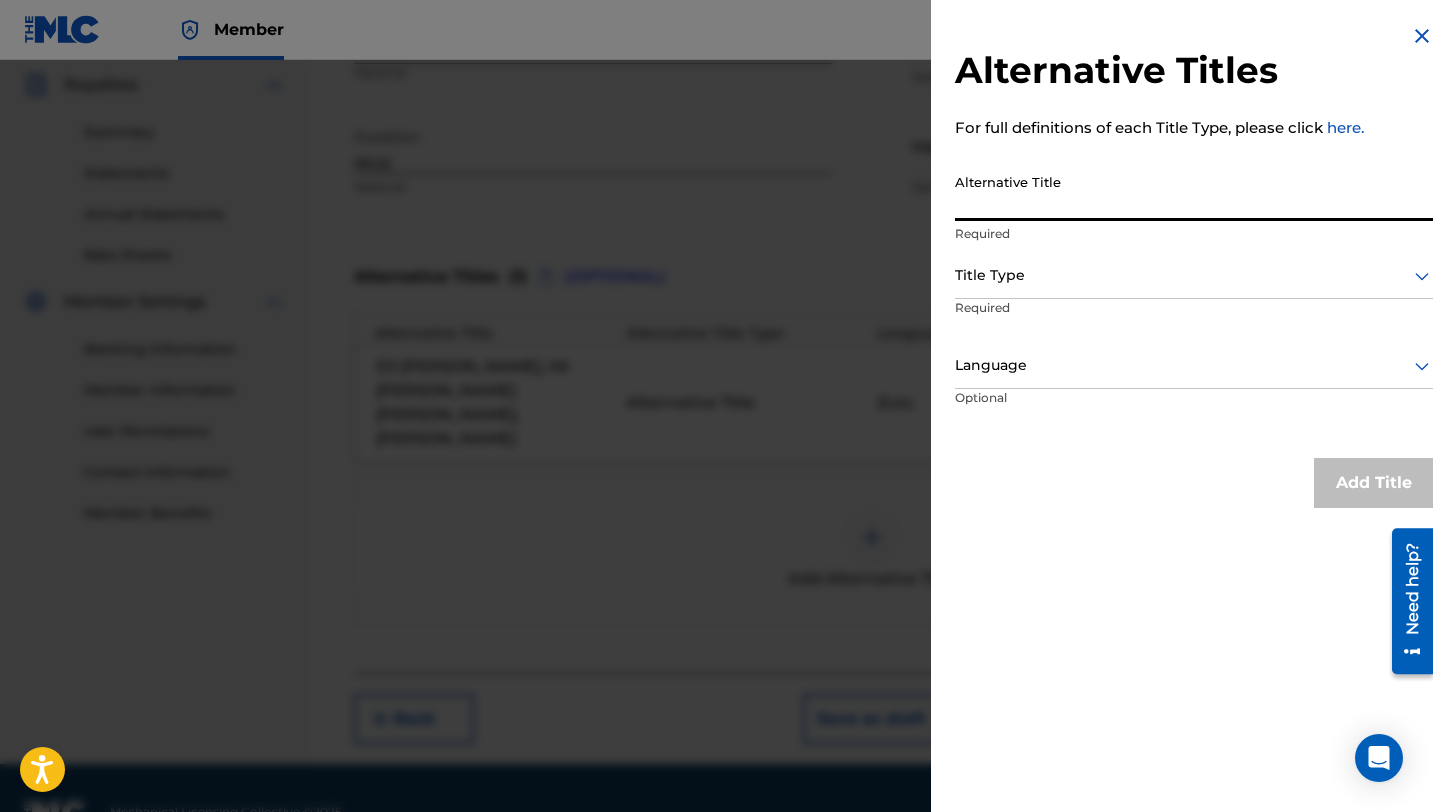 paste on "DJ [PERSON_NAME], Mr [PERSON_NAME] [PERSON_NAME], [PERSON_NAME]" 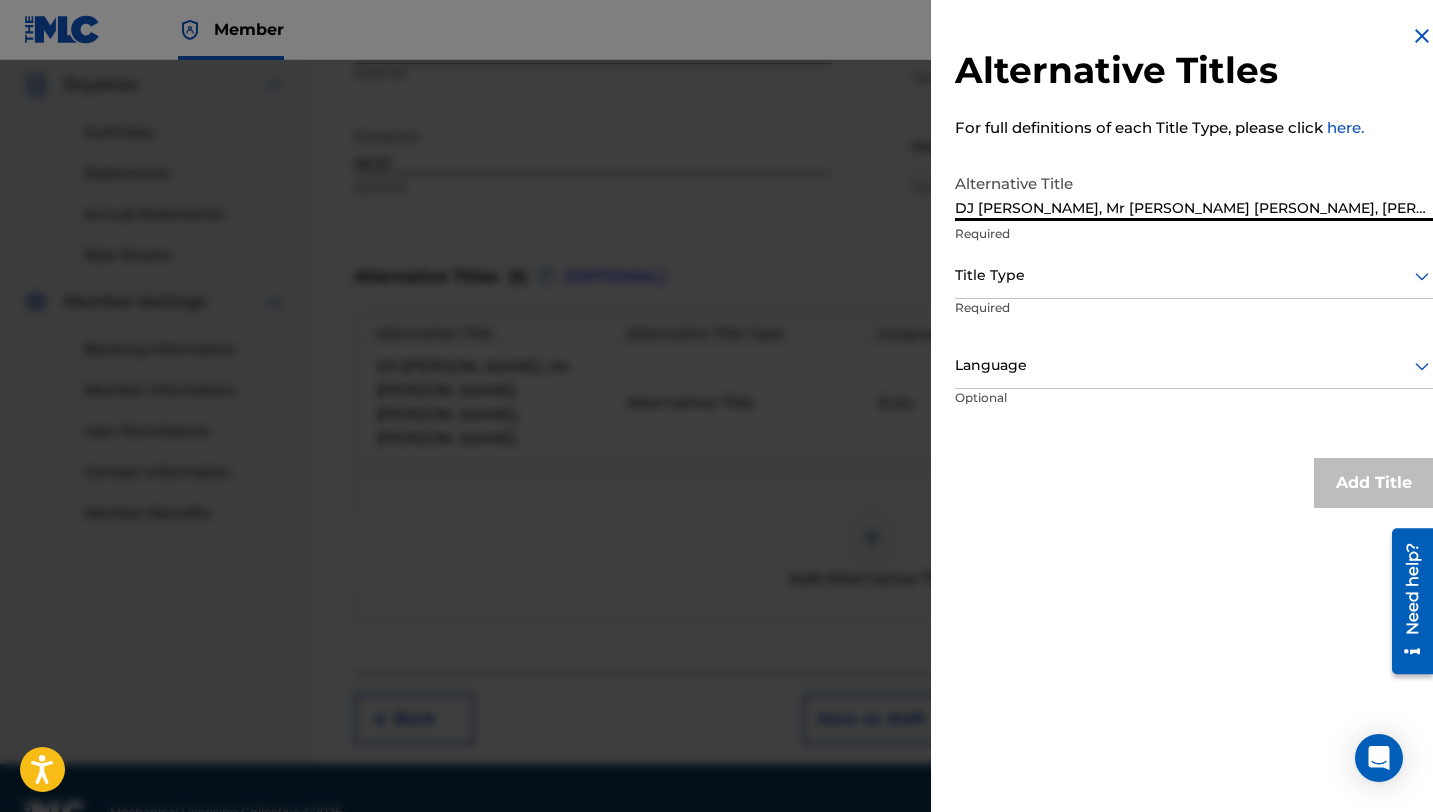 click on "DJ [PERSON_NAME], Mr [PERSON_NAME] [PERSON_NAME], [PERSON_NAME]" at bounding box center (1194, 192) 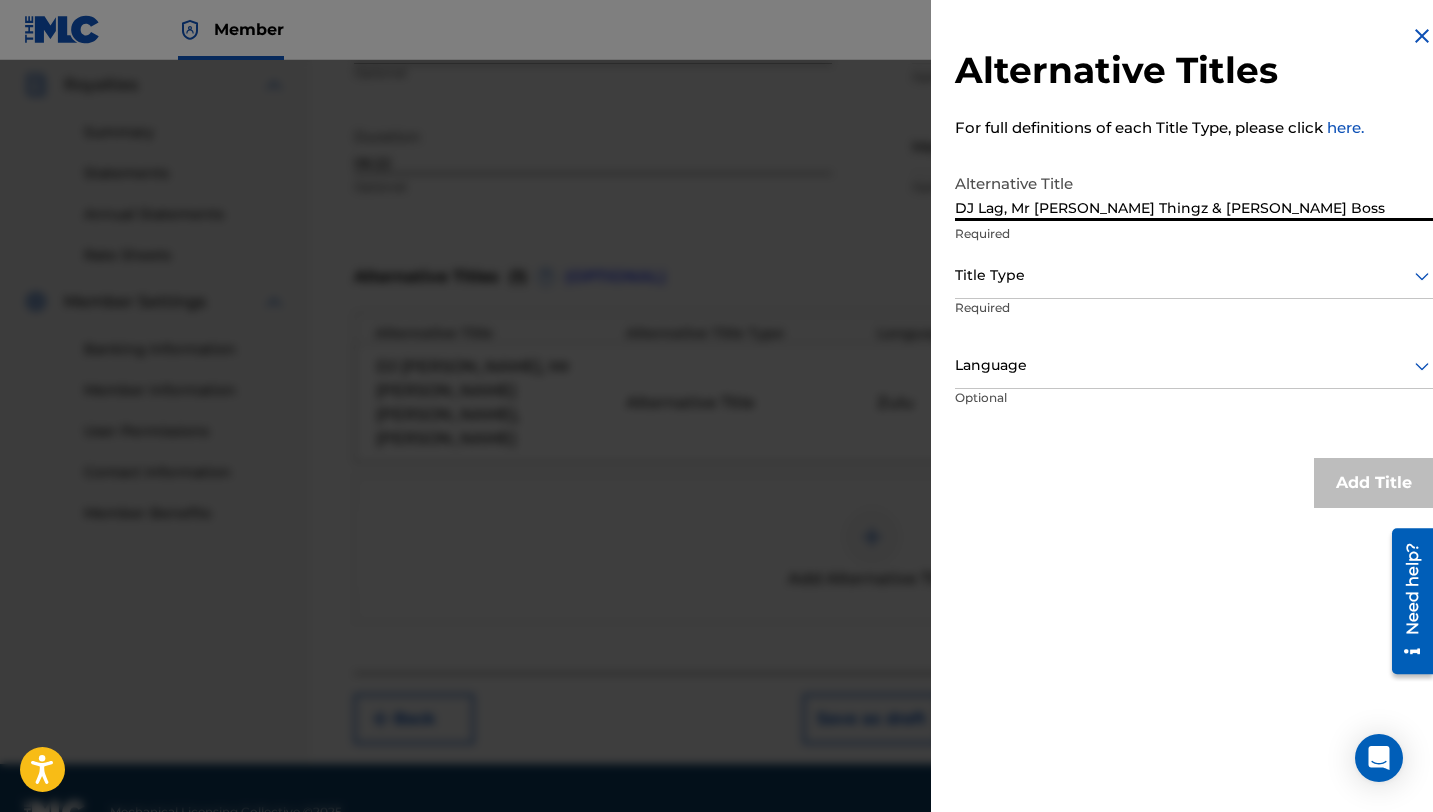 type on "DJ Lag, Mr [PERSON_NAME] Thingz & [PERSON_NAME] Boss" 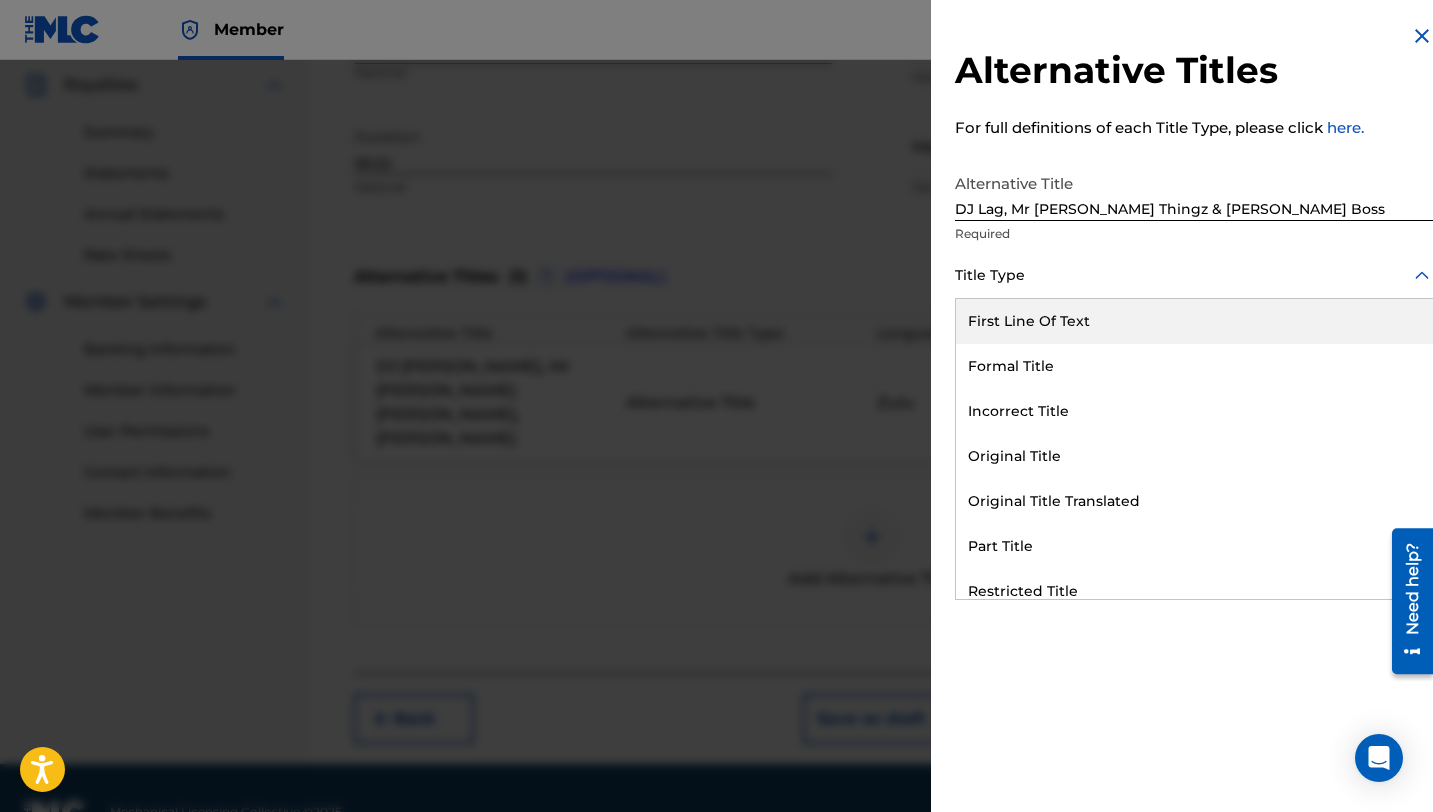 click at bounding box center [1194, 275] 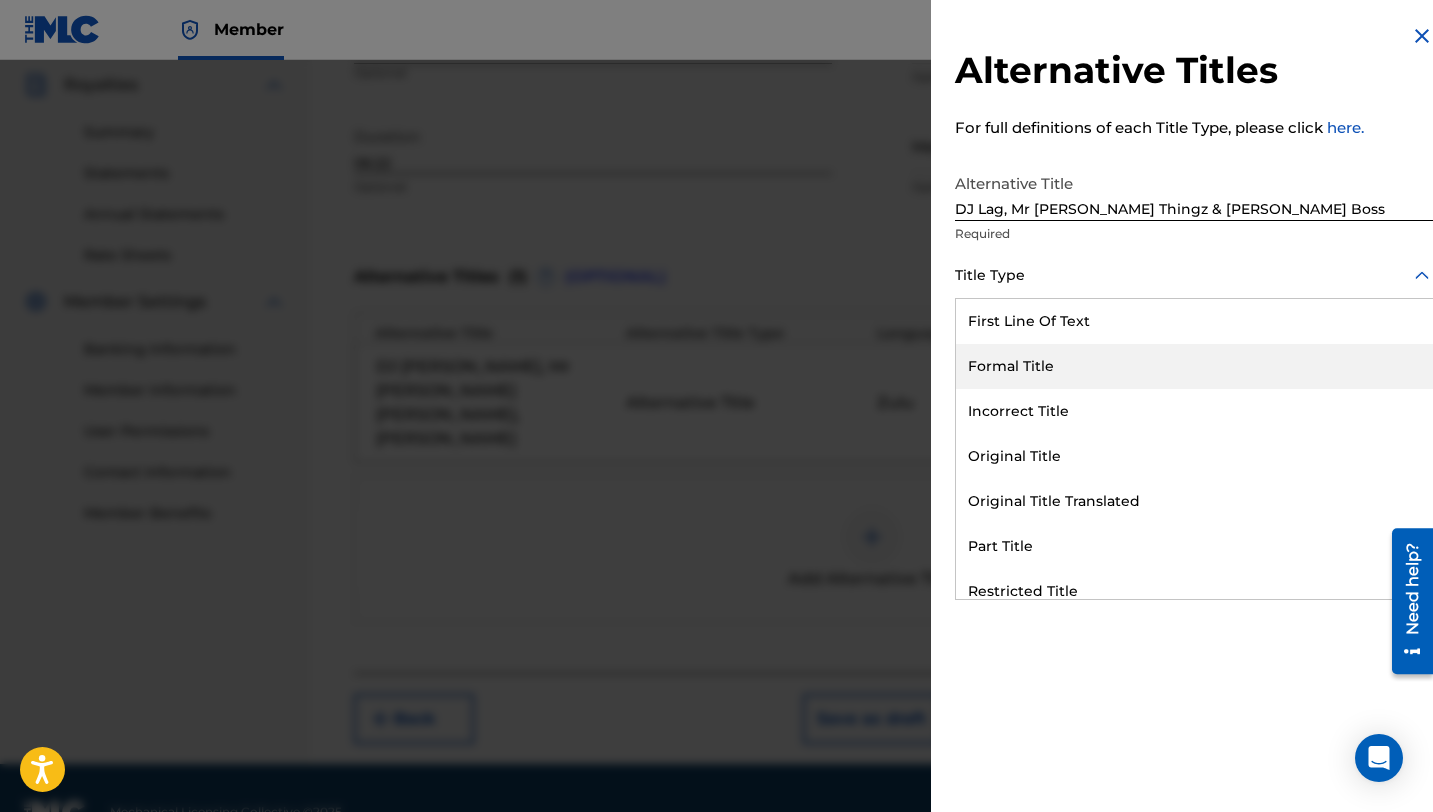 scroll, scrollTop: 195, scrollLeft: 0, axis: vertical 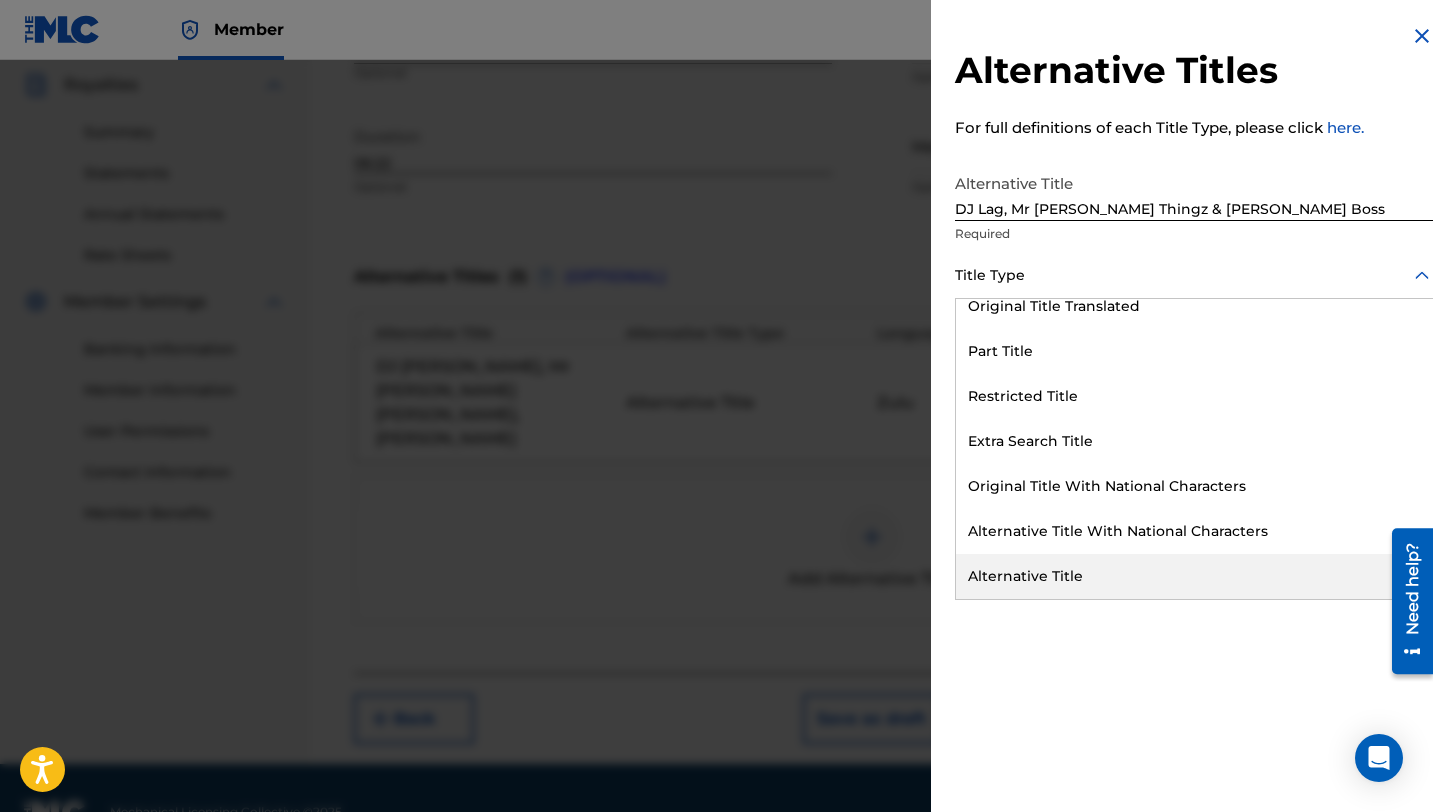 click on "Alternative Title" at bounding box center (1194, 576) 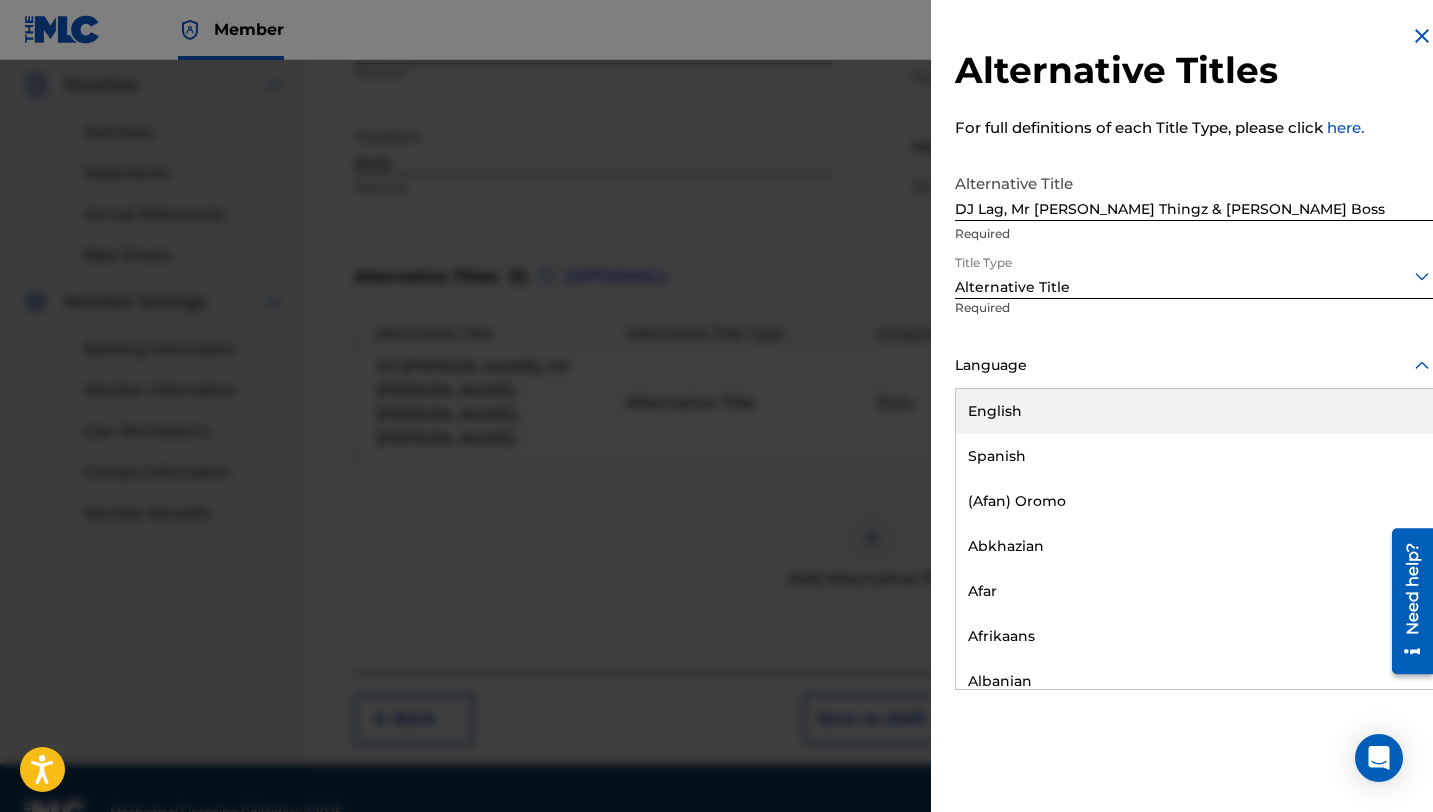 click at bounding box center [1194, 365] 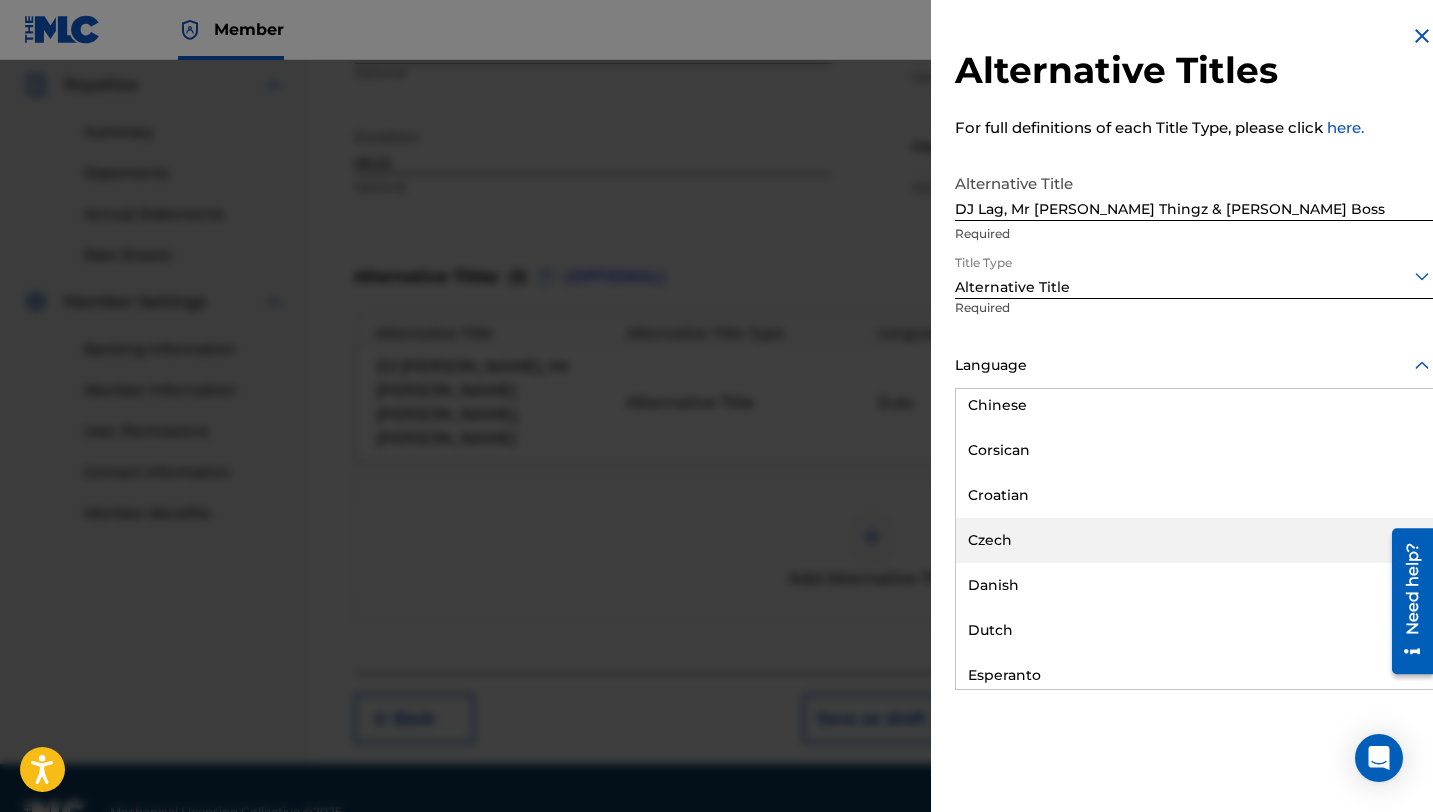 type on "z" 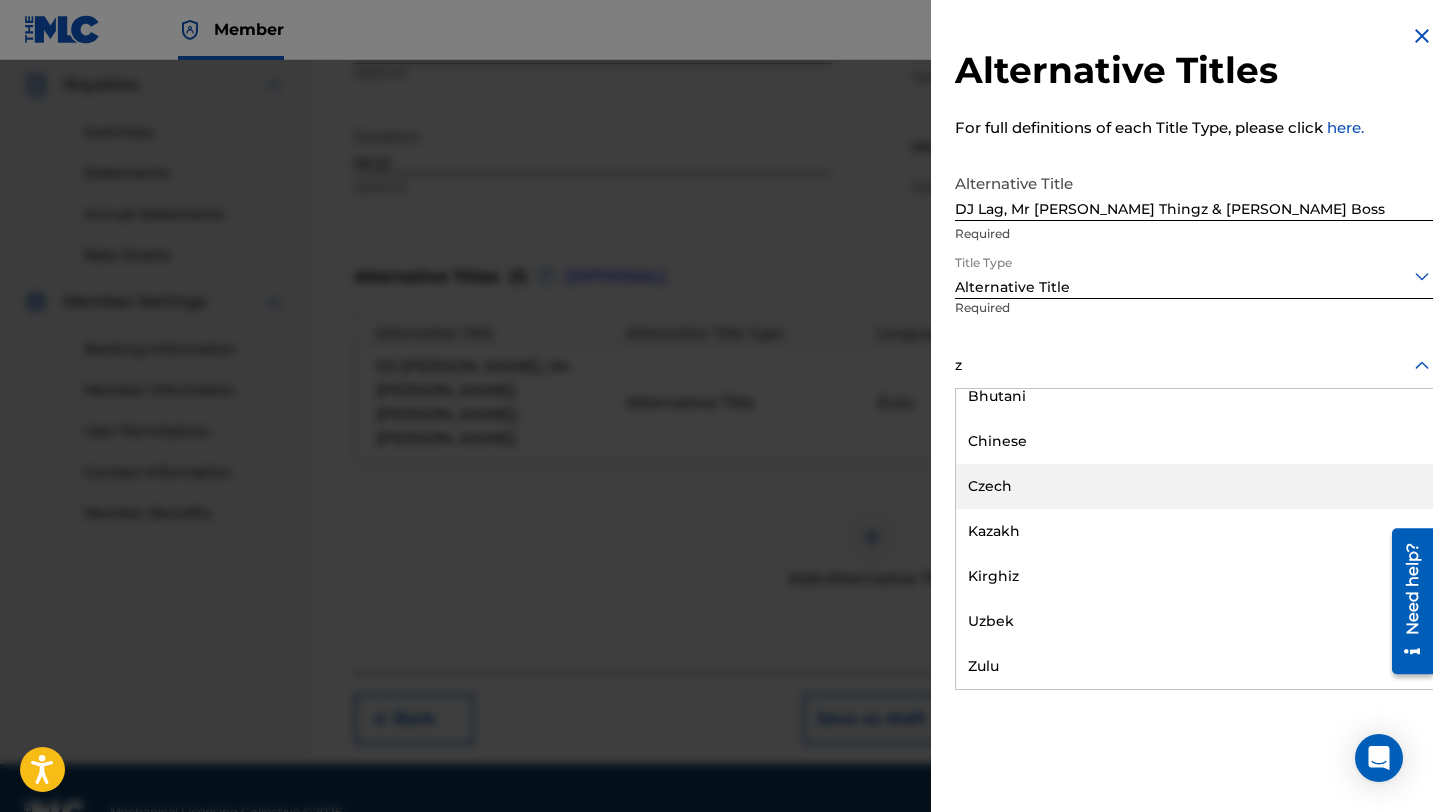 scroll, scrollTop: 105, scrollLeft: 0, axis: vertical 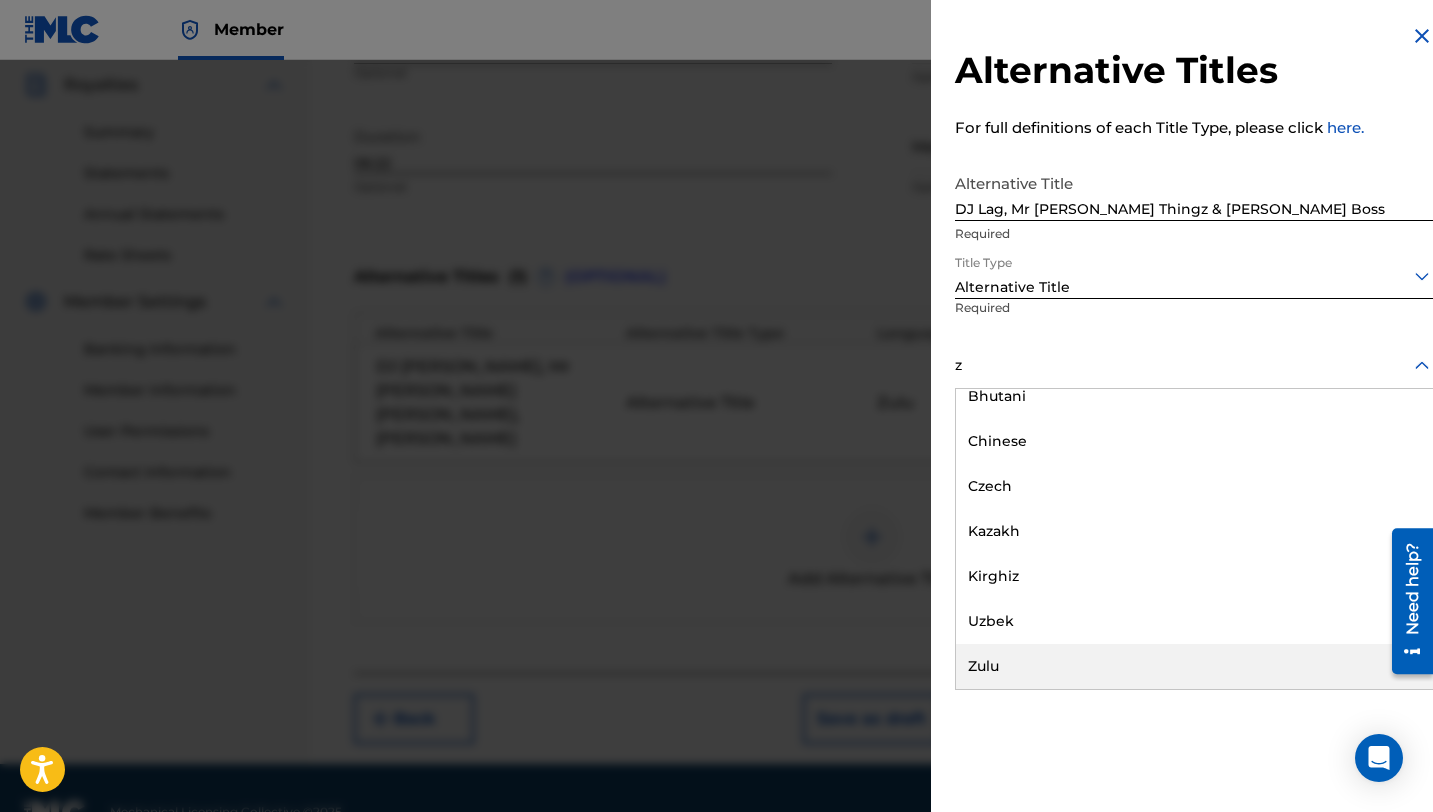 click on "Zulu" at bounding box center [1194, 666] 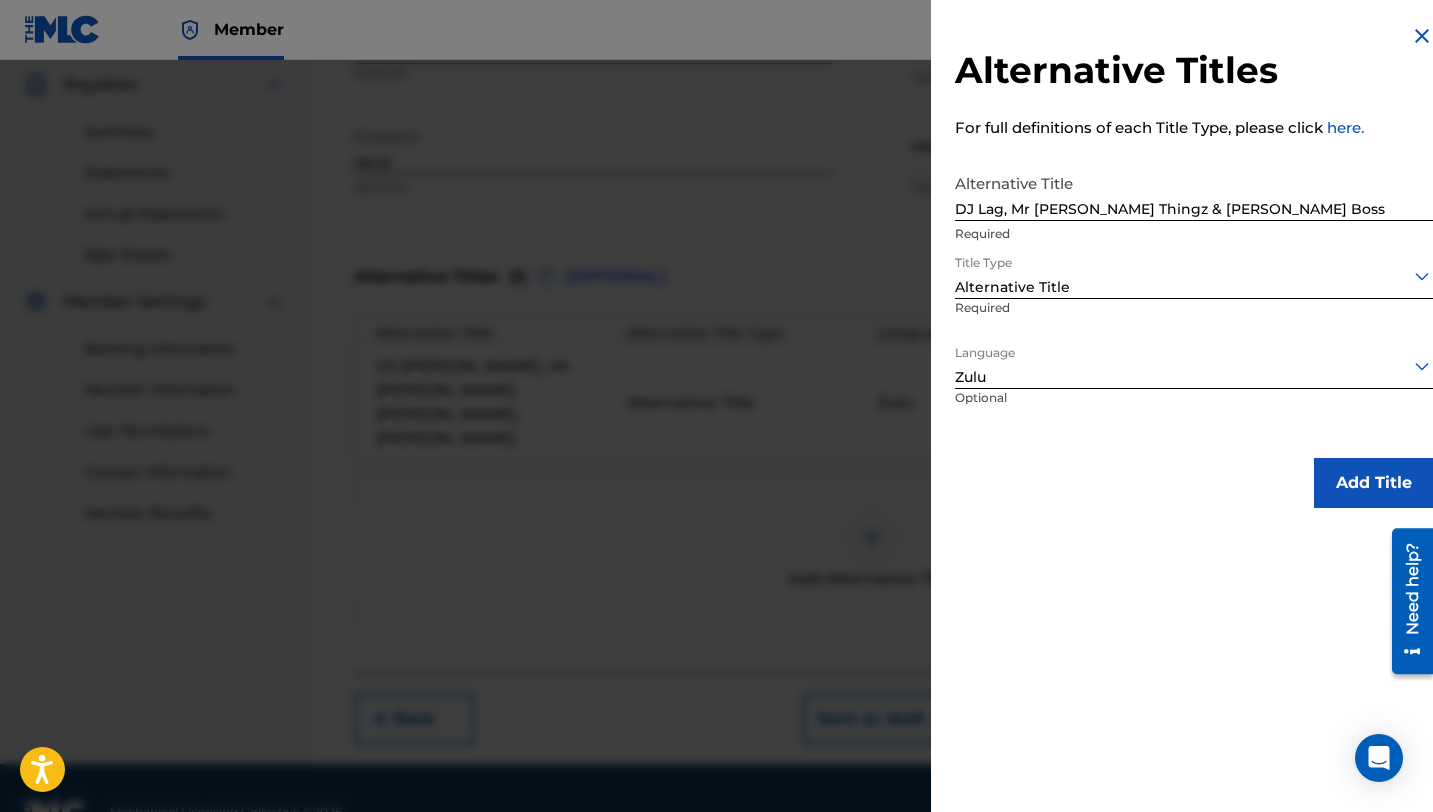 click on "Add Title" at bounding box center (1374, 483) 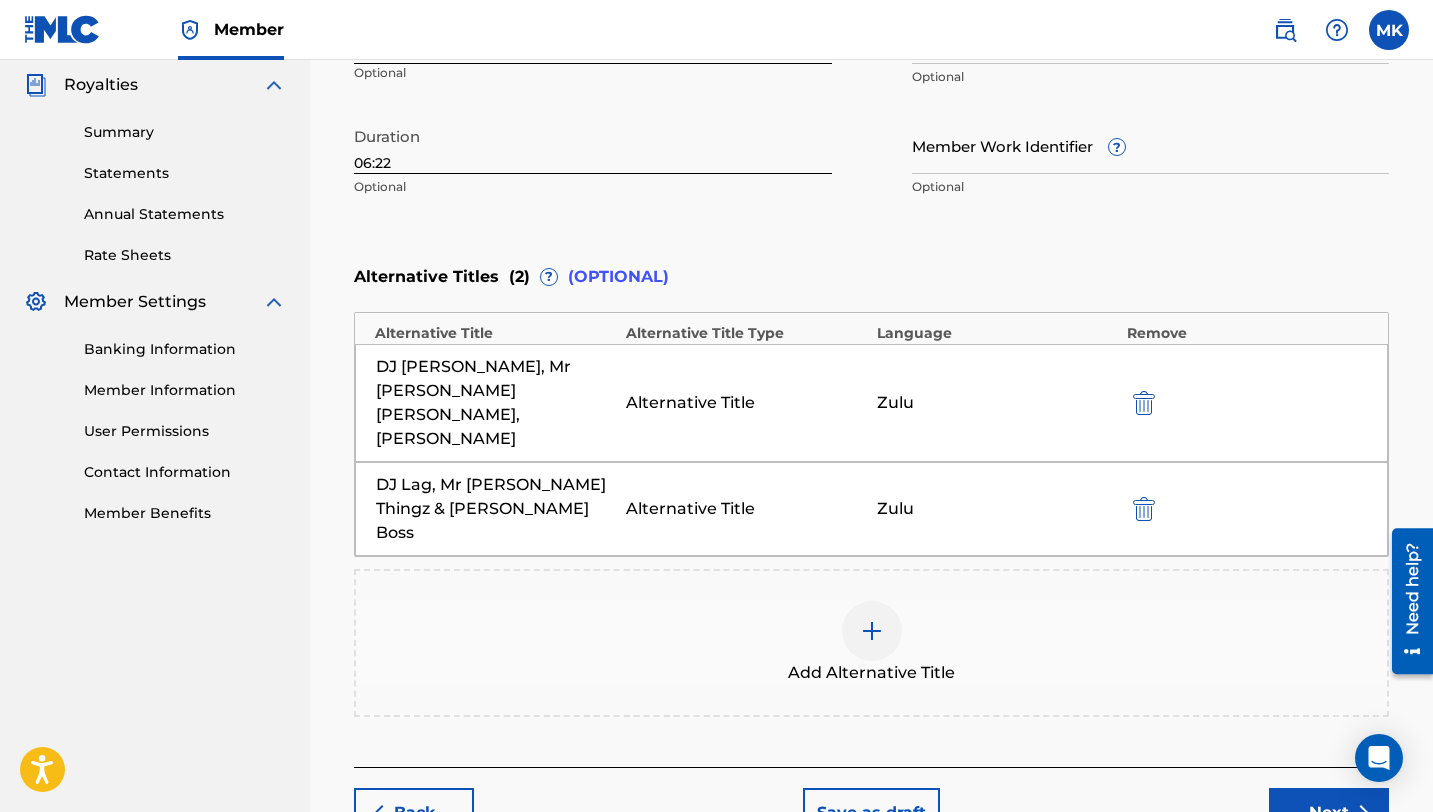 click at bounding box center [872, 631] 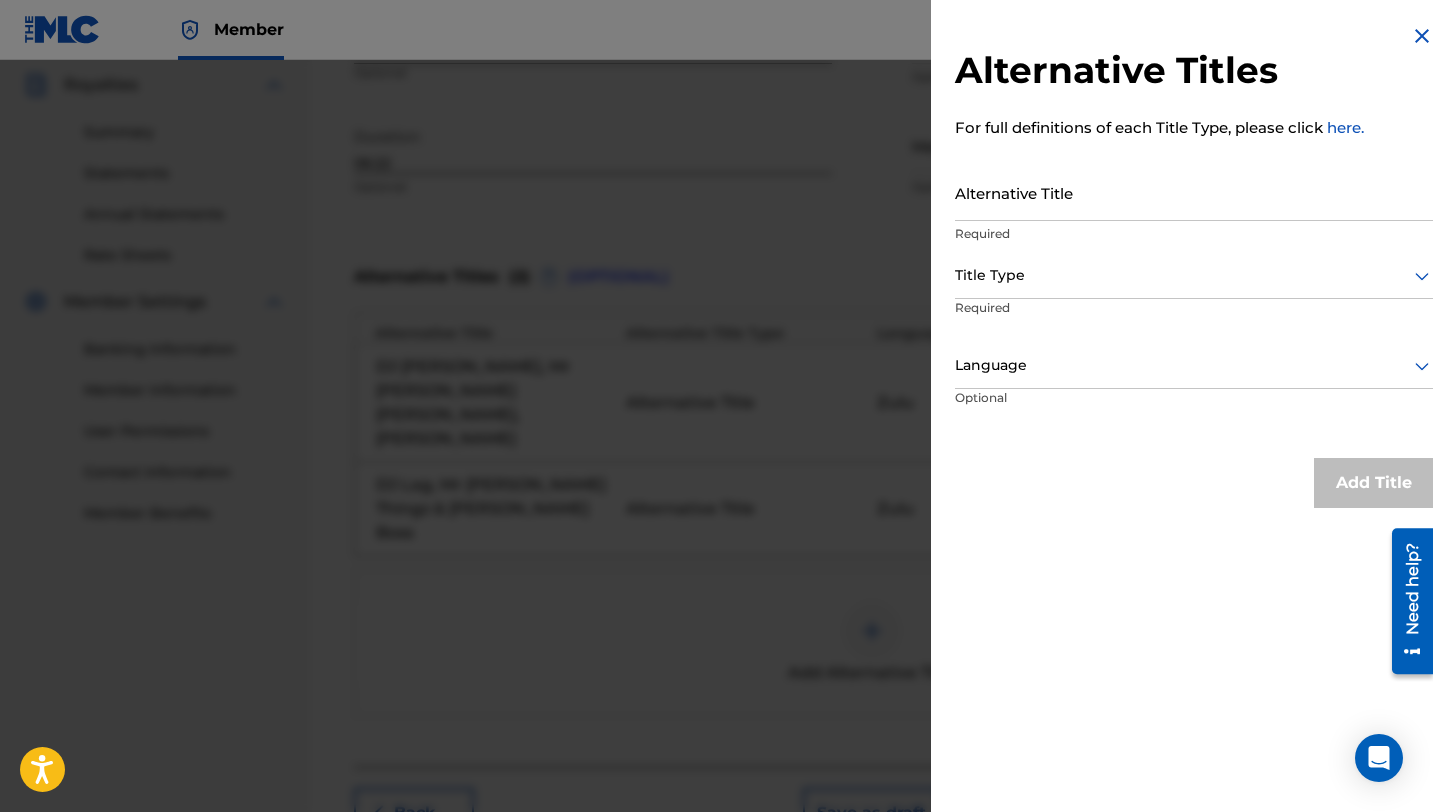 click on "Alternative Title" at bounding box center (1194, 192) 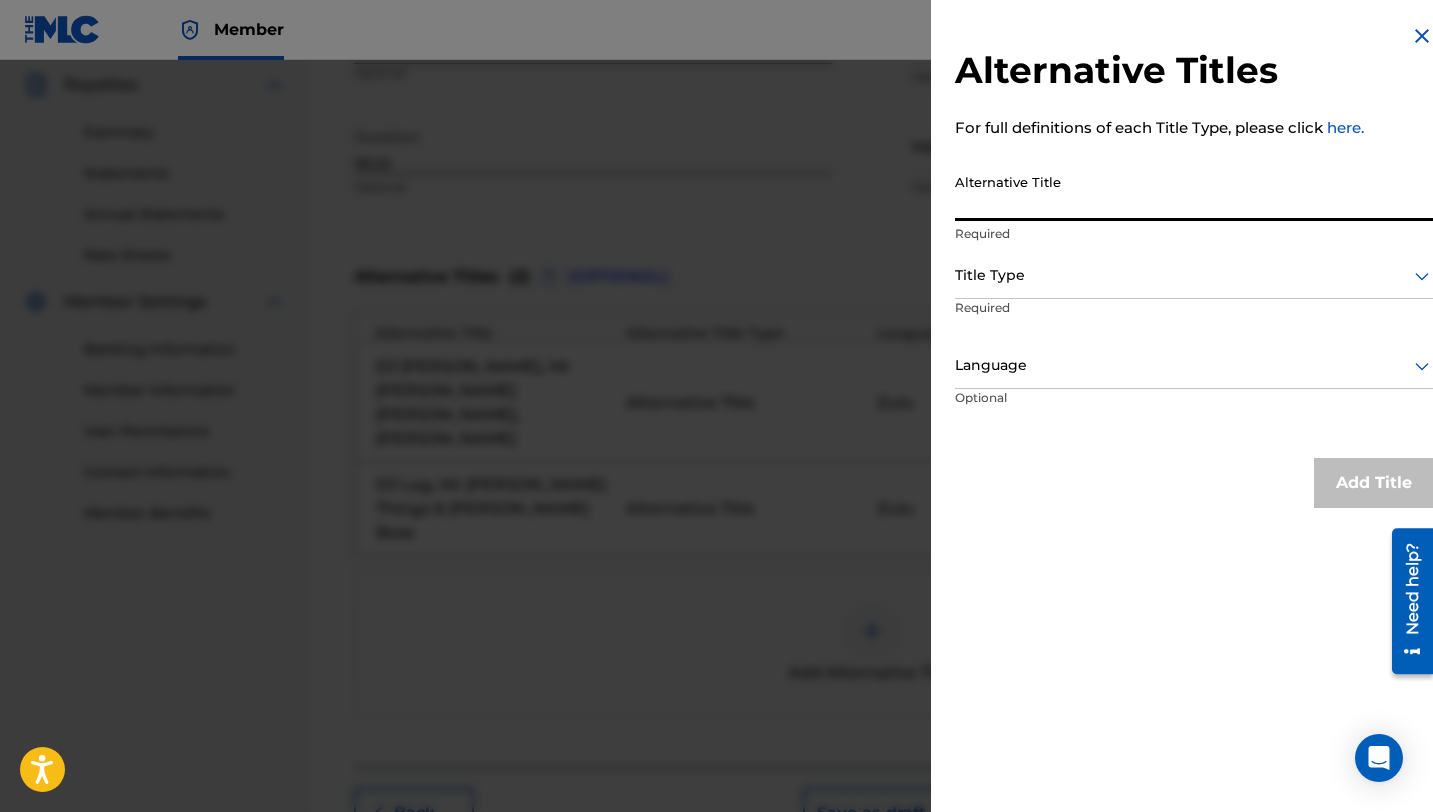 paste on "DJ [PERSON_NAME], Mr [PERSON_NAME] [PERSON_NAME], [PERSON_NAME]" 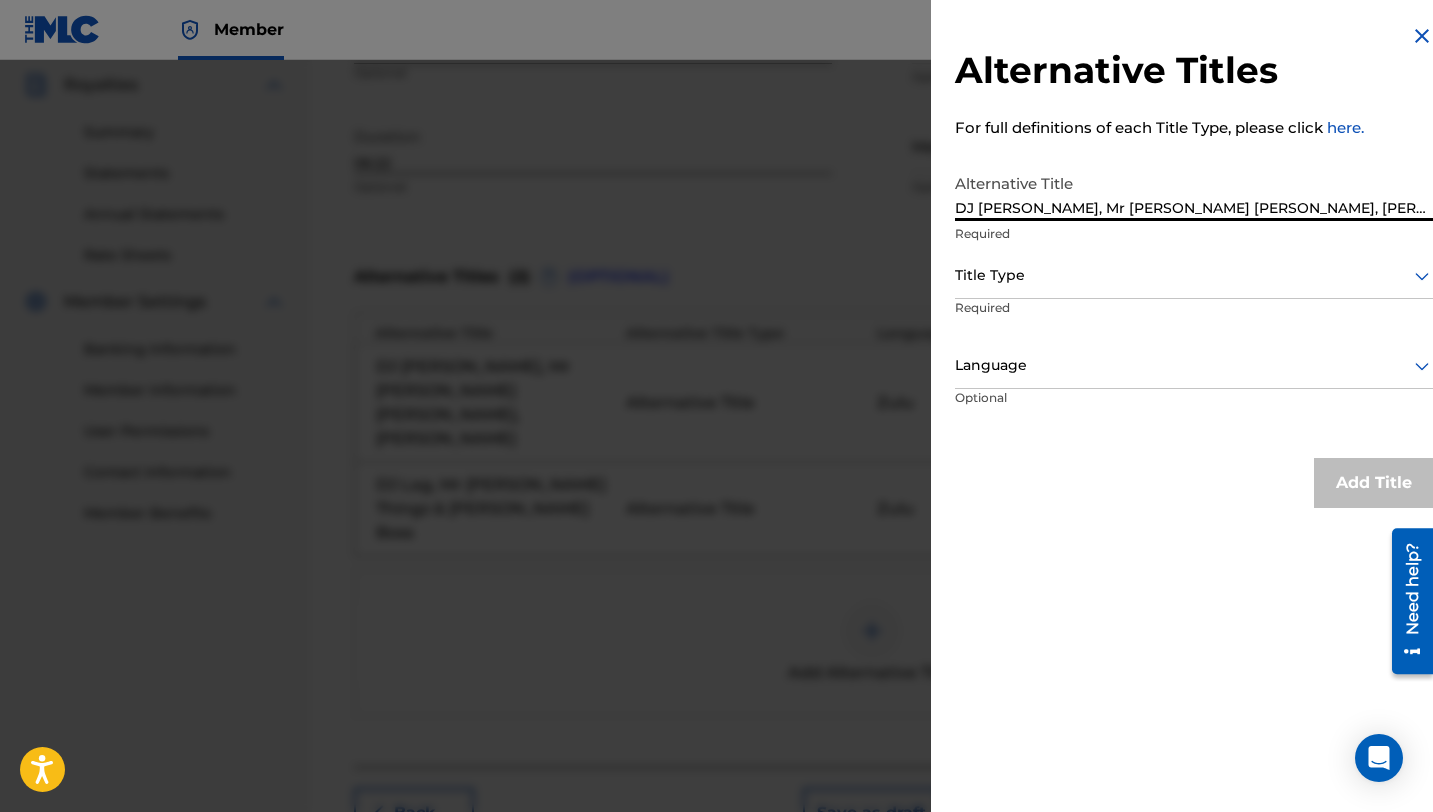 click on "DJ [PERSON_NAME], Mr [PERSON_NAME] [PERSON_NAME], [PERSON_NAME]" at bounding box center (1194, 192) 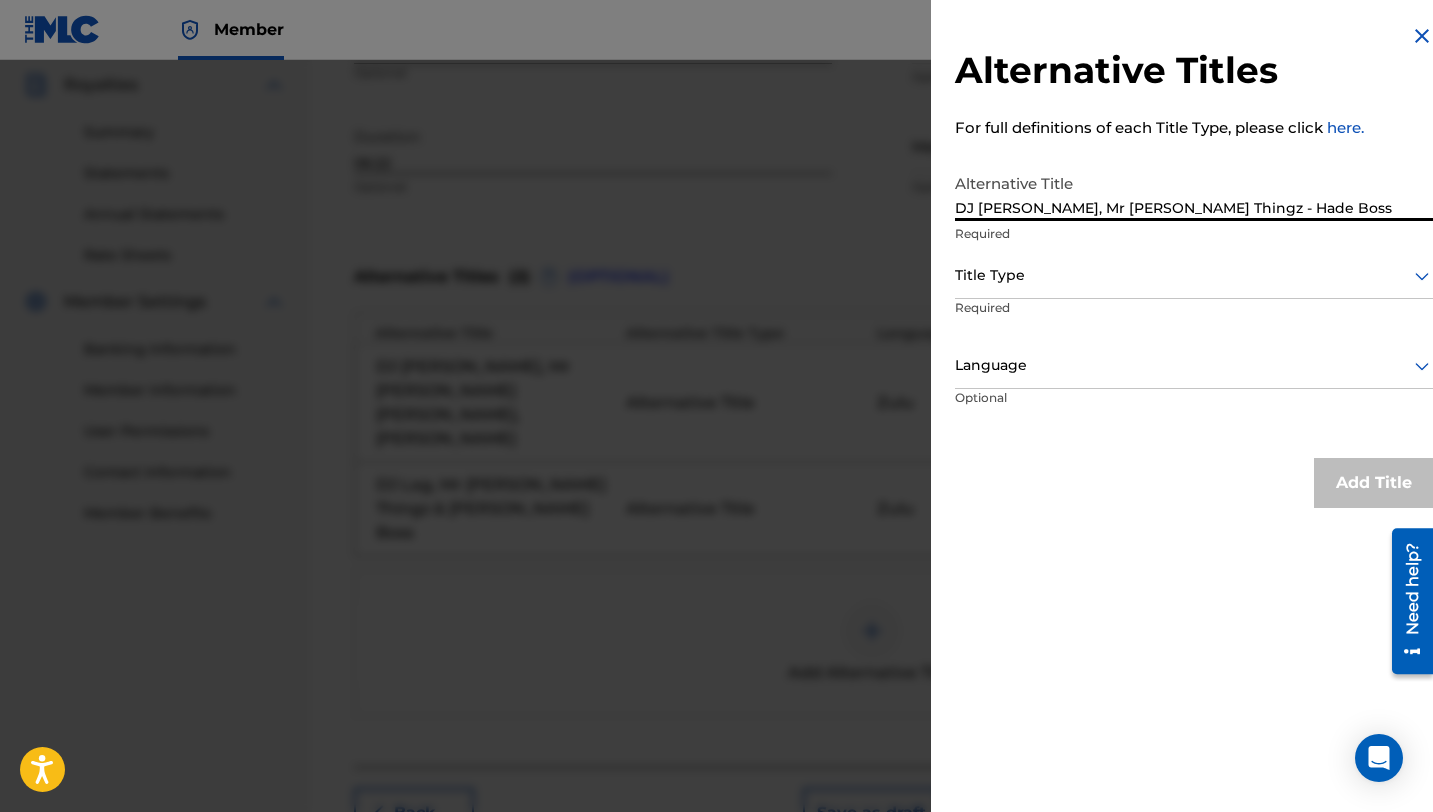 click on "DJ [PERSON_NAME], Mr [PERSON_NAME] Thingz - Hade Boss" at bounding box center (1194, 192) 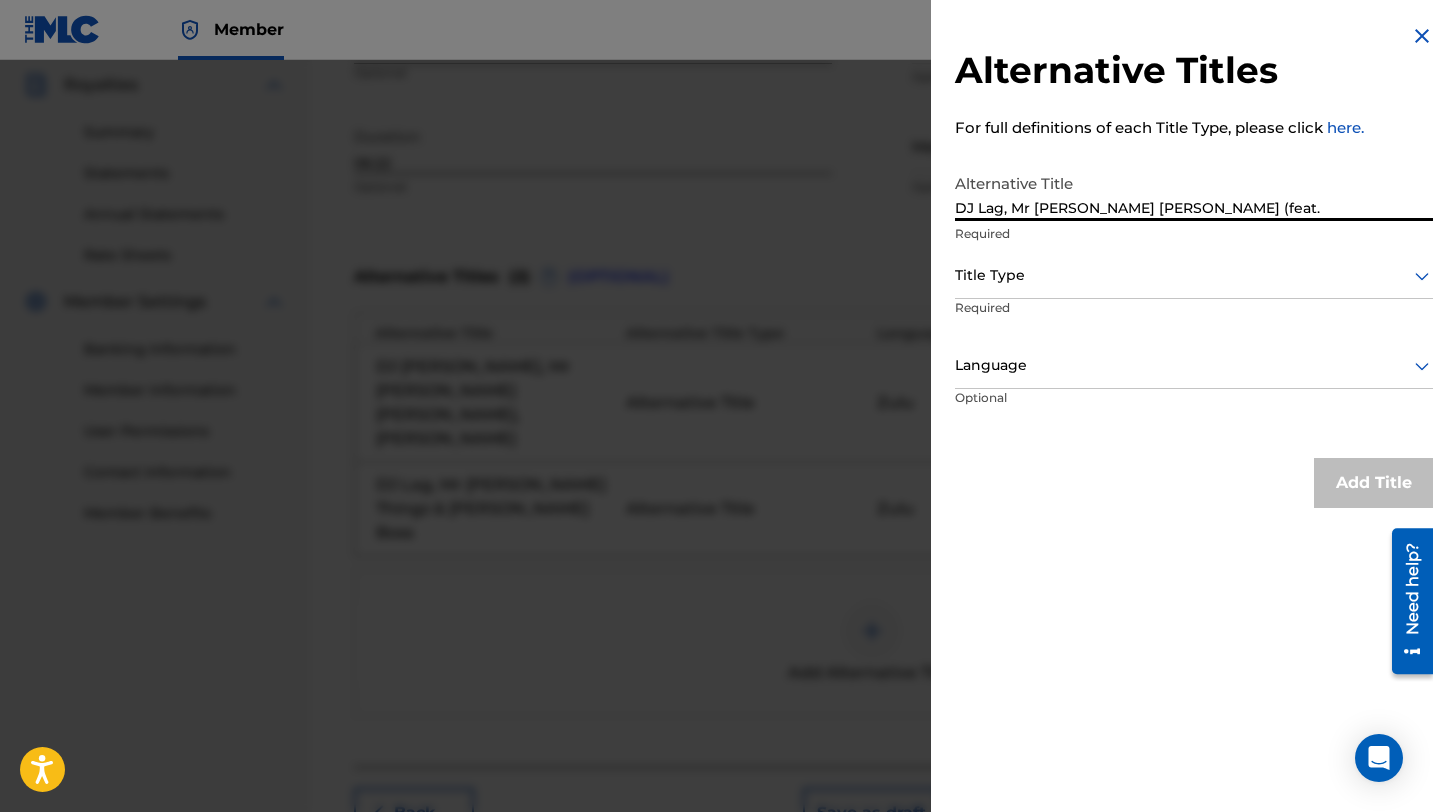 paste on "[PERSON_NAME]" 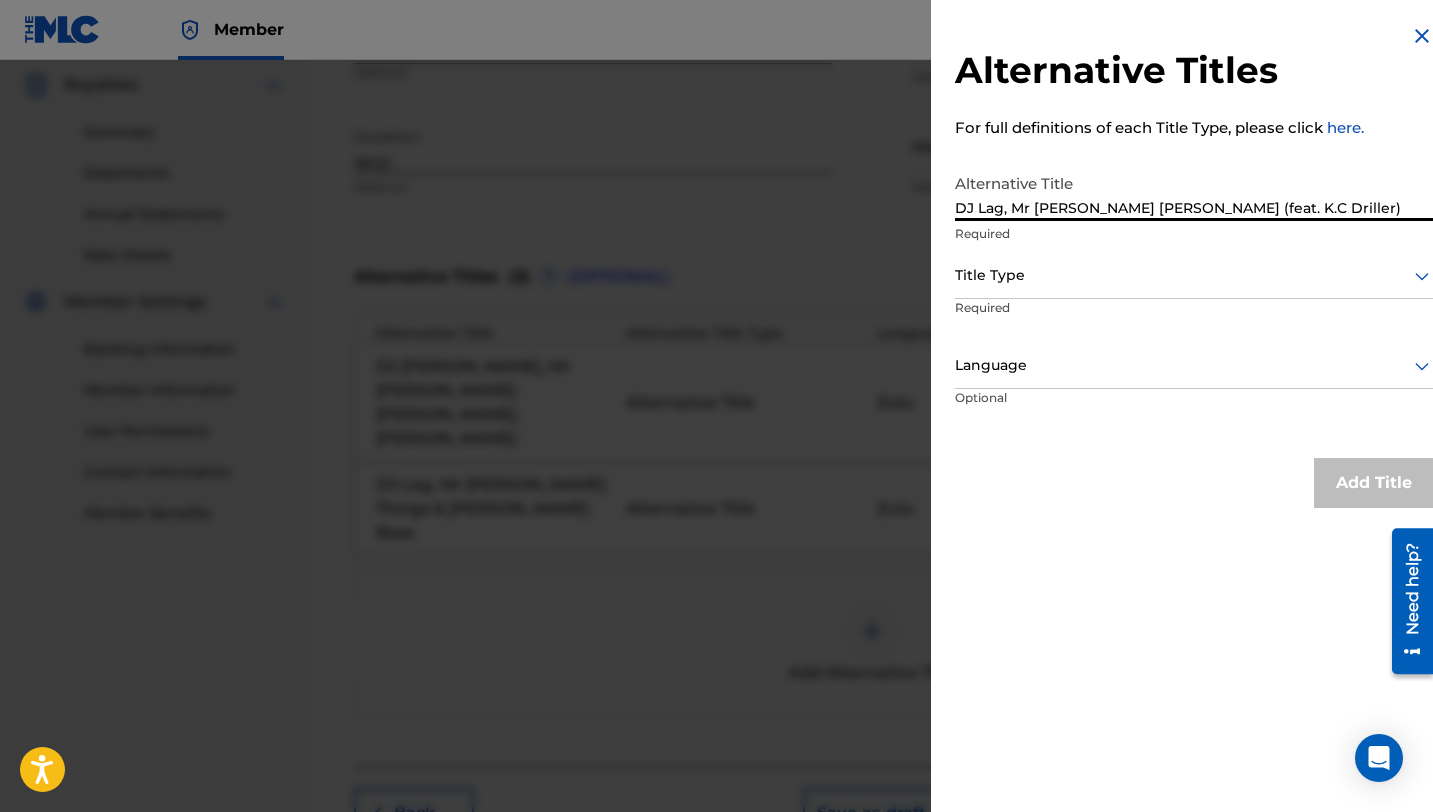 click on "DJ Lag, Mr [PERSON_NAME] [PERSON_NAME] (feat. K.C Driller)" at bounding box center [1194, 192] 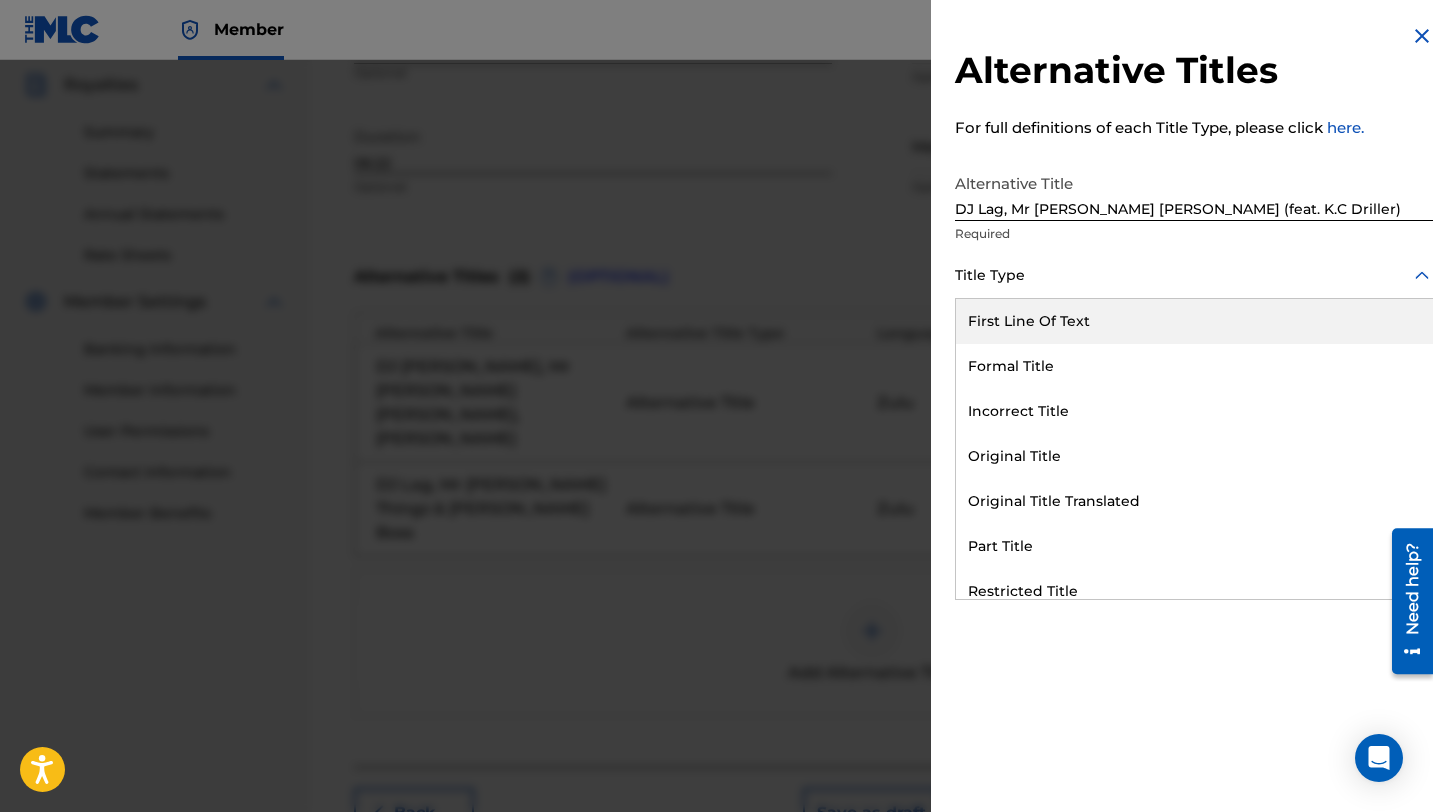 drag, startPoint x: 1155, startPoint y: 135, endPoint x: 1149, endPoint y: 150, distance: 16.155495 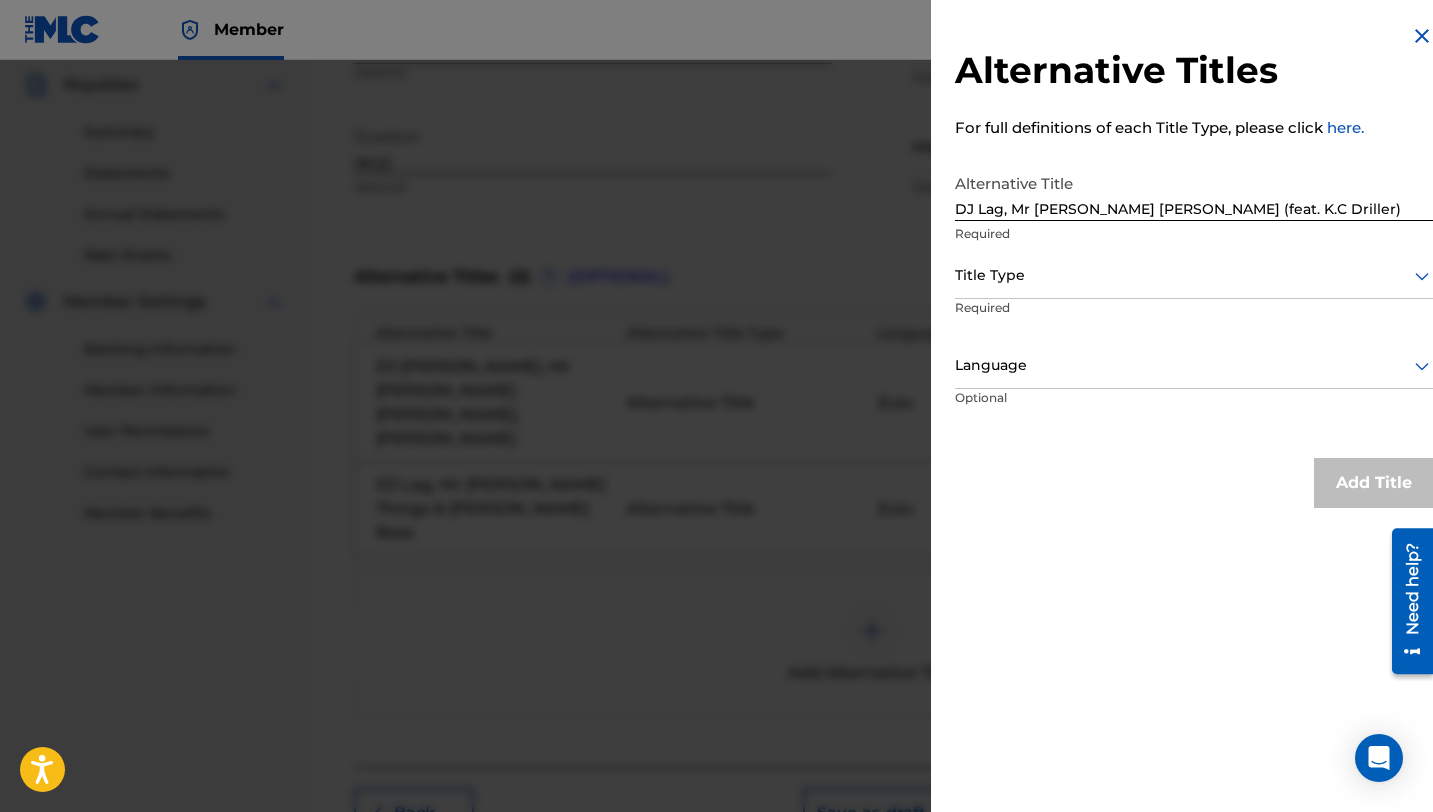 click at bounding box center [1194, 275] 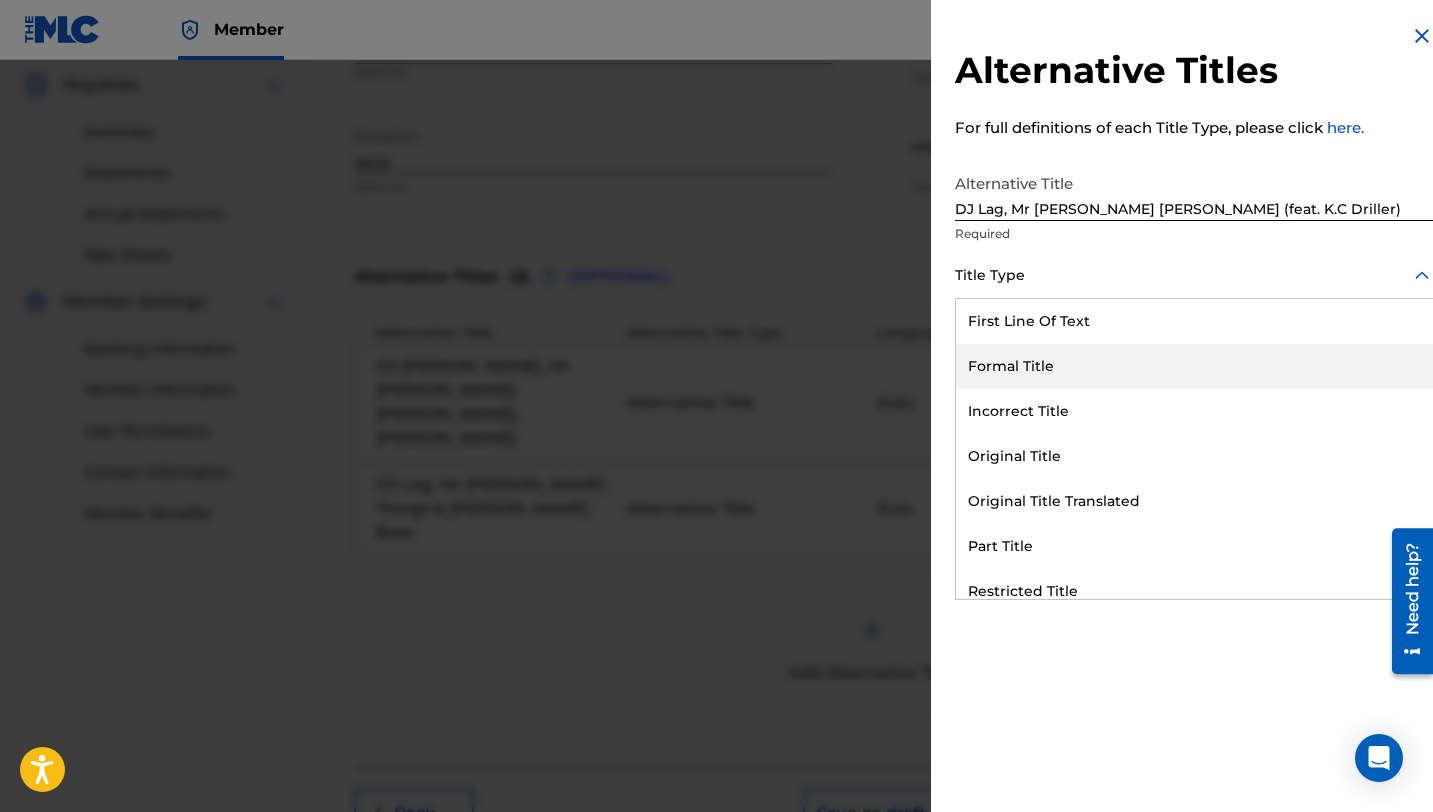click on "Formal Title" at bounding box center [1194, 366] 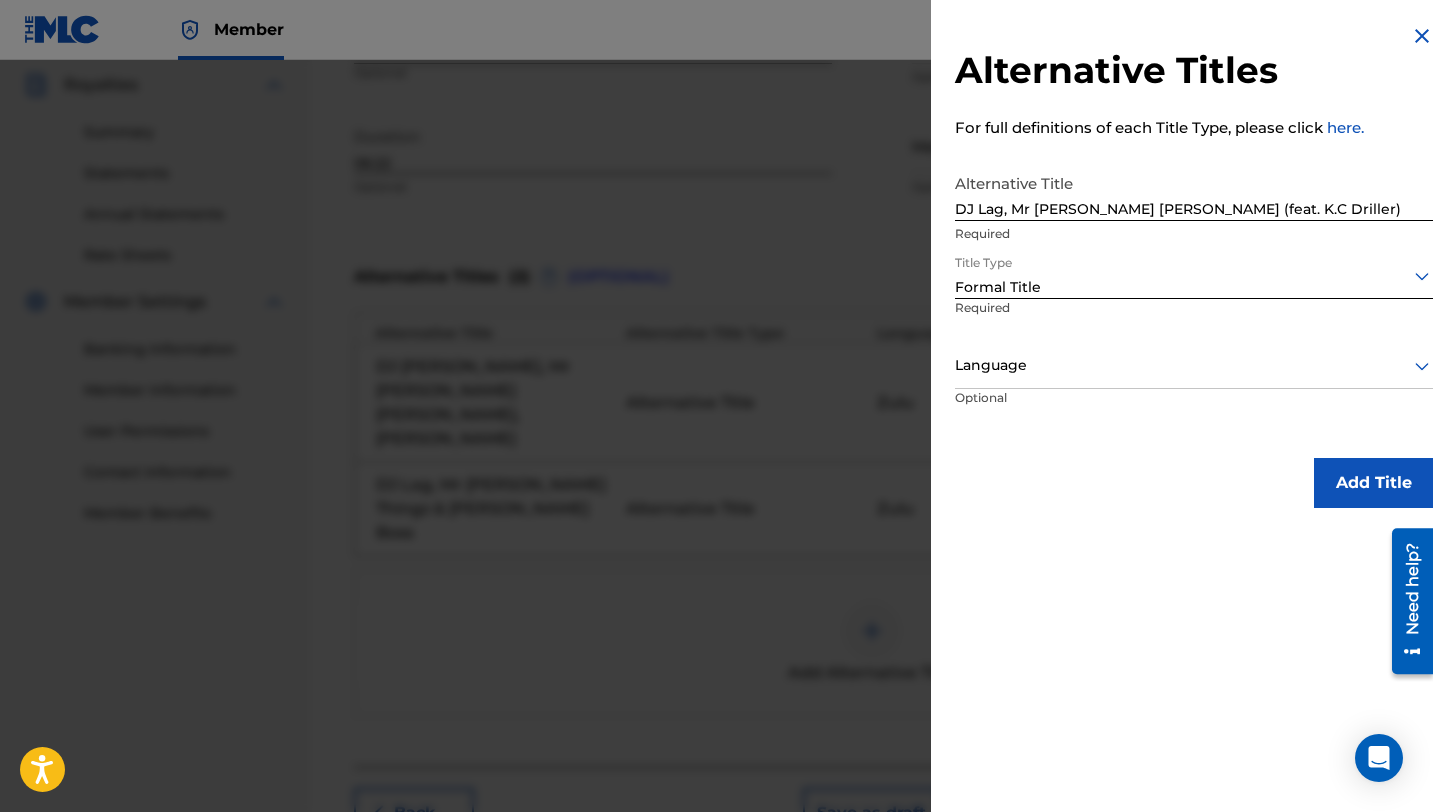 click on "Language" at bounding box center [1194, 366] 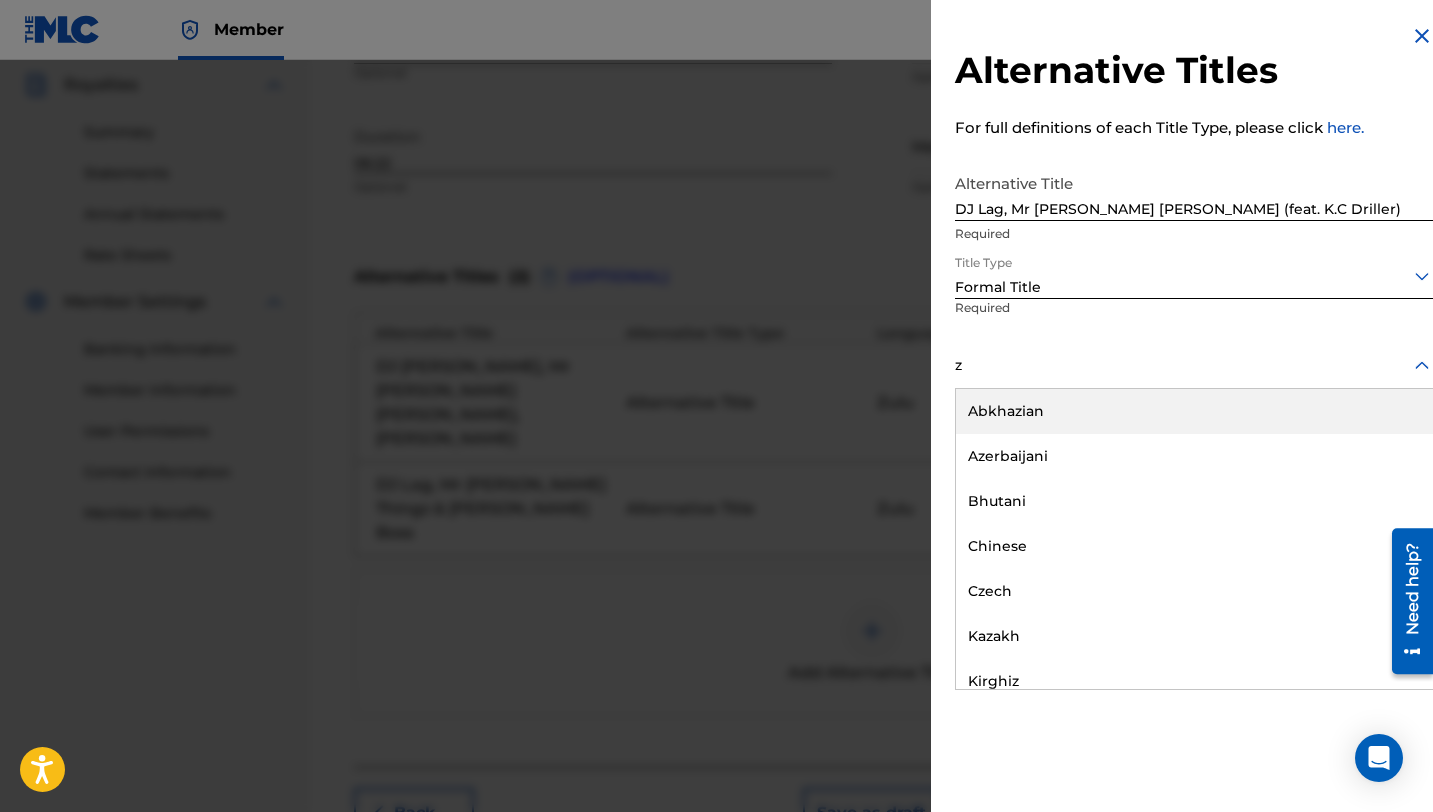 type on "zu" 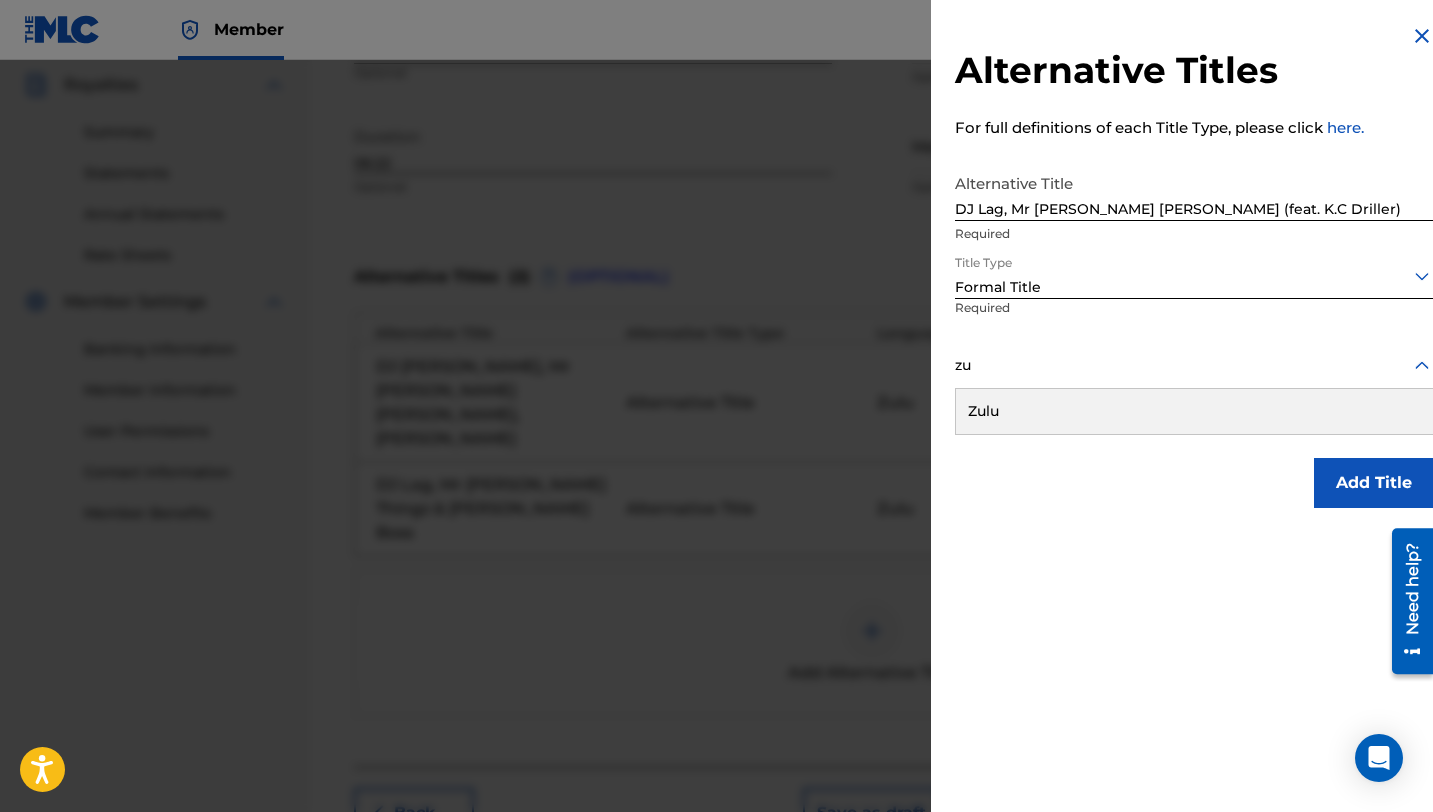 click on "Zulu" at bounding box center [1194, 411] 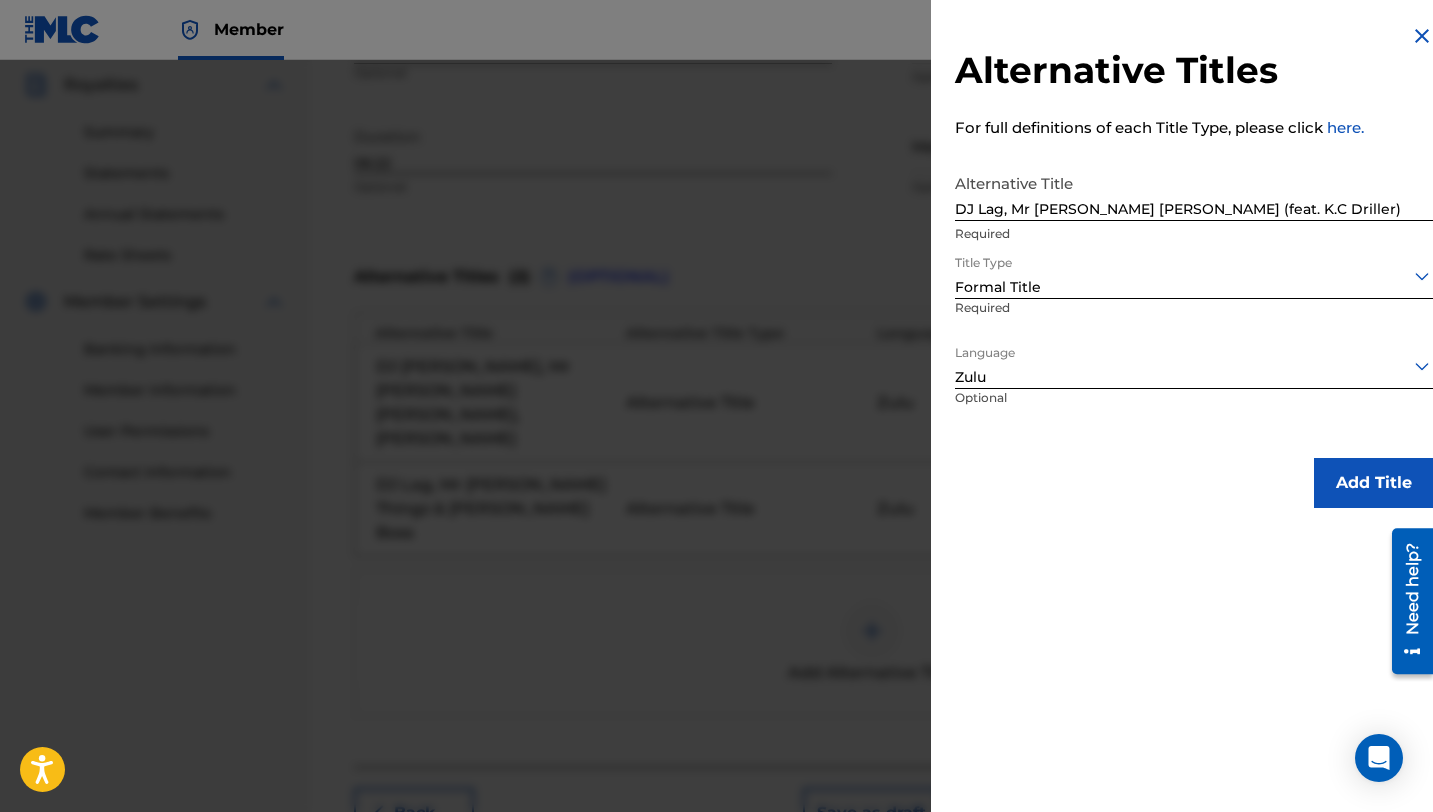 click on "Add Title" at bounding box center (1374, 483) 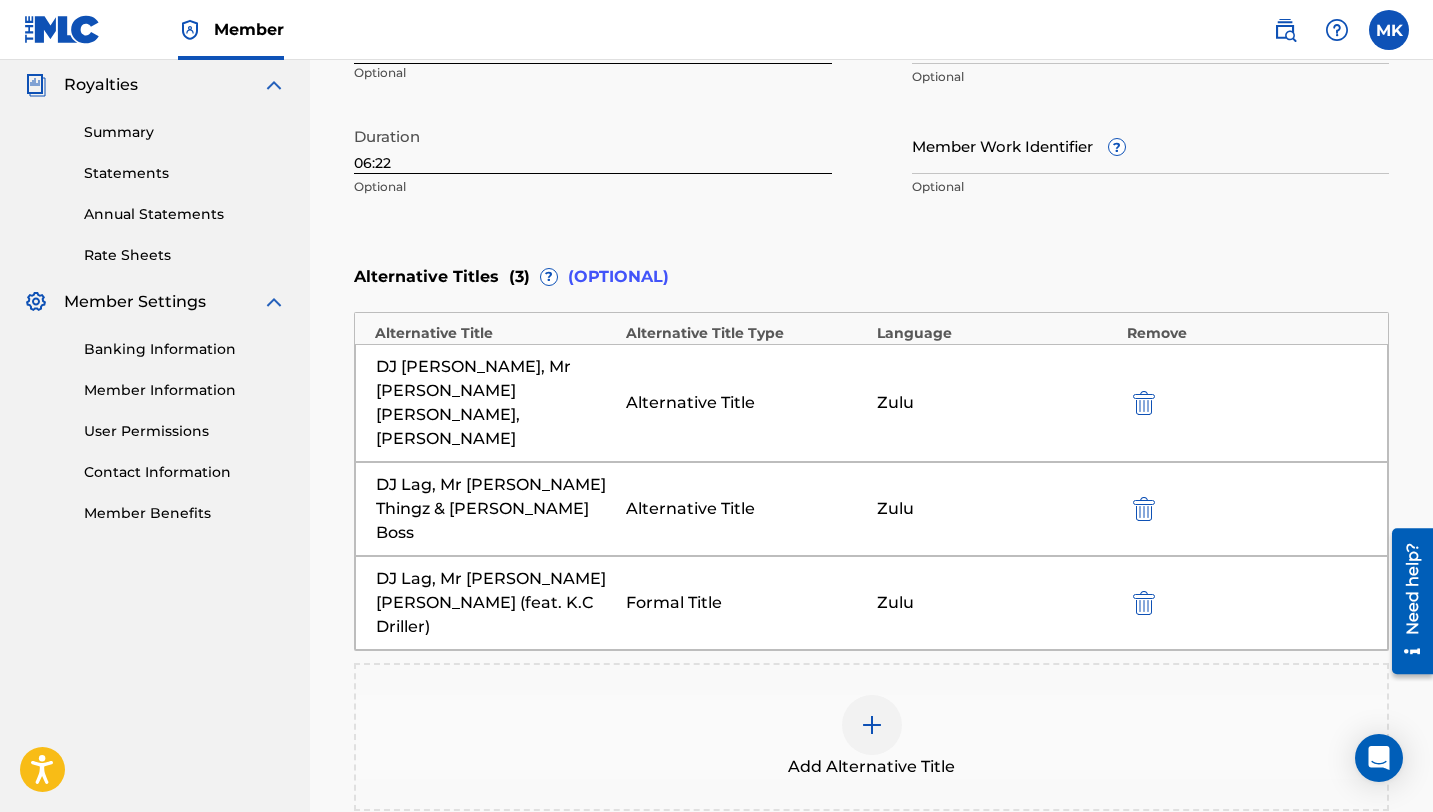 scroll, scrollTop: 188, scrollLeft: 0, axis: vertical 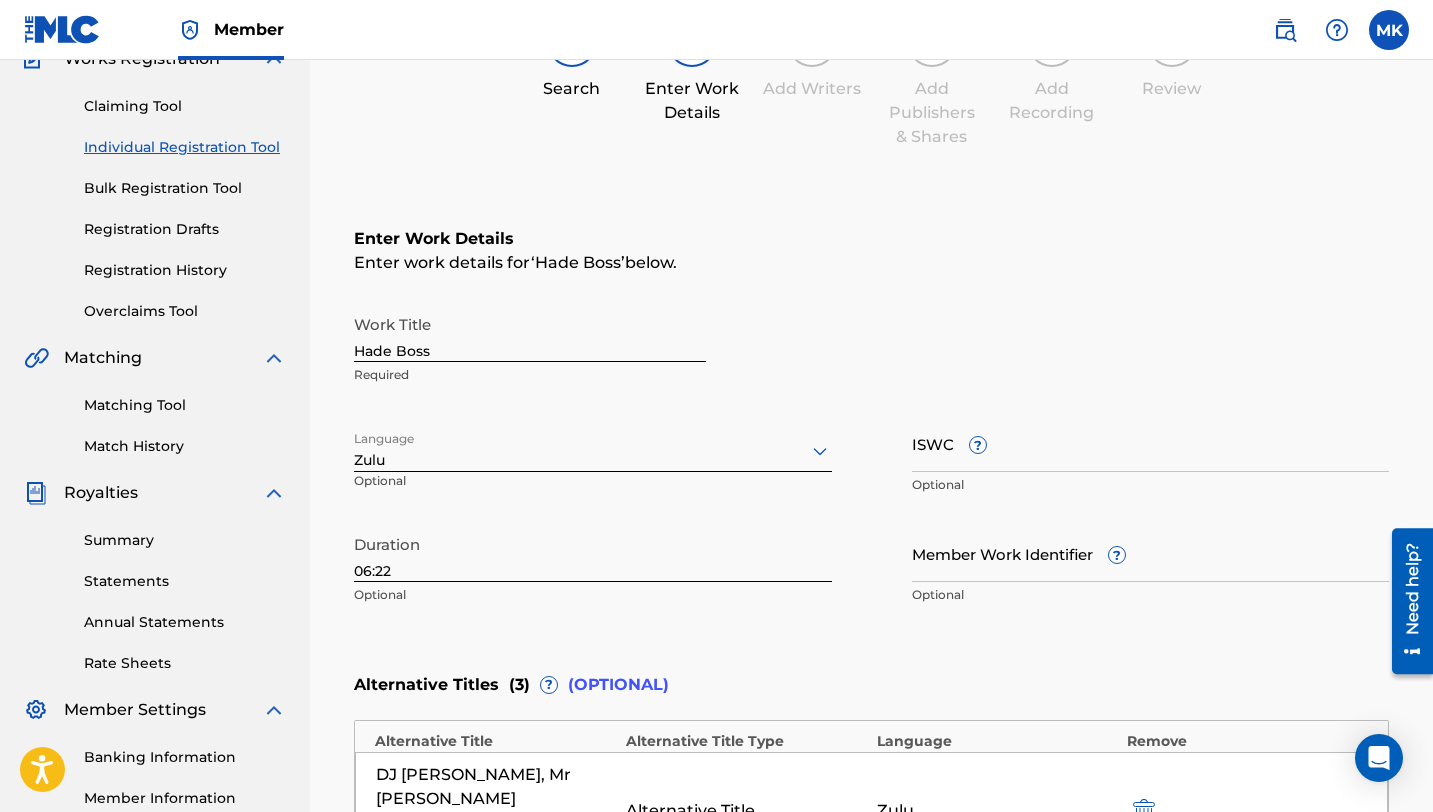 click on "Hade Boss" at bounding box center (530, 333) 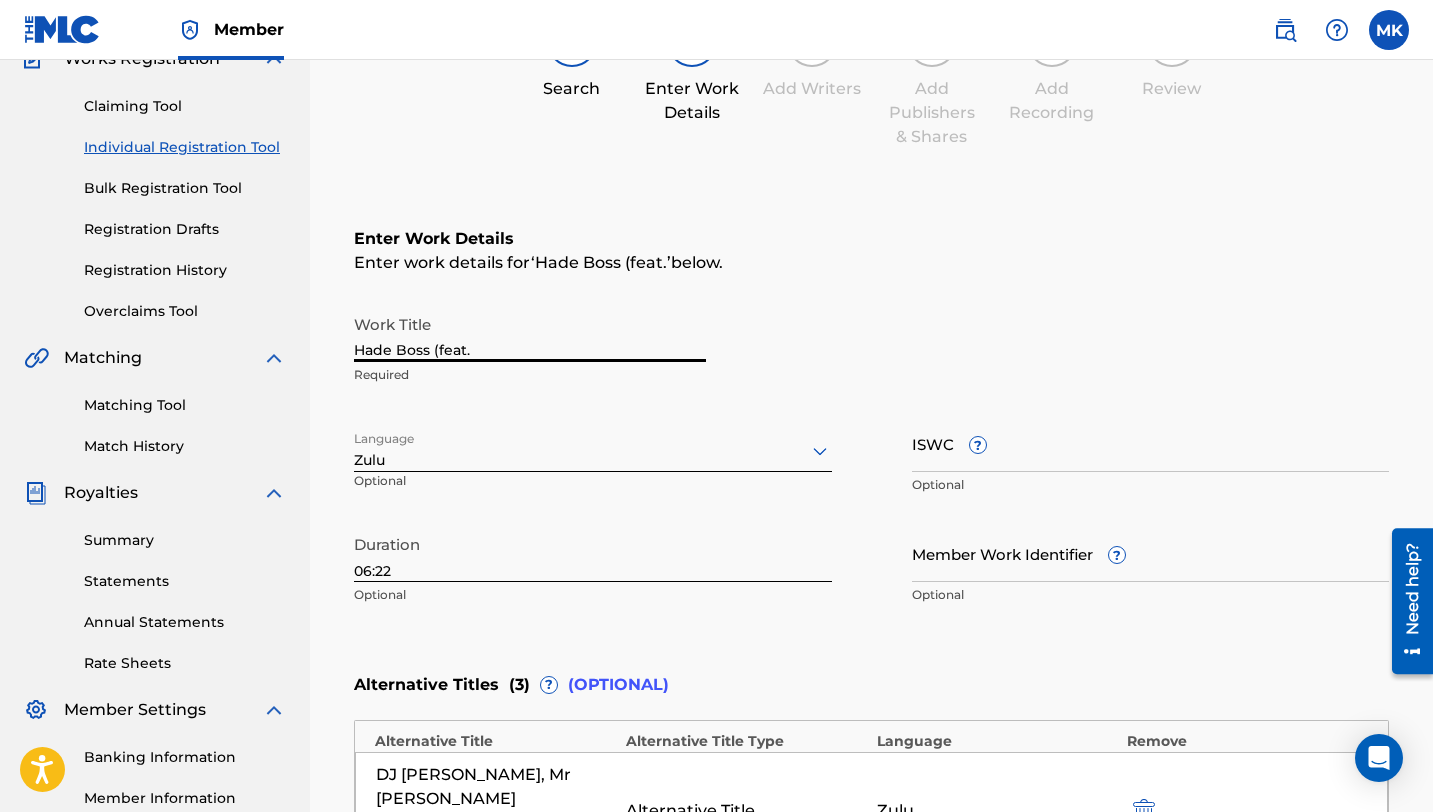 paste on "[PERSON_NAME]" 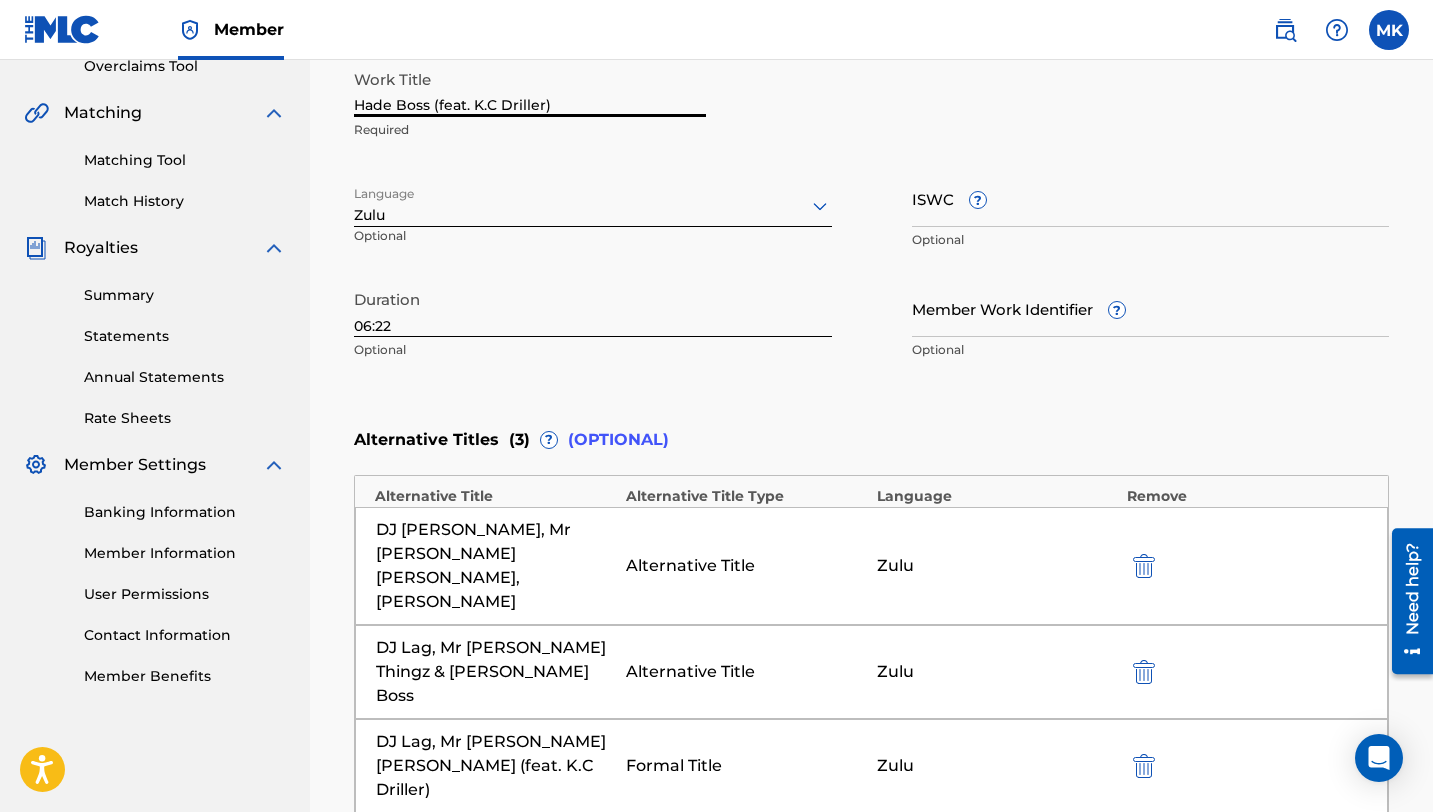 scroll, scrollTop: 736, scrollLeft: 0, axis: vertical 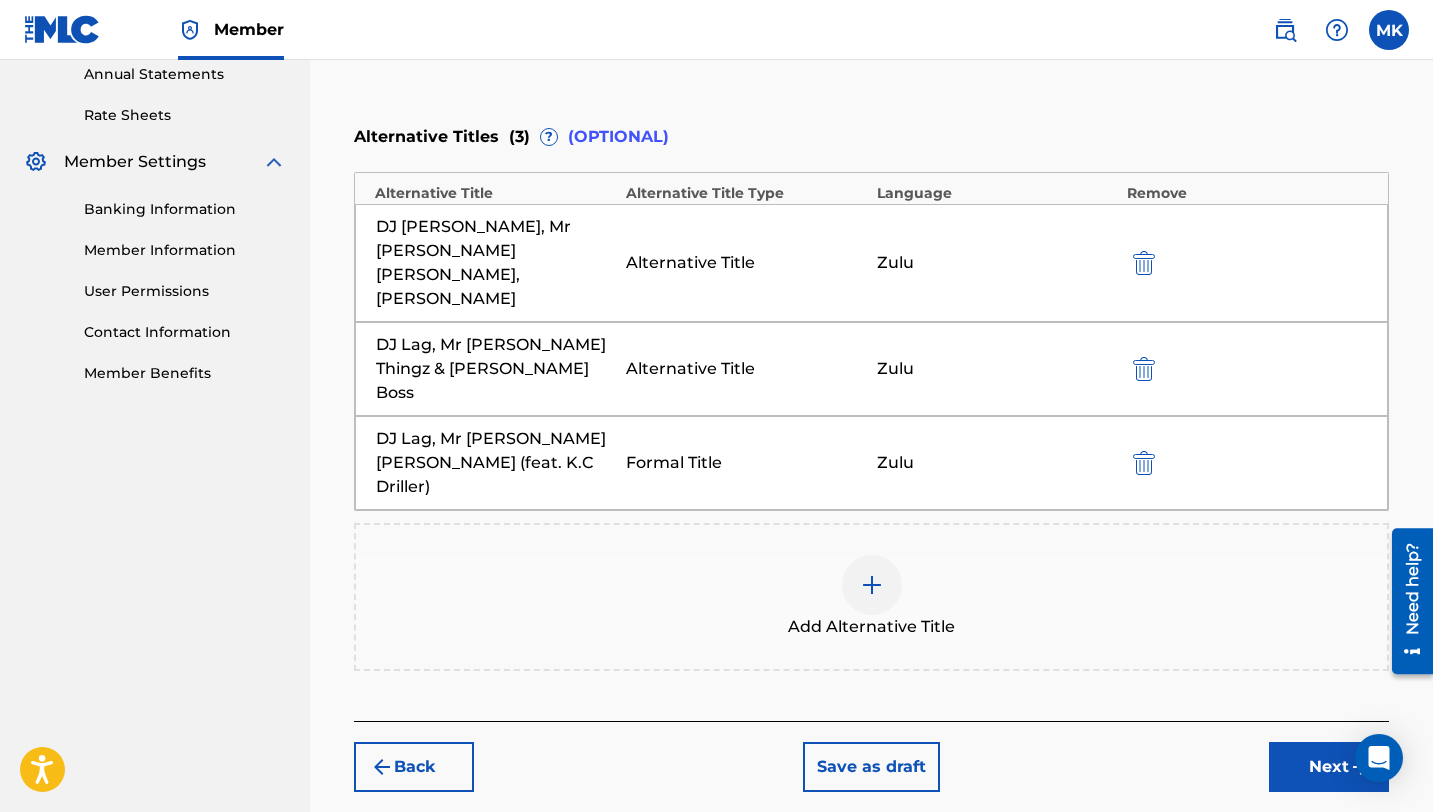 type on "Hade Boss (feat. K.C Driller)" 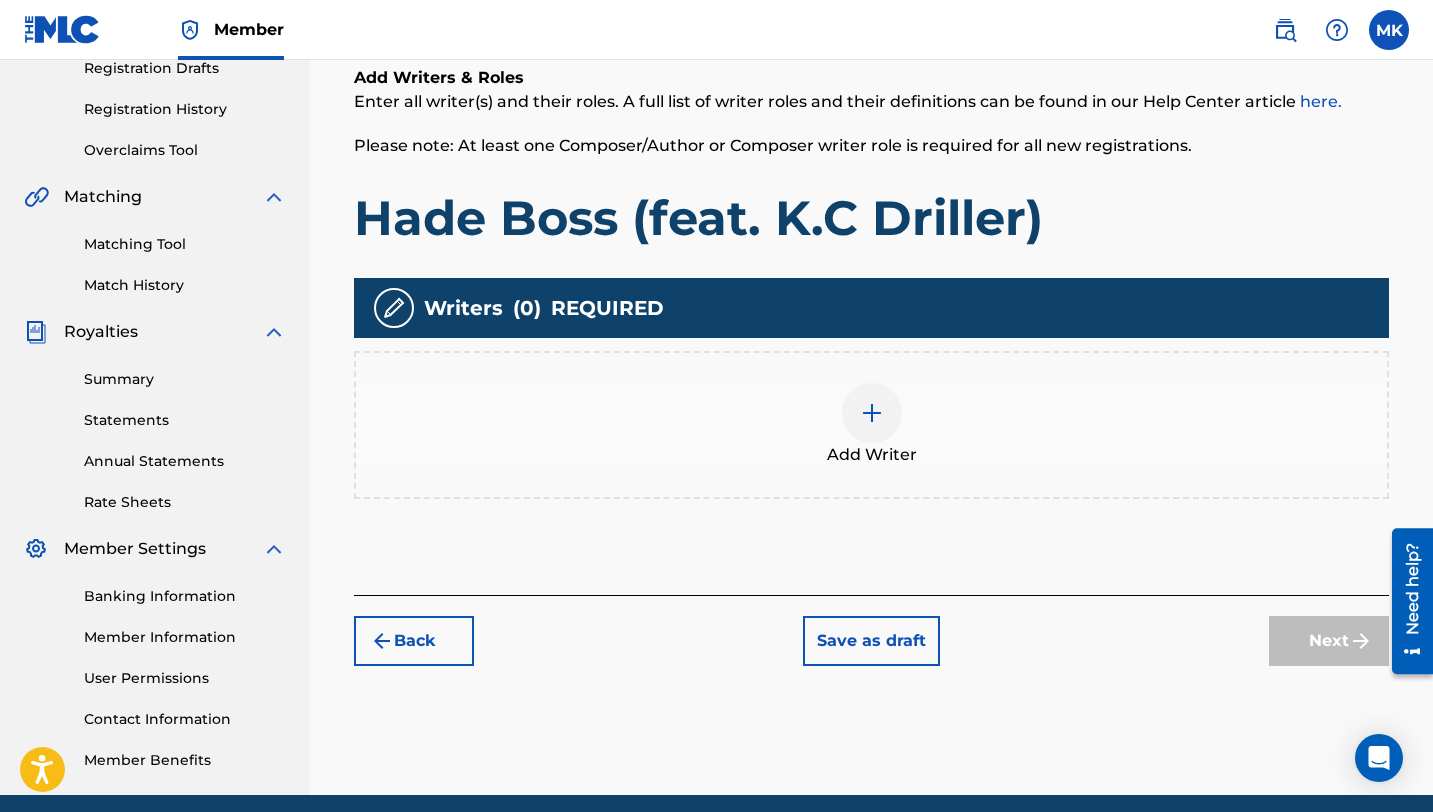 scroll, scrollTop: 428, scrollLeft: 0, axis: vertical 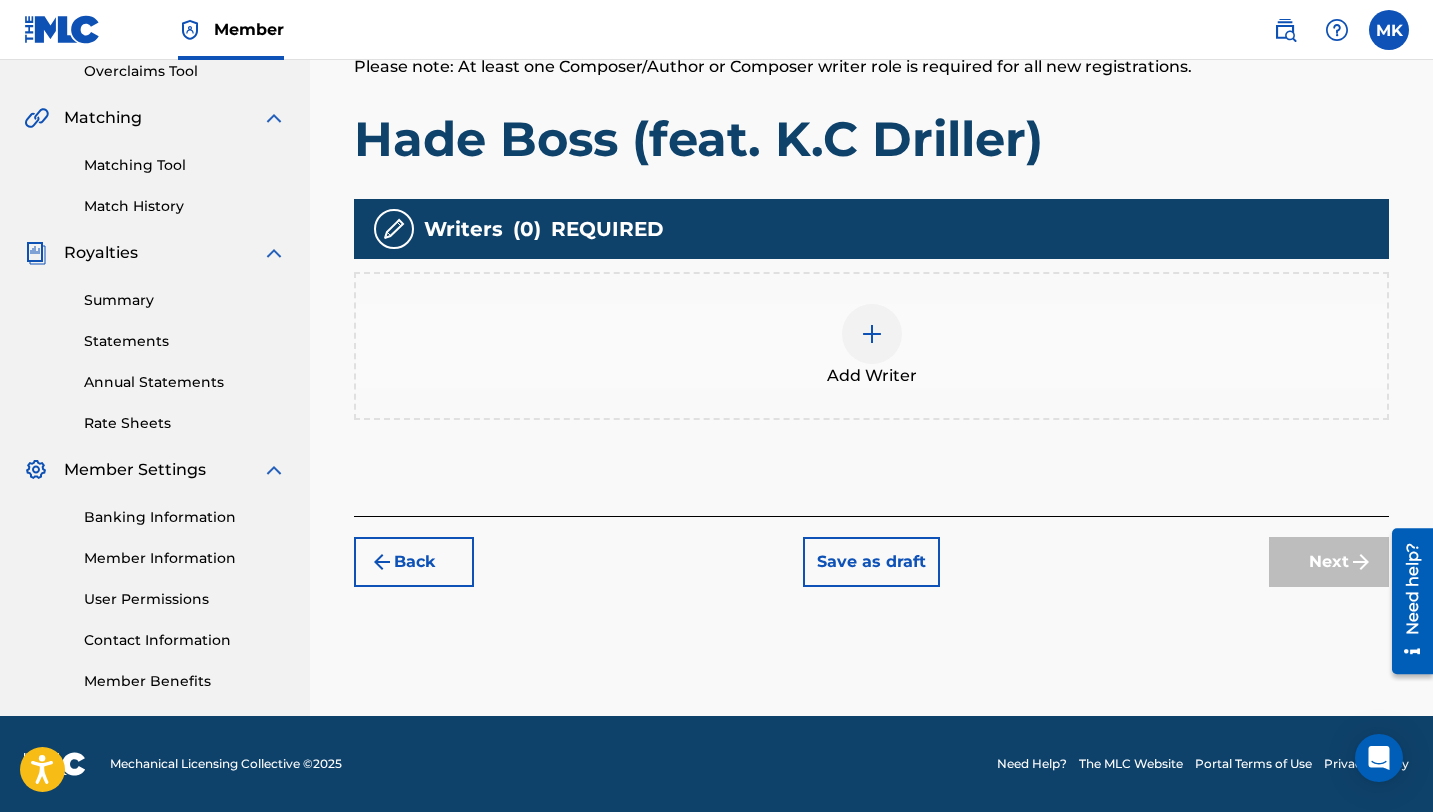 click at bounding box center [872, 334] 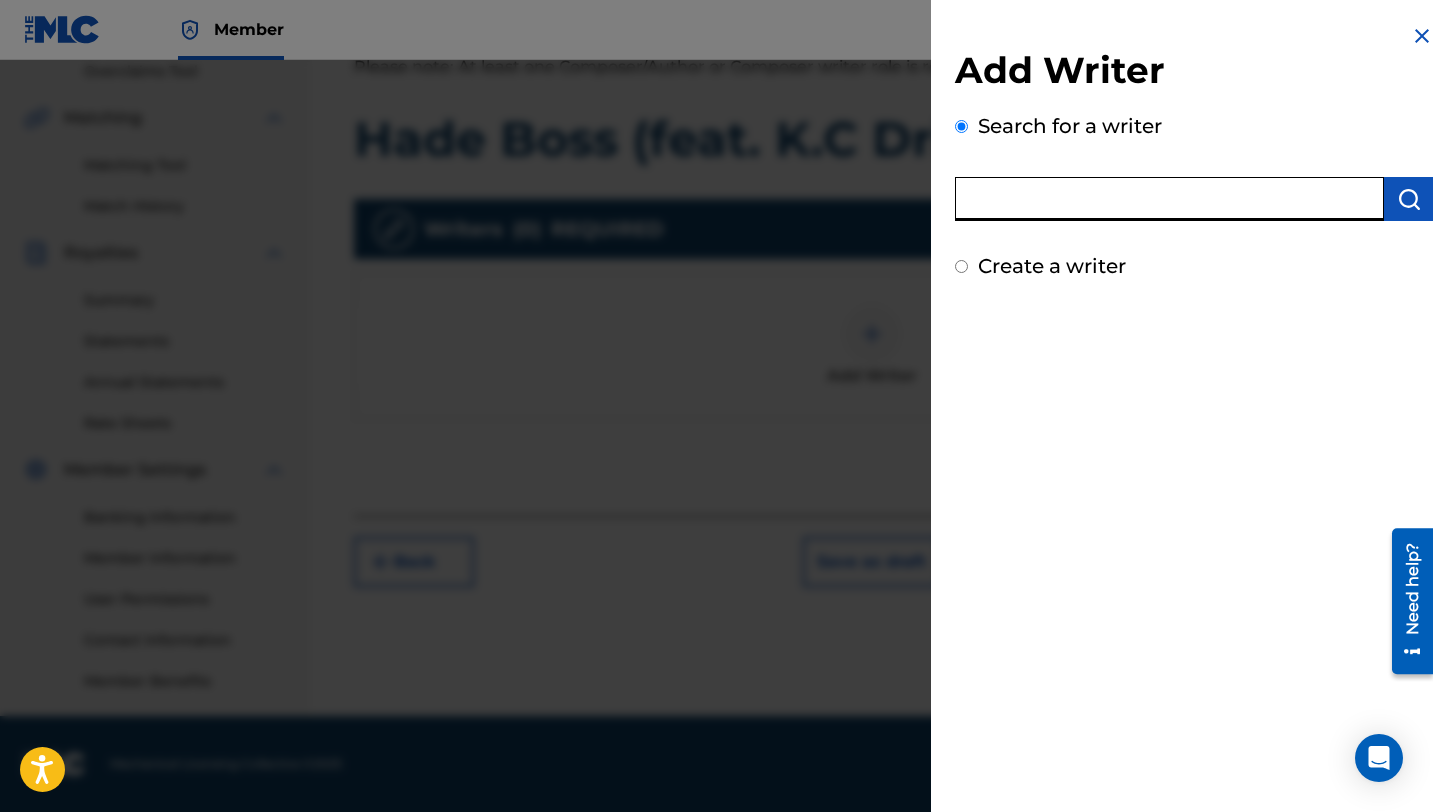 click at bounding box center (1169, 199) 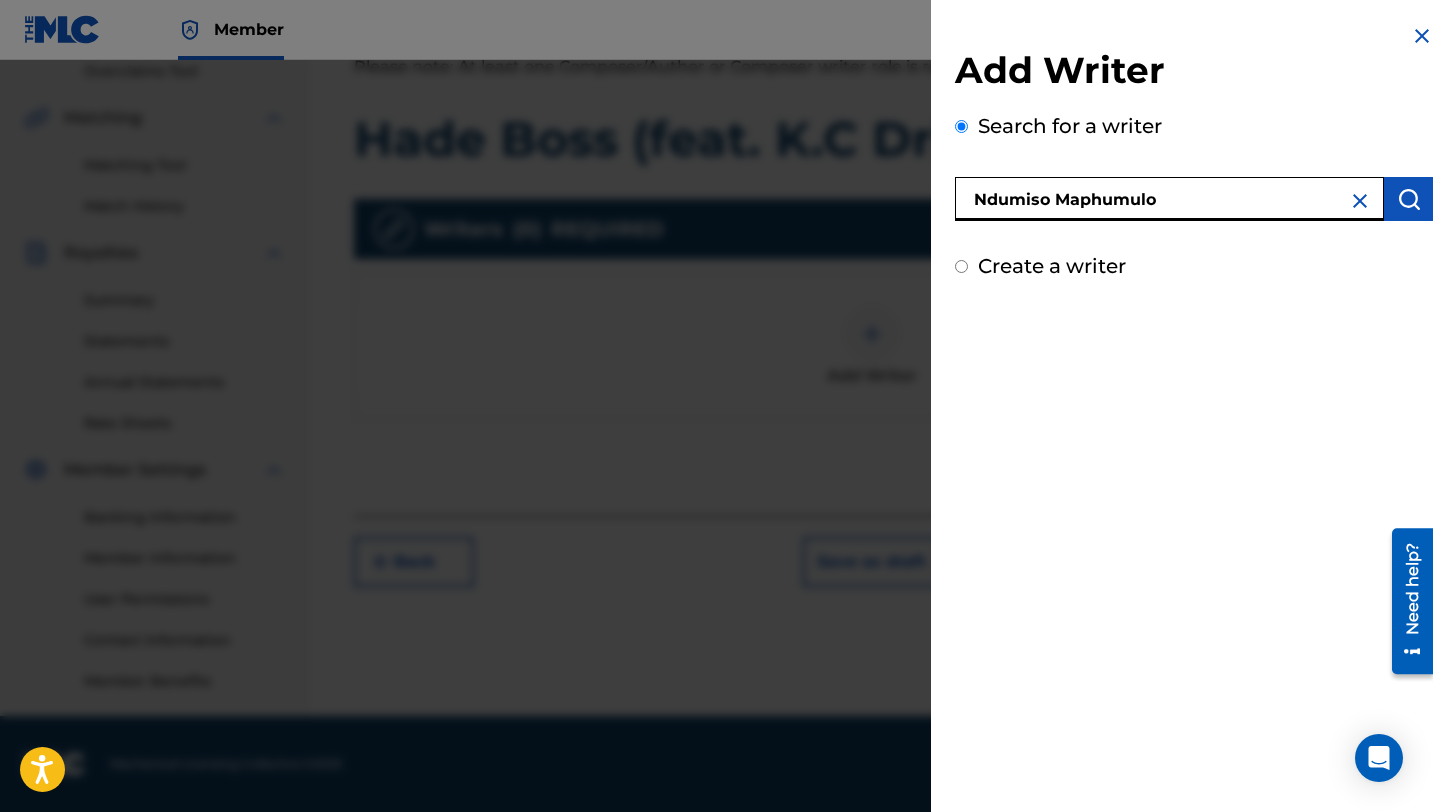 type on "Ndumiso Maphumulo" 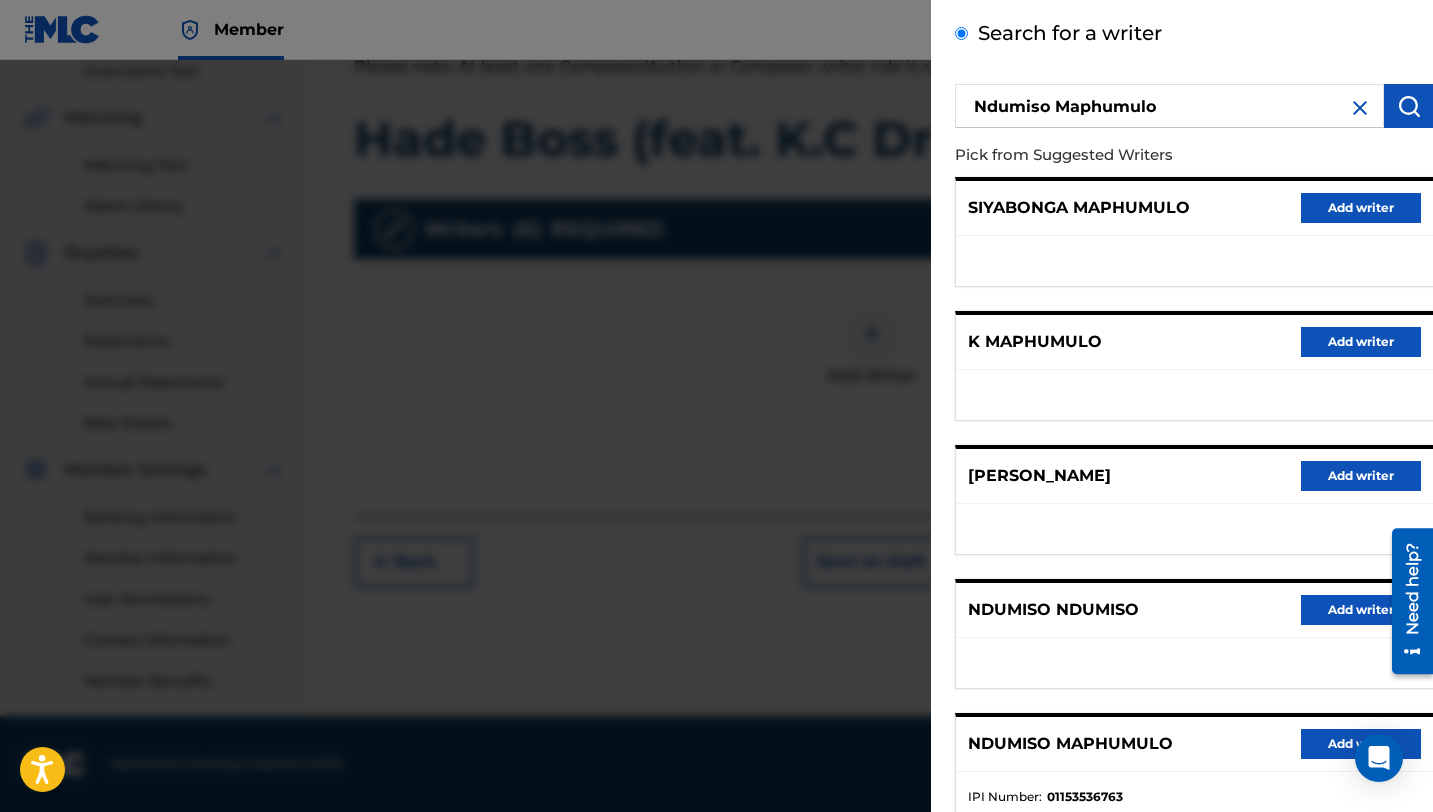 scroll, scrollTop: 230, scrollLeft: 0, axis: vertical 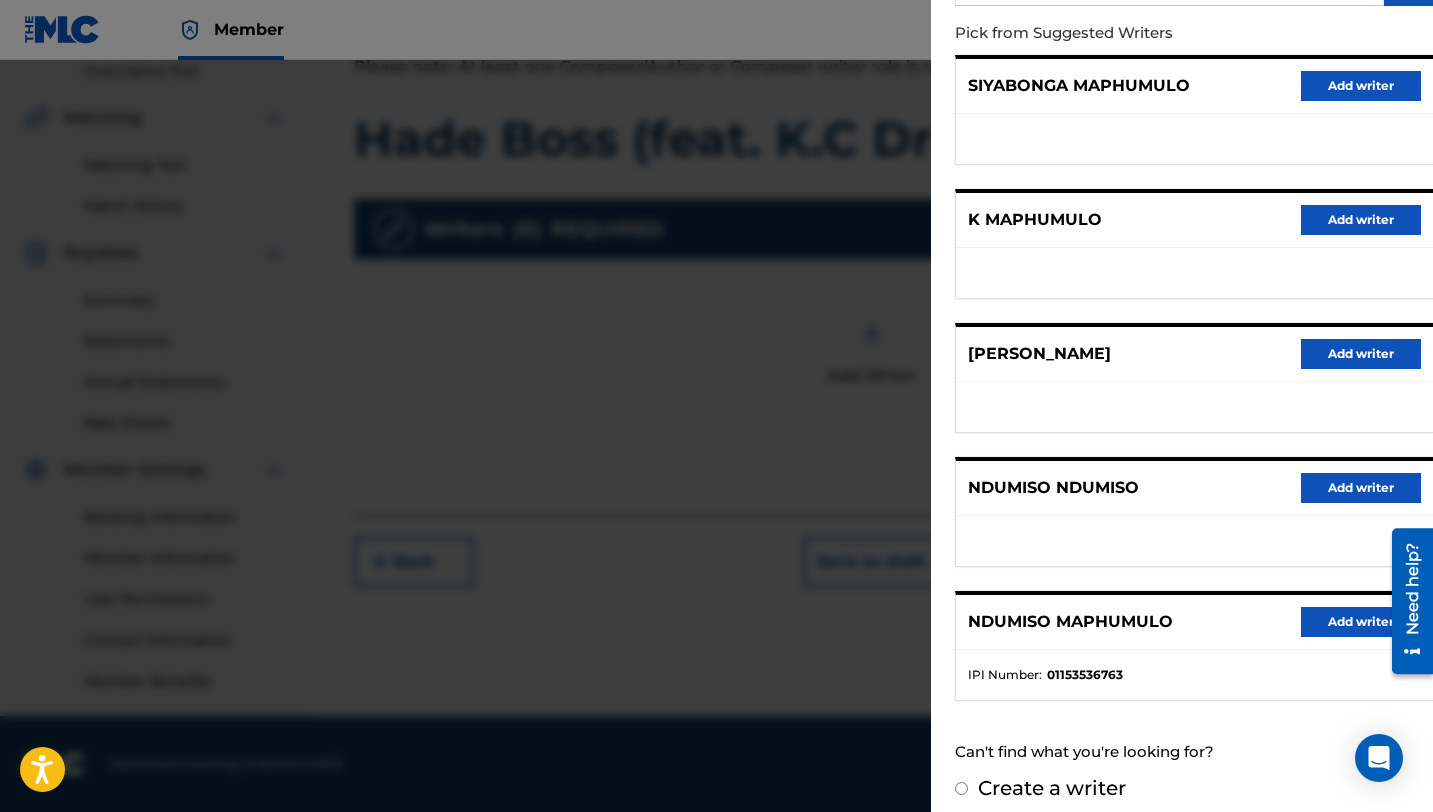 click on "Add writer" at bounding box center [1361, 622] 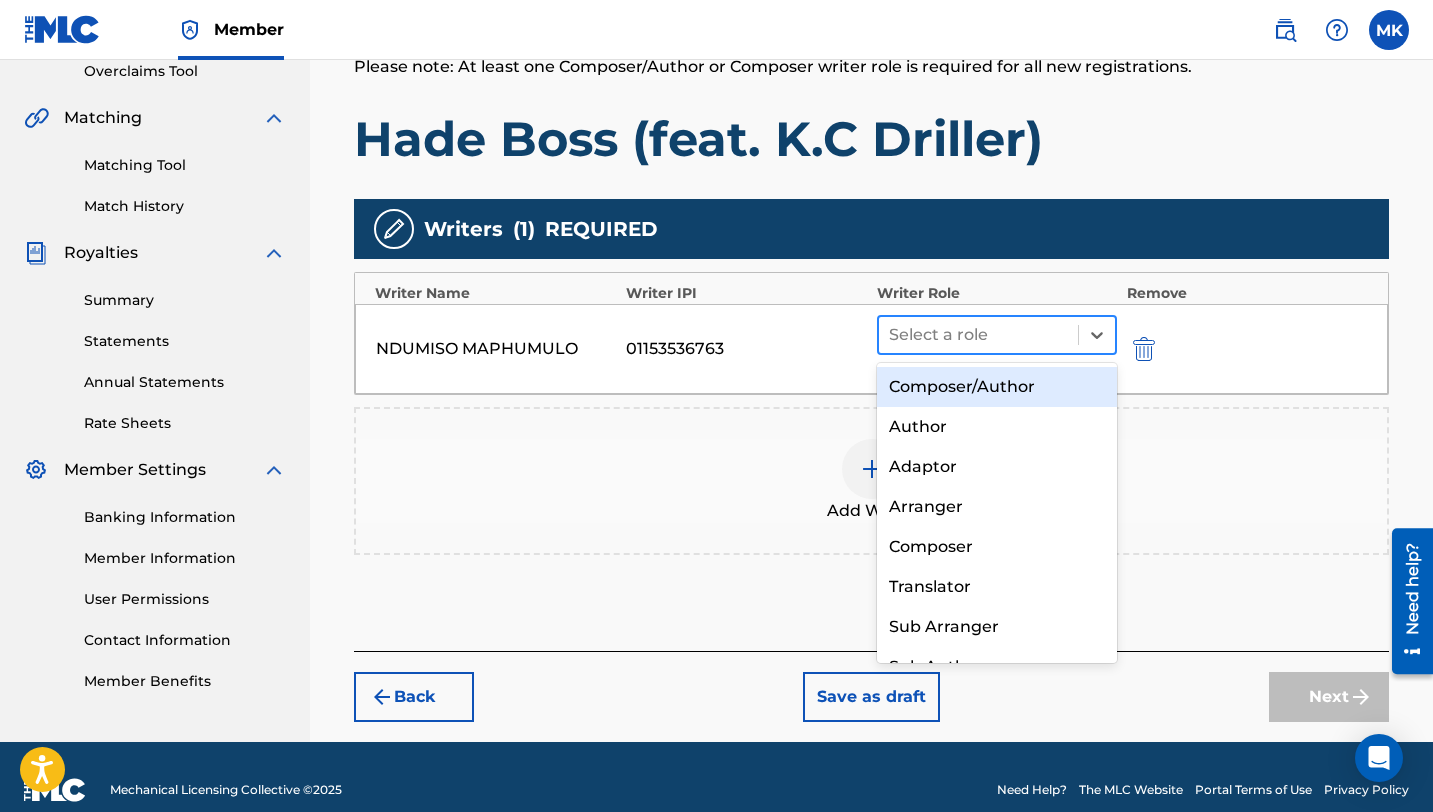 click at bounding box center [978, 335] 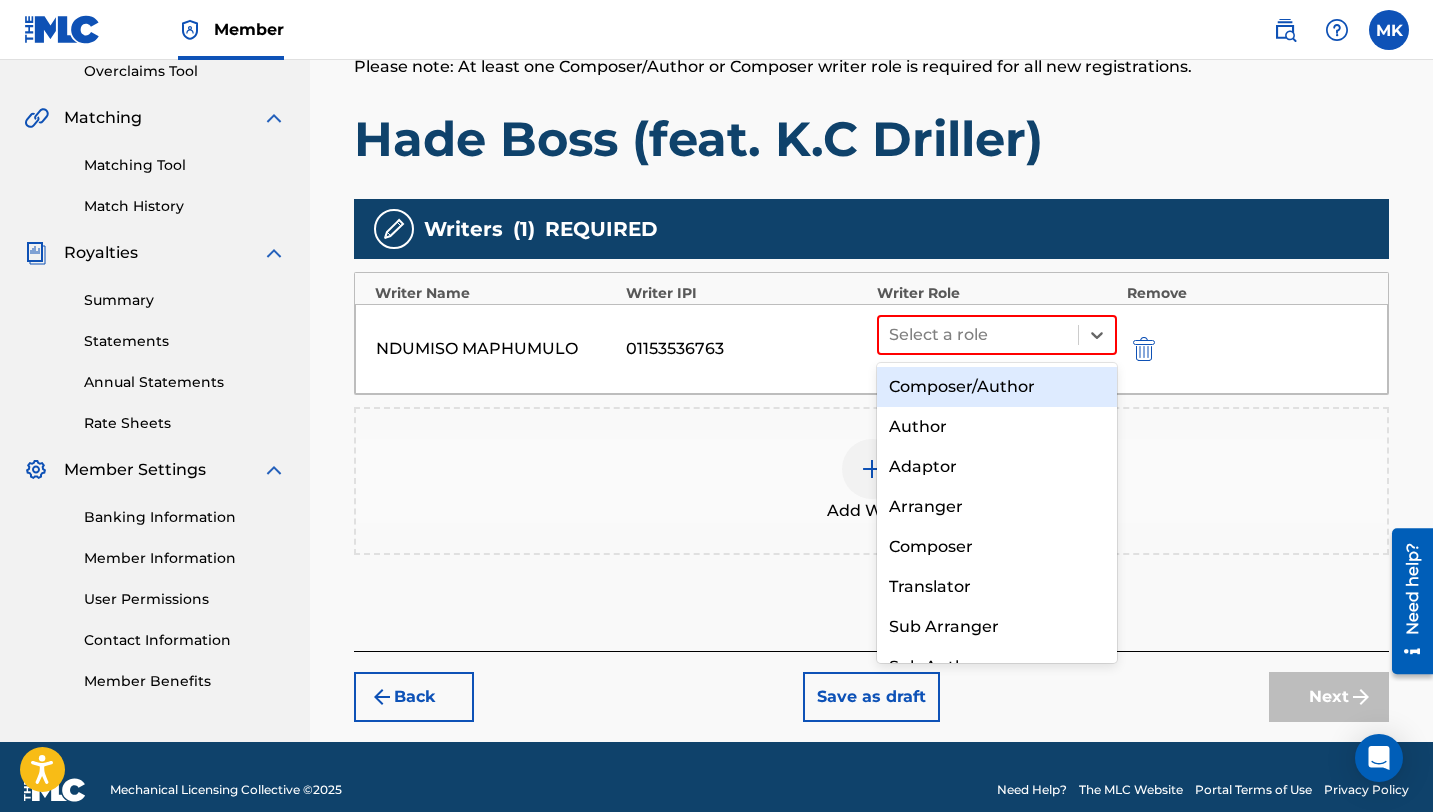 click on "Composer/Author" at bounding box center (997, 387) 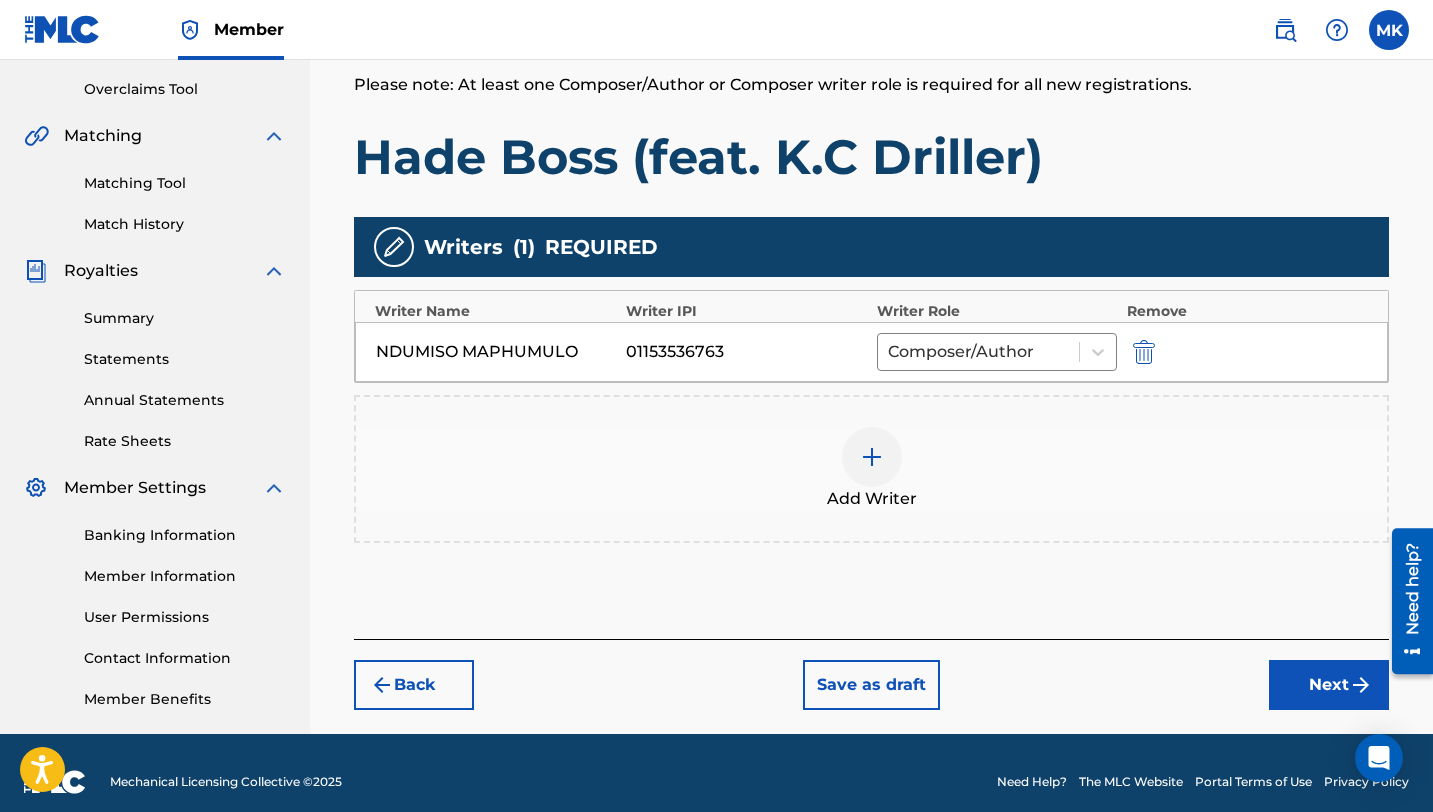 scroll, scrollTop: 395, scrollLeft: 0, axis: vertical 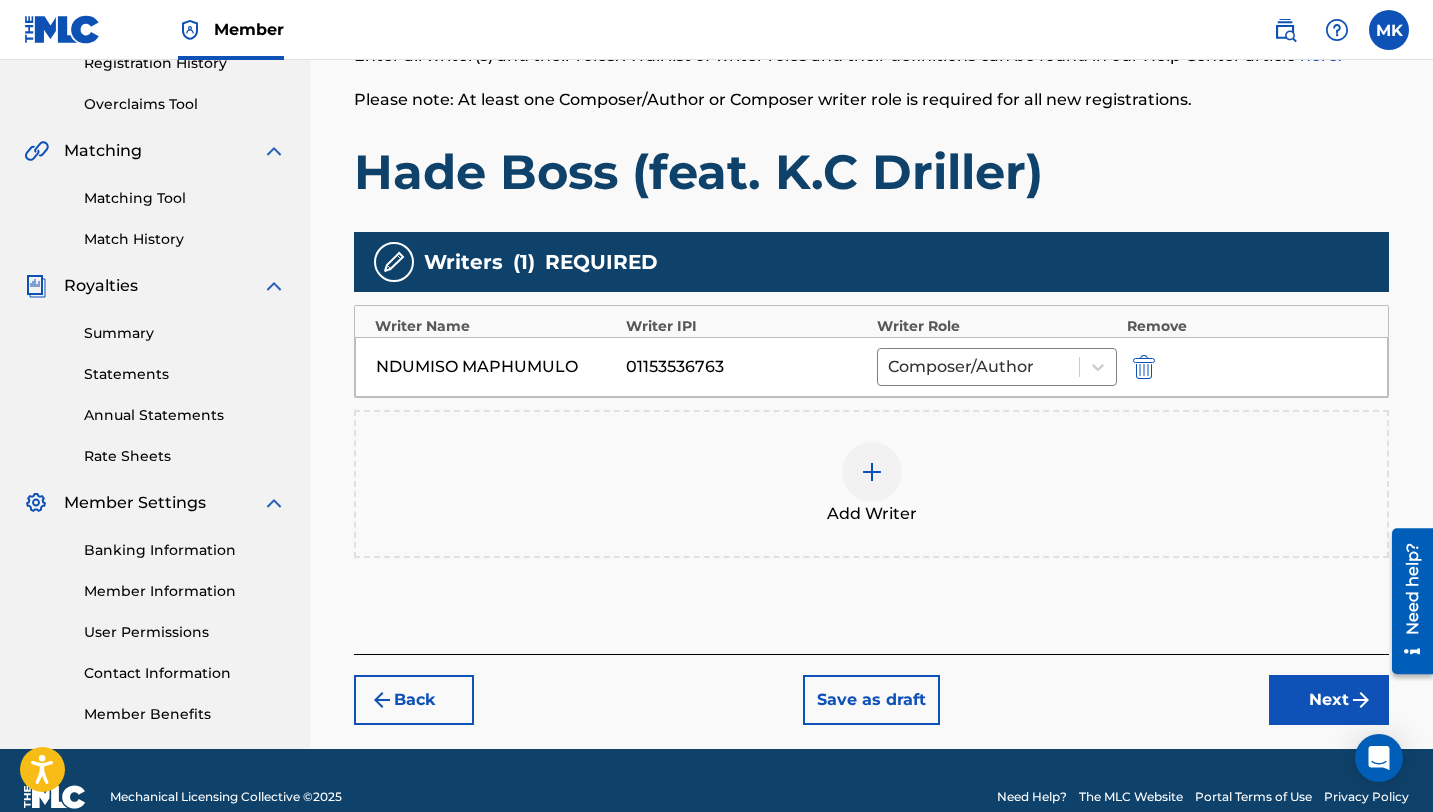 click at bounding box center (872, 472) 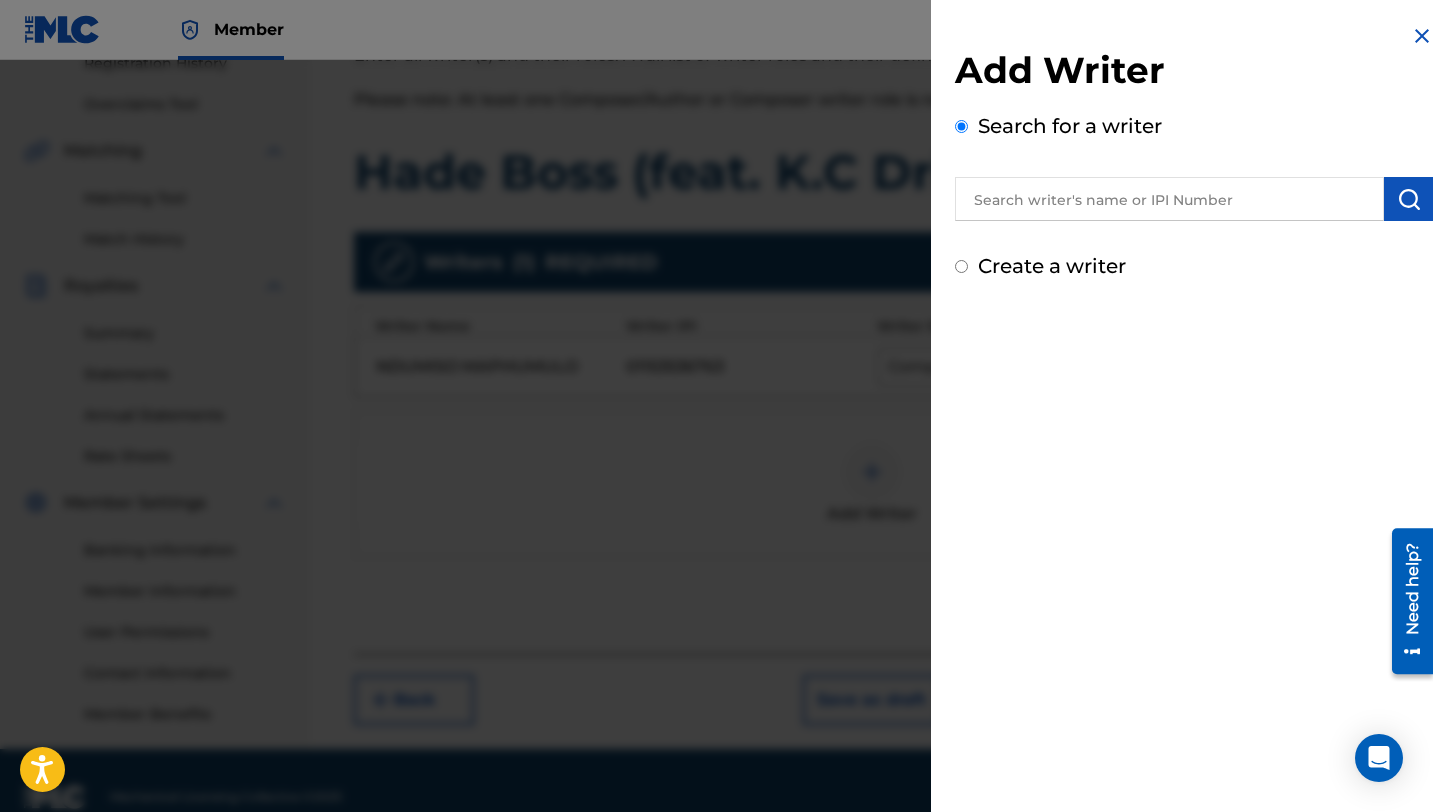 click at bounding box center [1169, 199] 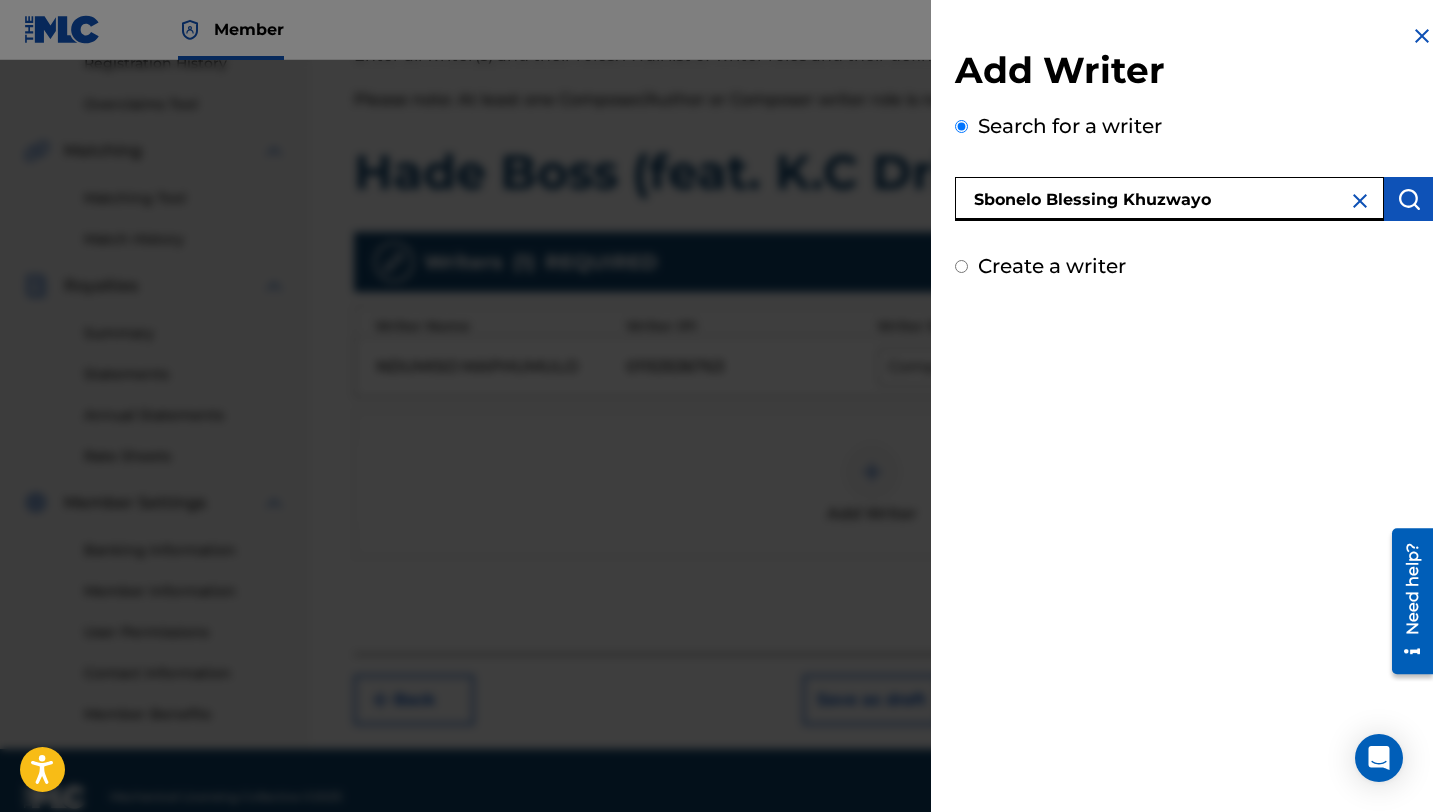 type on "Sbonelo Blessing Khuzwayo" 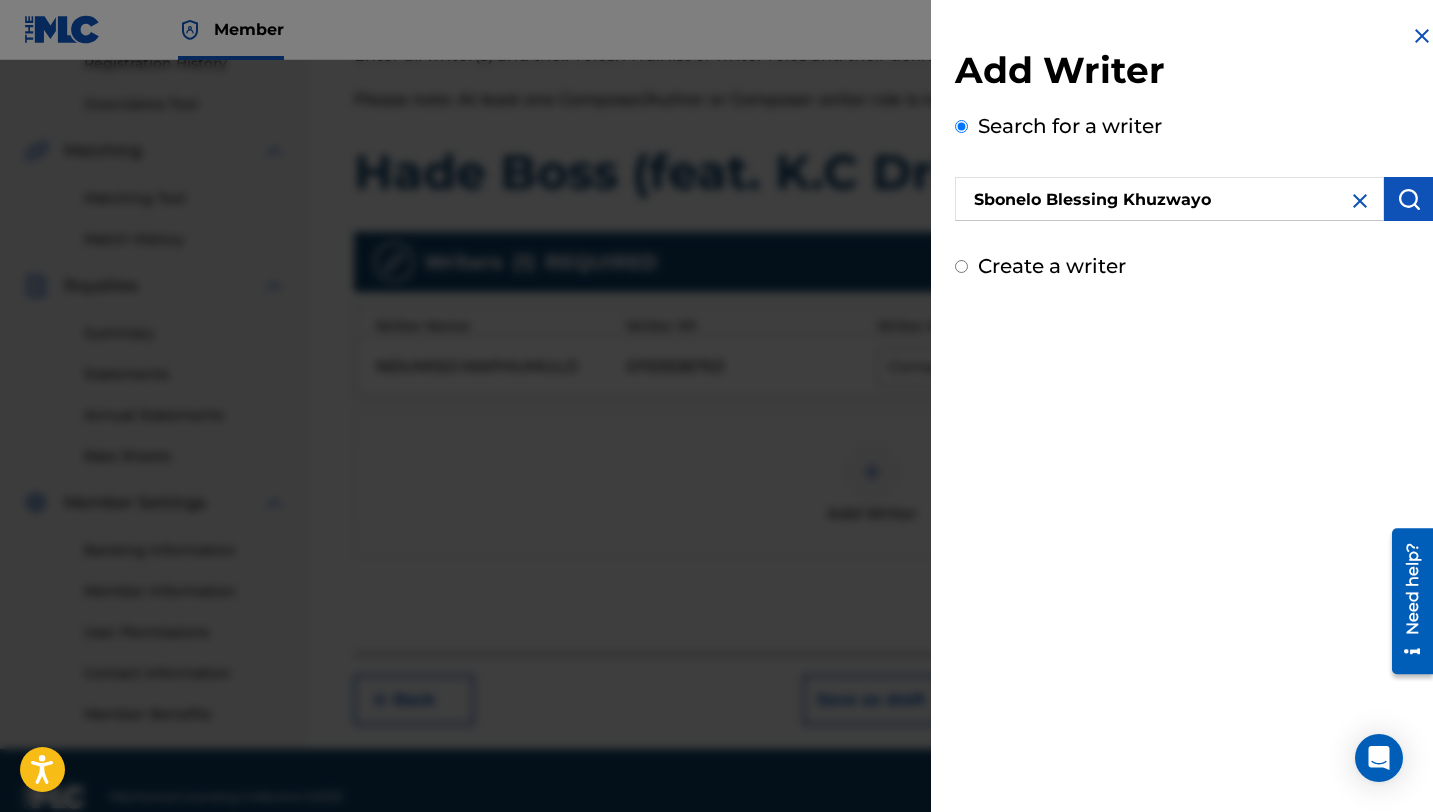 click at bounding box center [1409, 199] 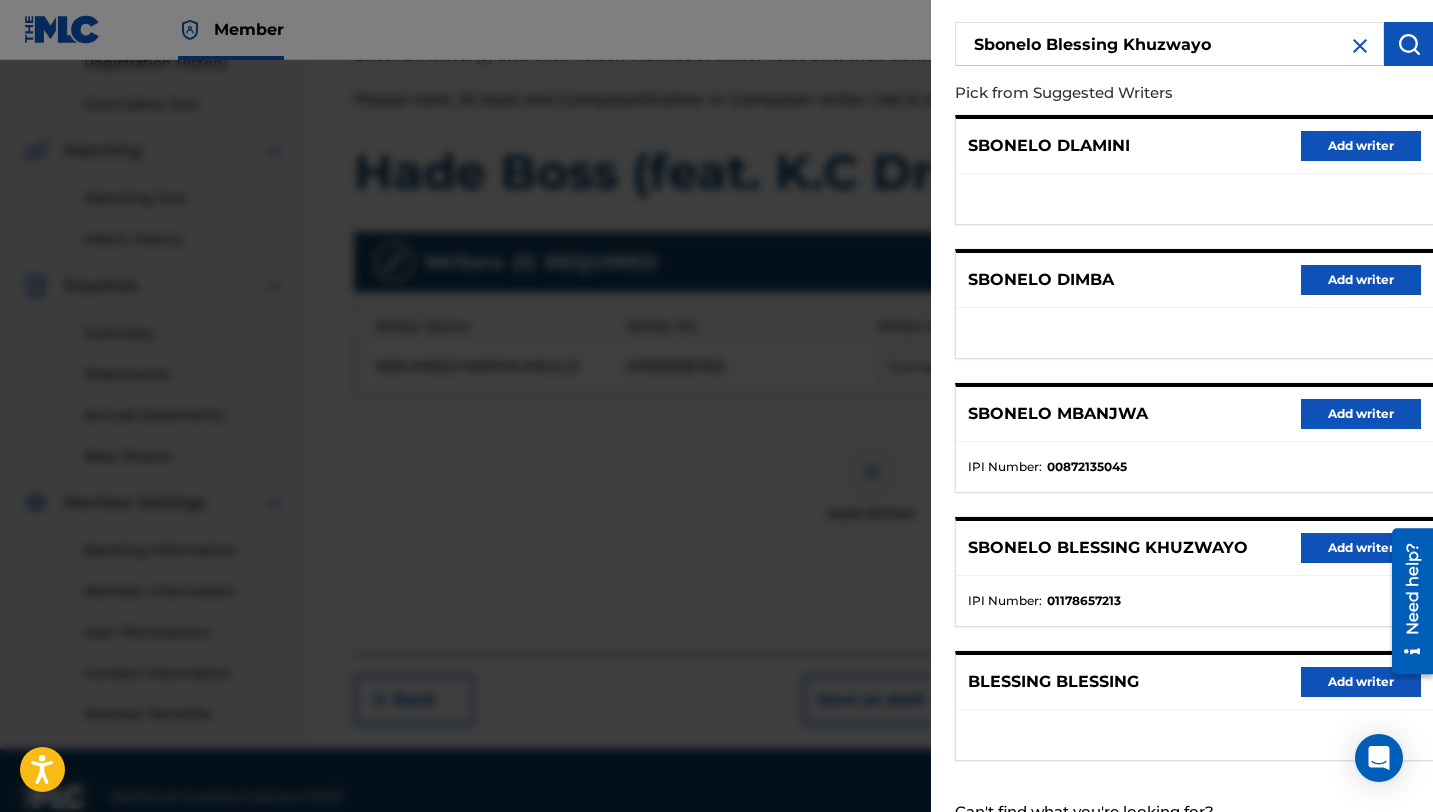 scroll, scrollTop: 230, scrollLeft: 0, axis: vertical 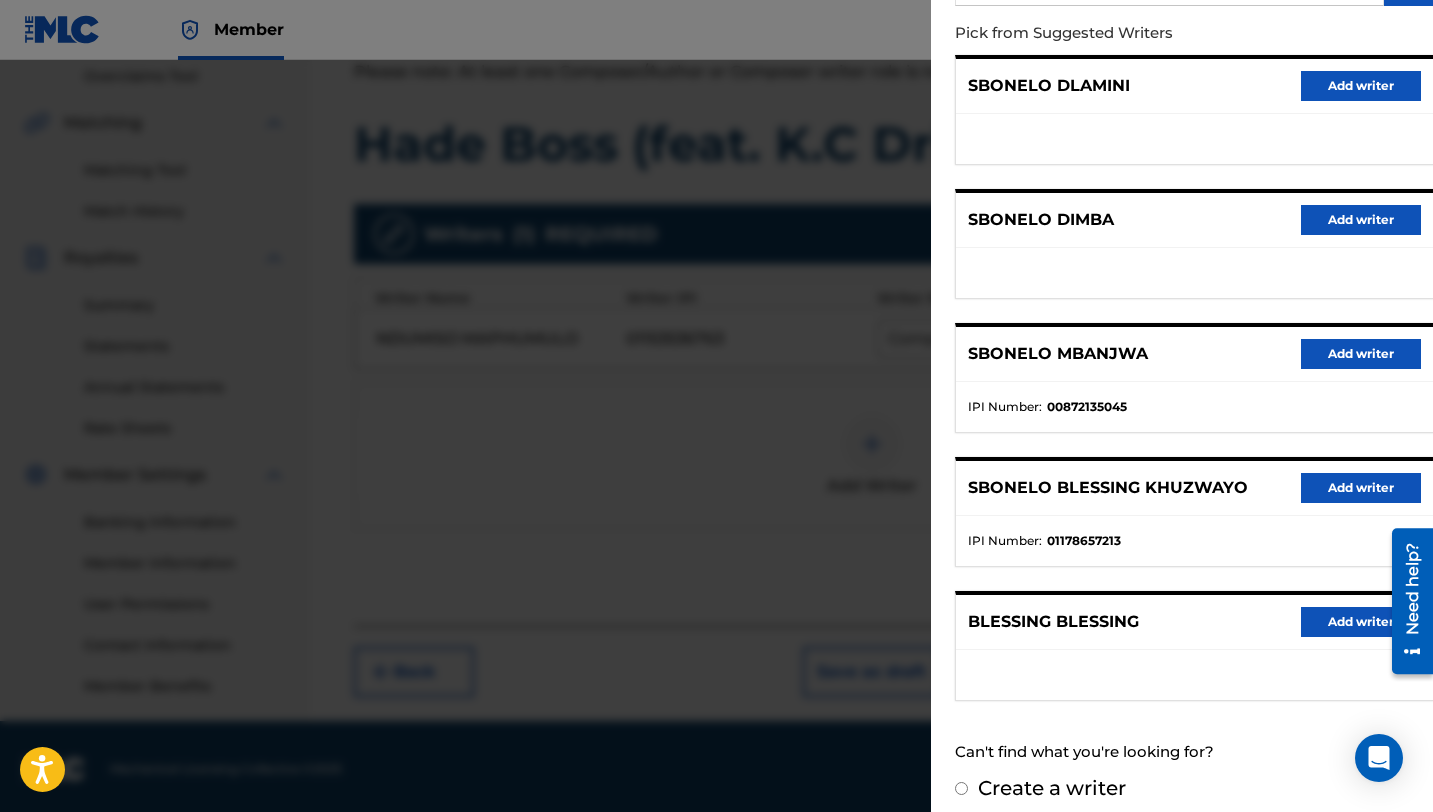 click on "Add writer" at bounding box center (1361, 488) 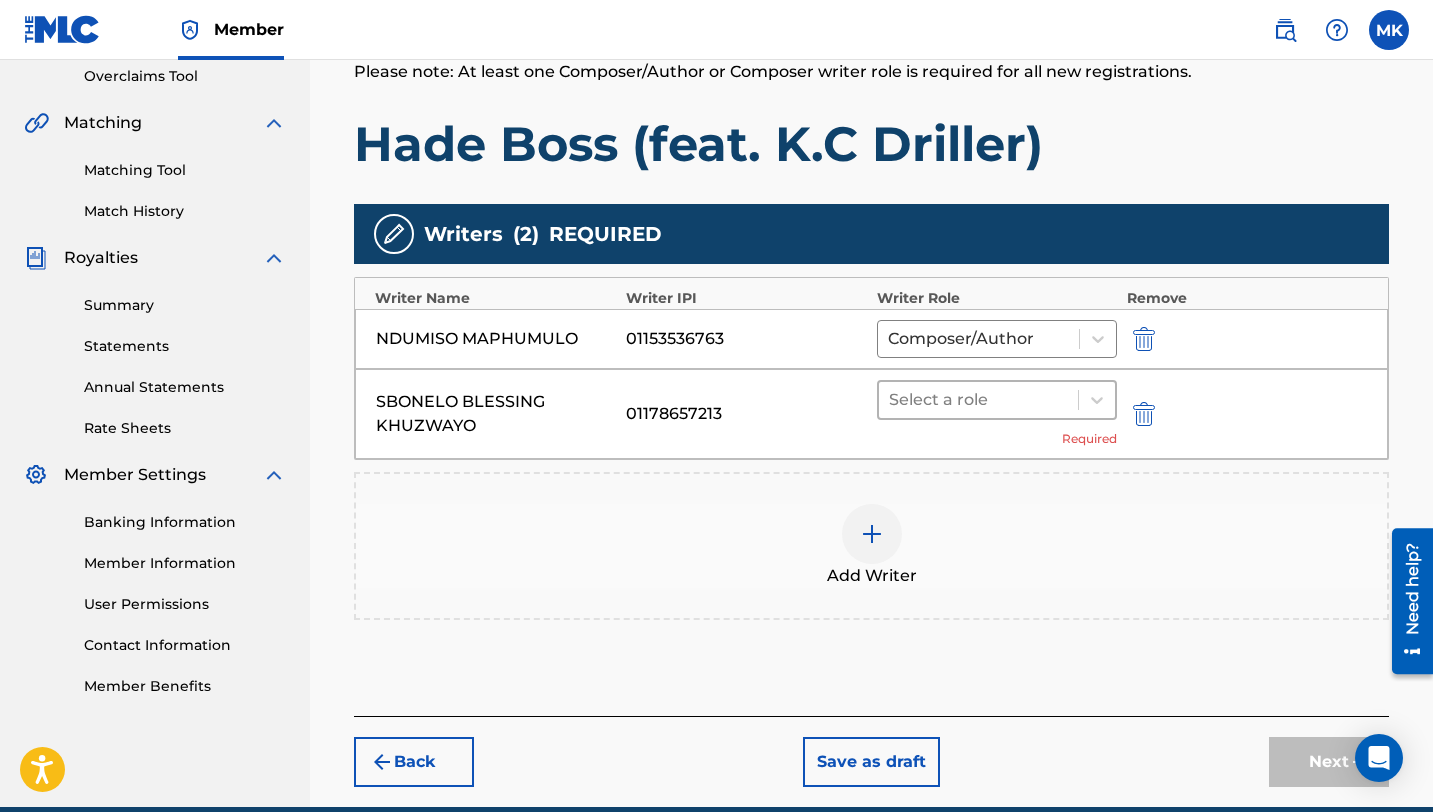 click at bounding box center (978, 400) 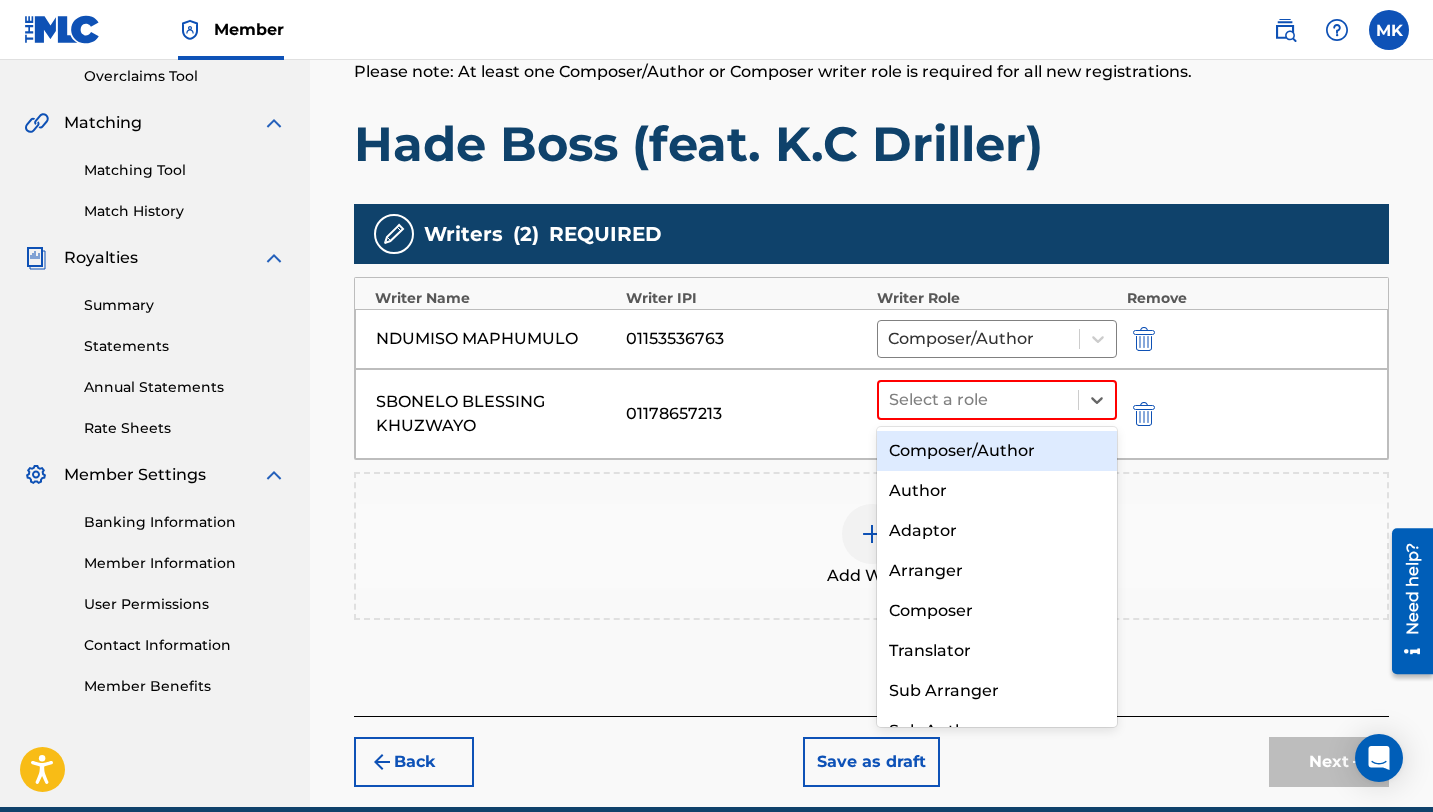 click on "Composer/Author" at bounding box center [997, 451] 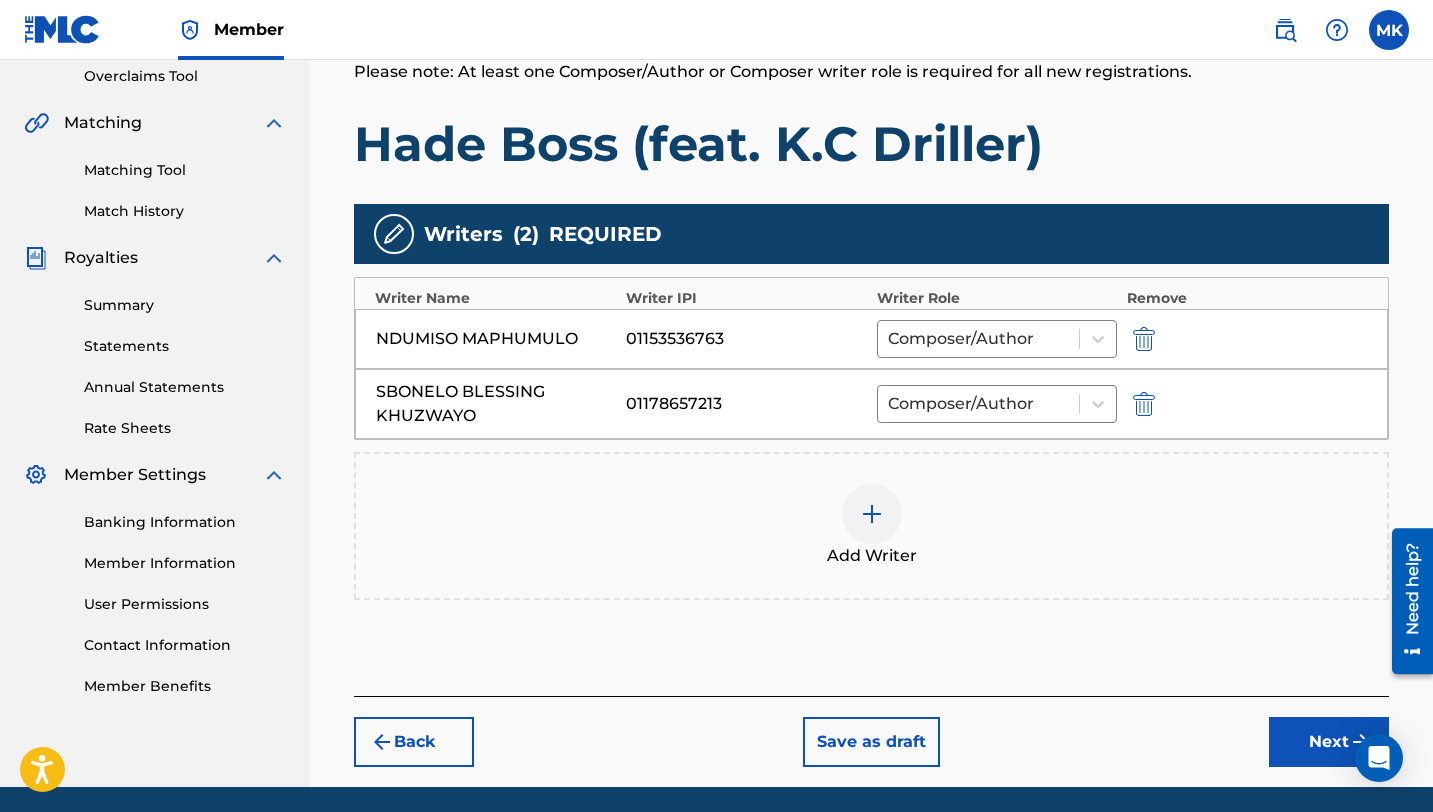 click at bounding box center [872, 514] 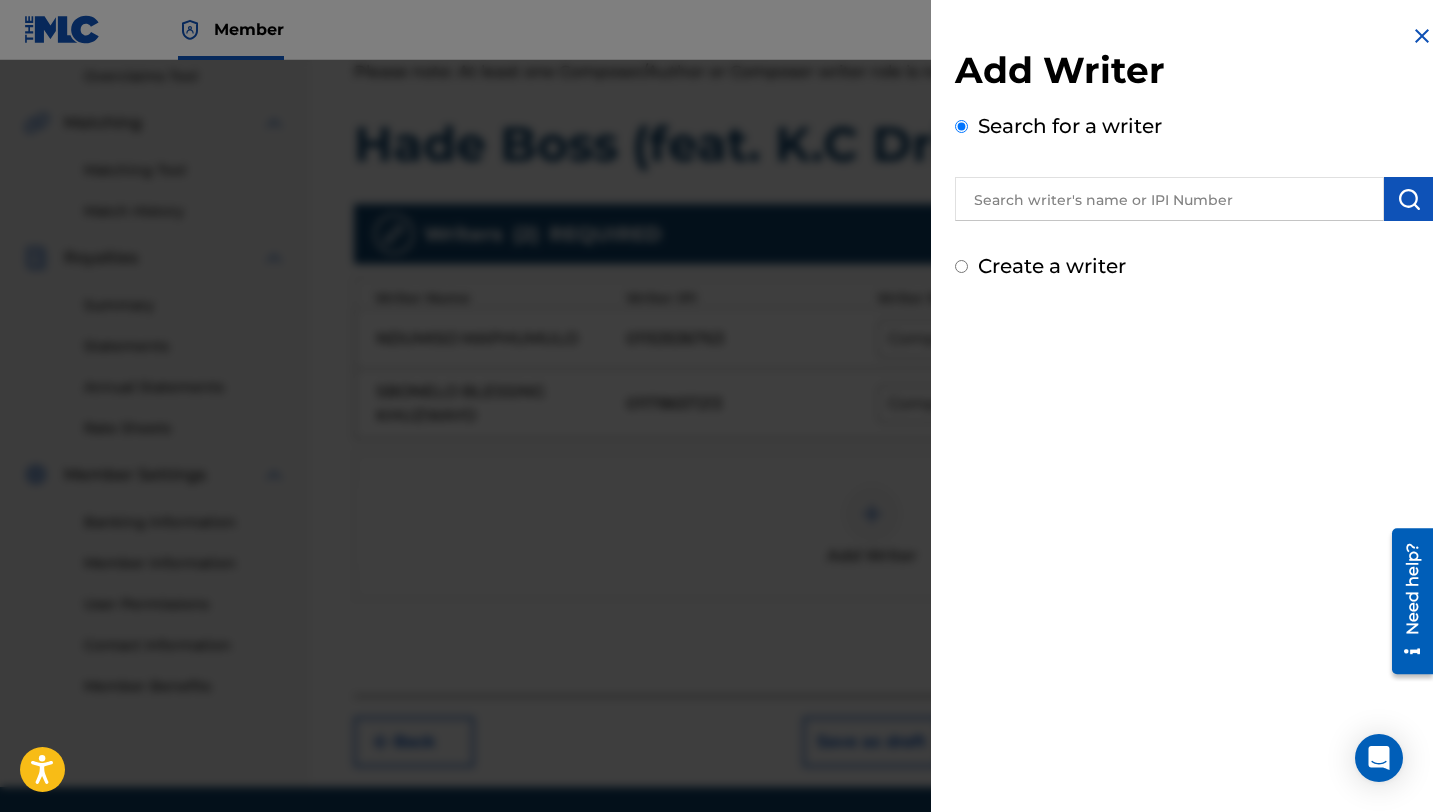click at bounding box center (1169, 199) 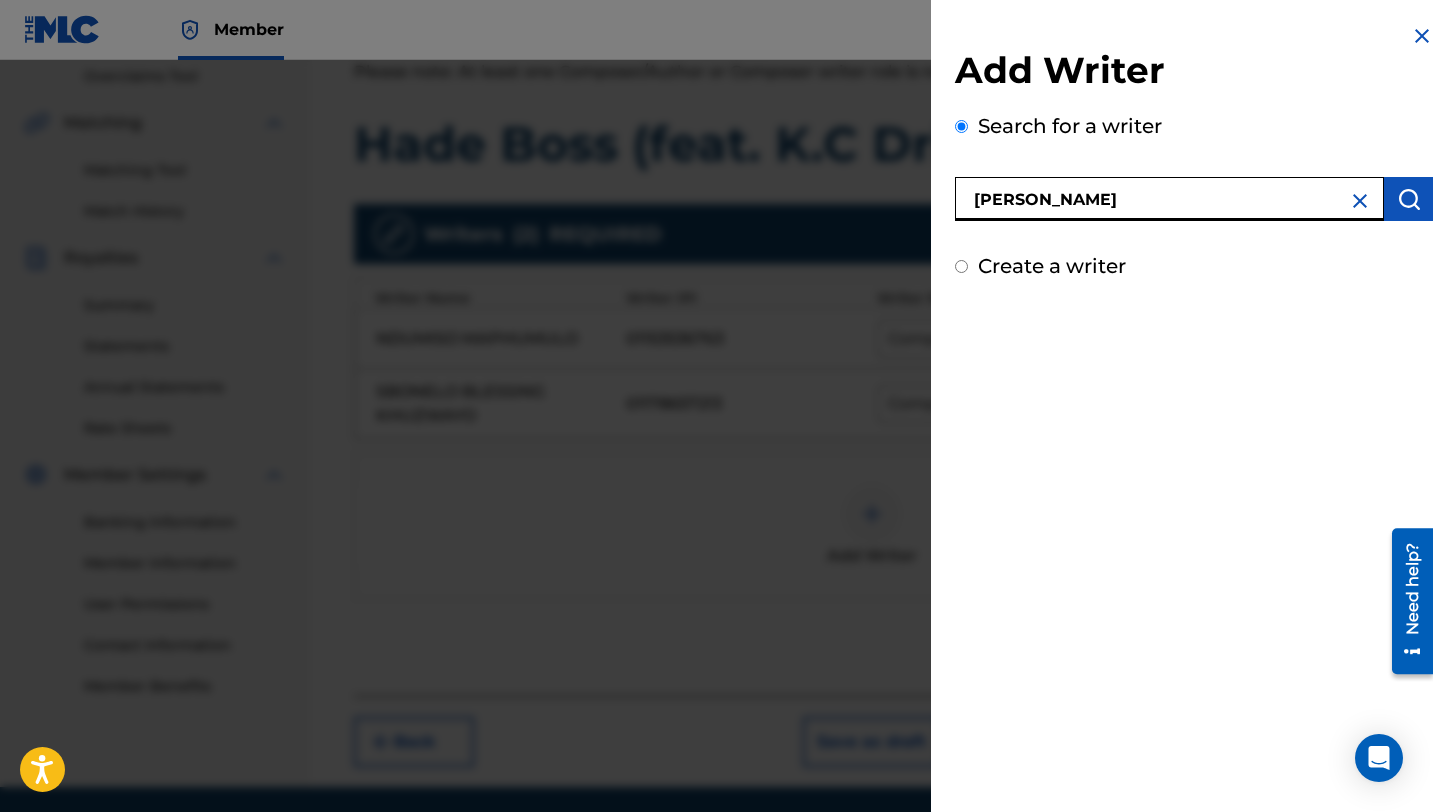 type on "[PERSON_NAME]" 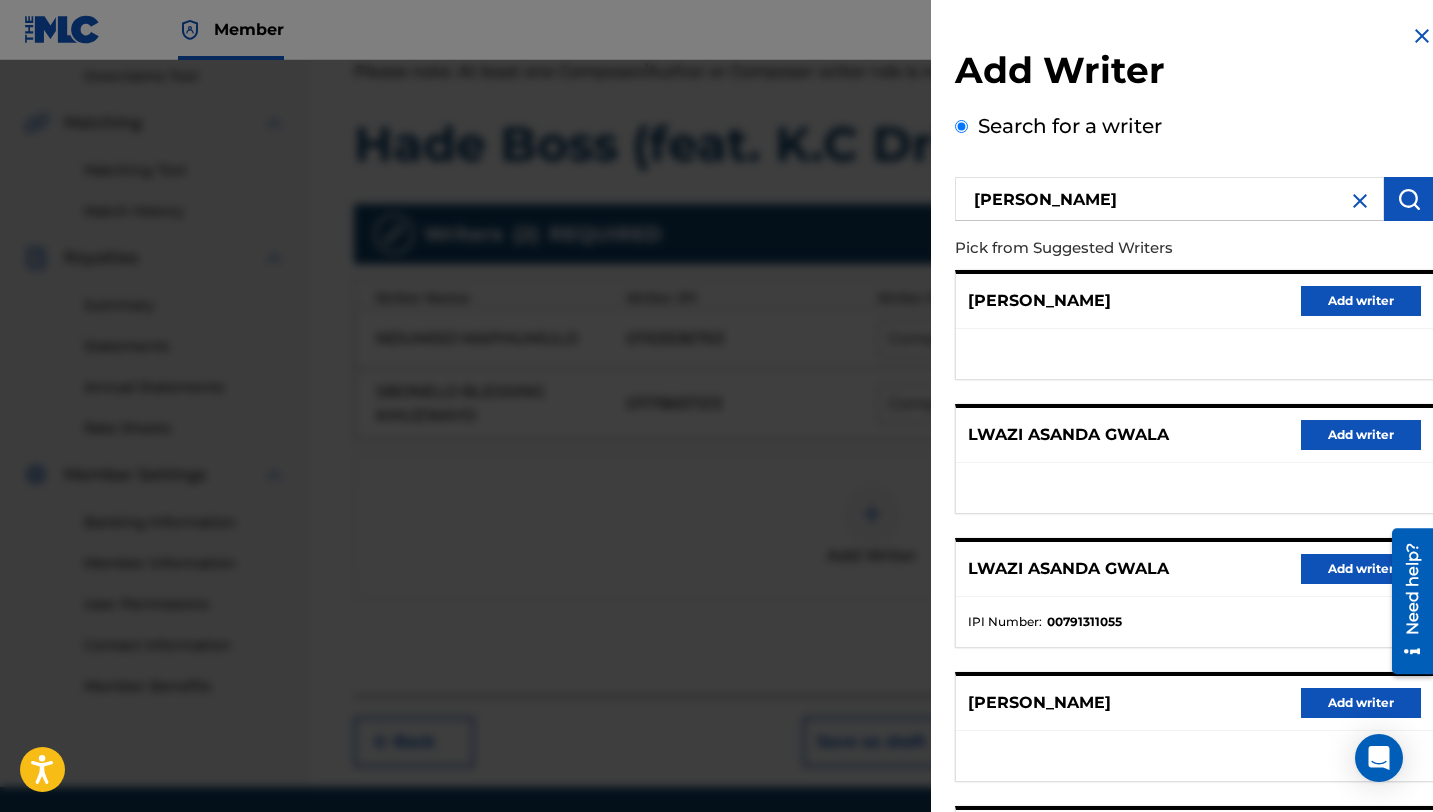 click on "Add writer" at bounding box center [1361, 569] 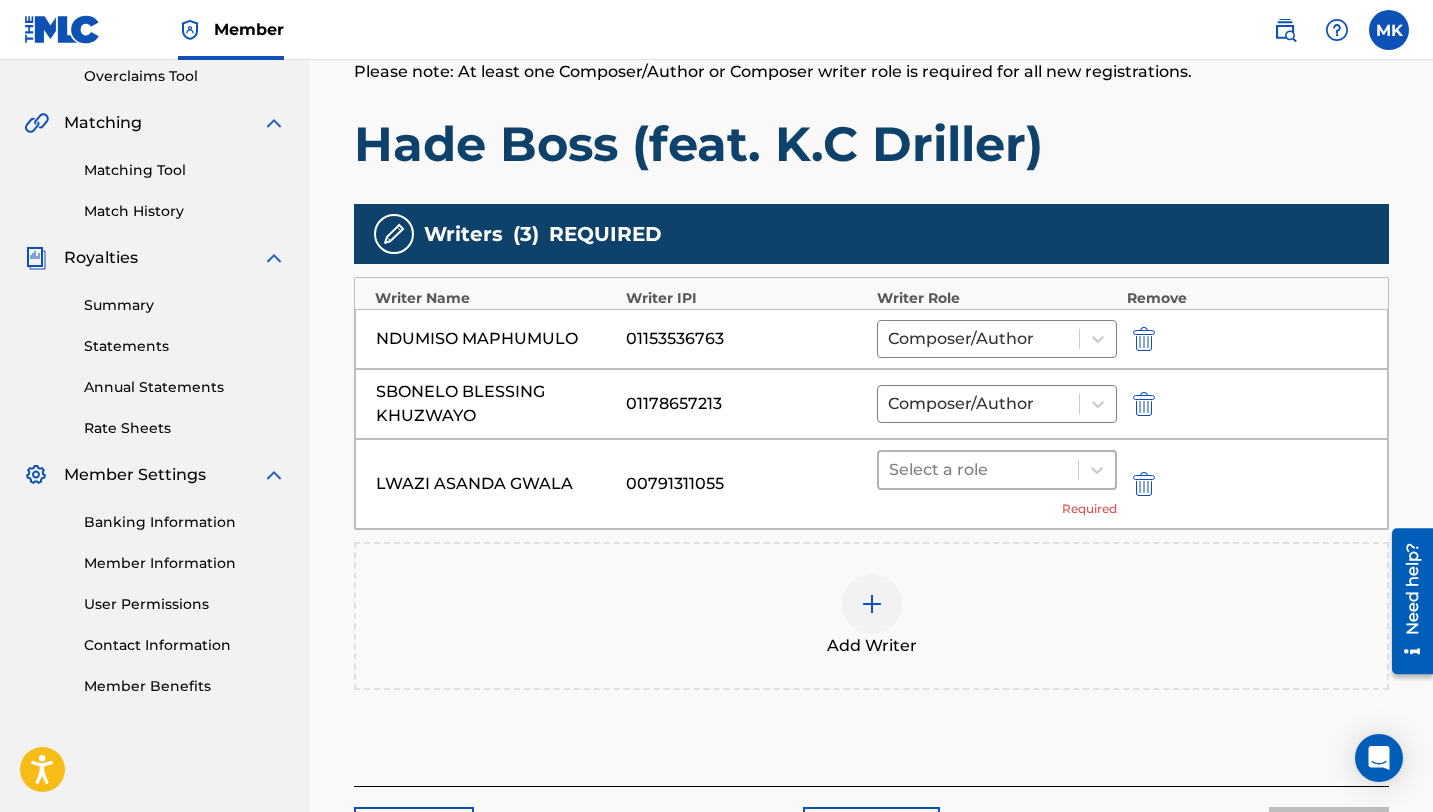 click at bounding box center (978, 470) 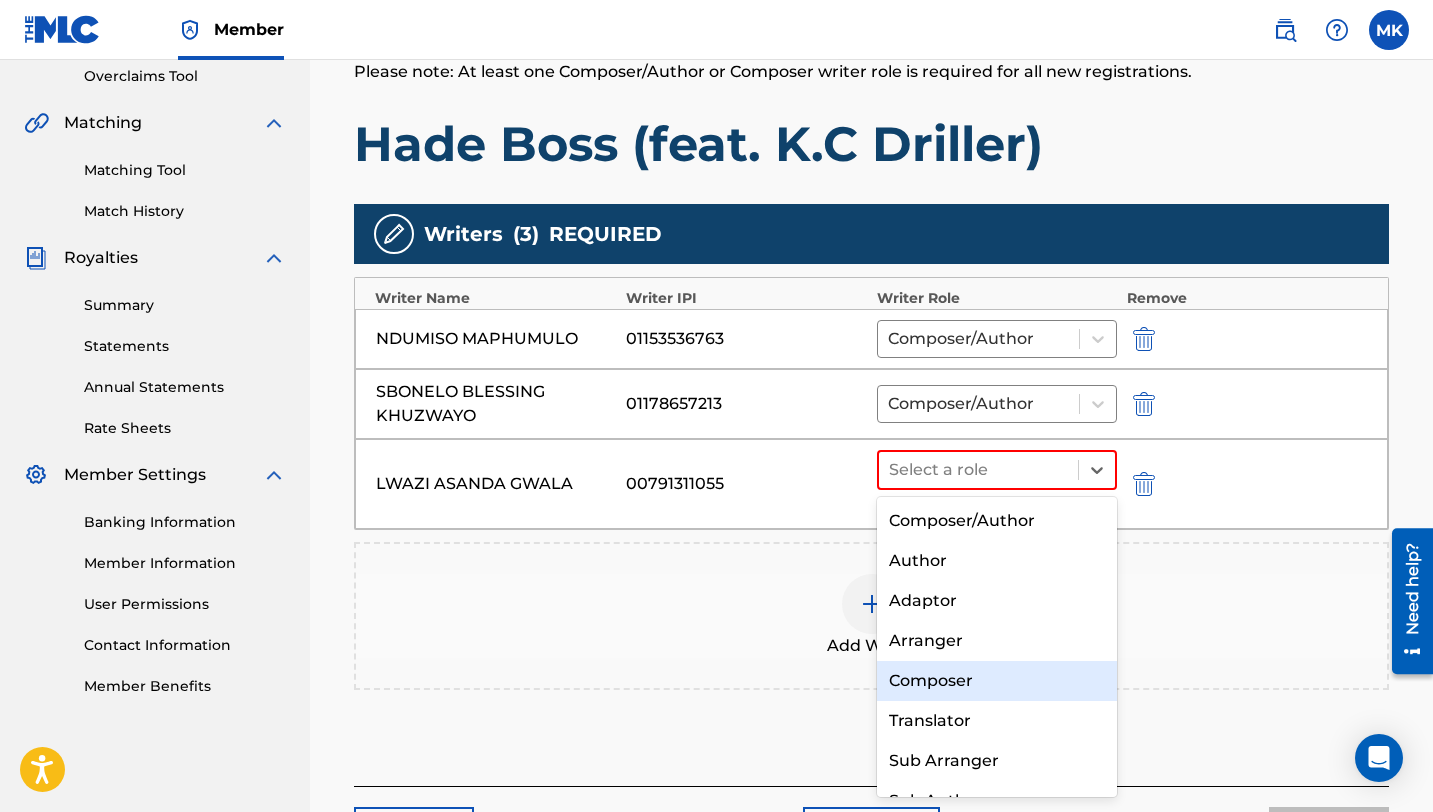 click on "Composer" at bounding box center [997, 681] 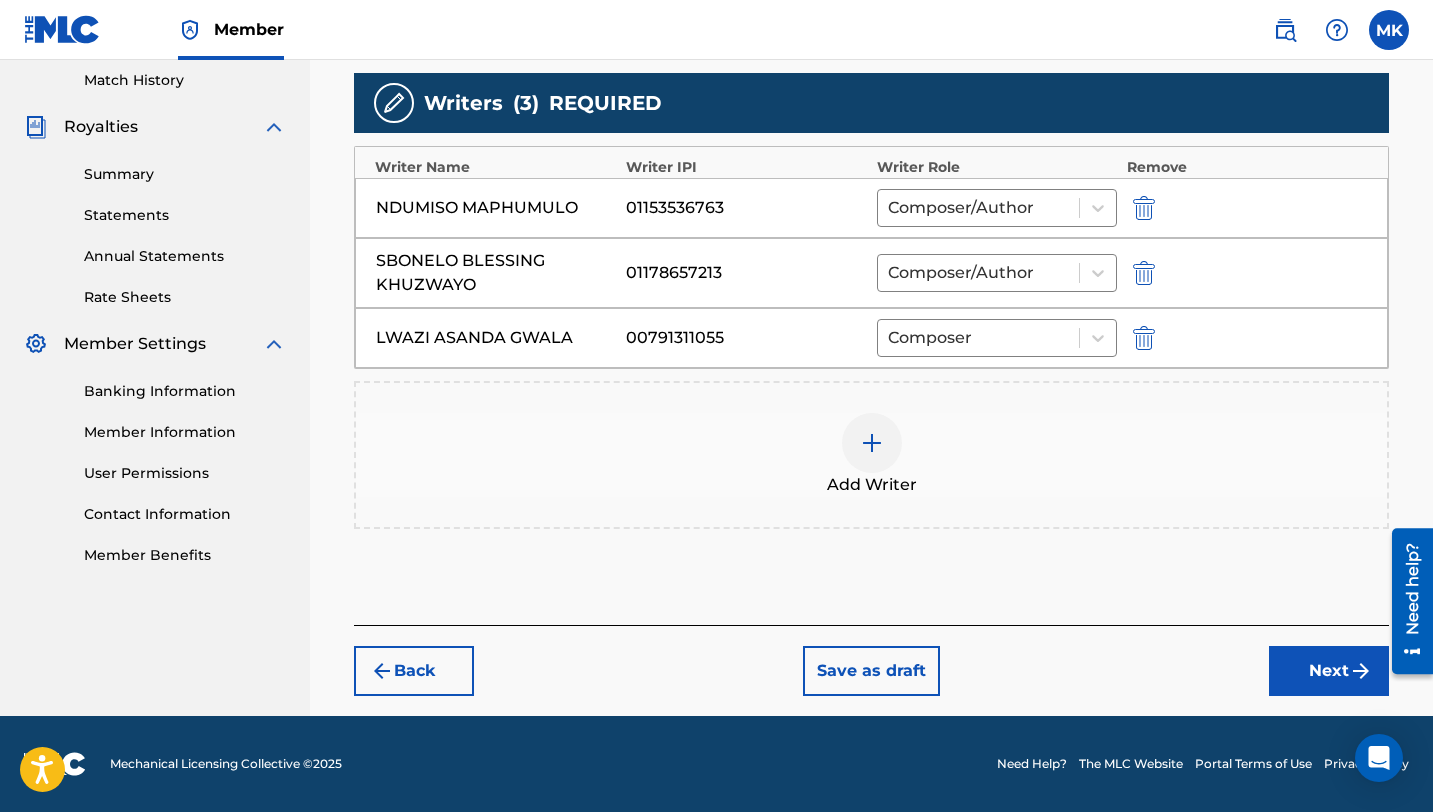click on "Next" at bounding box center (1329, 671) 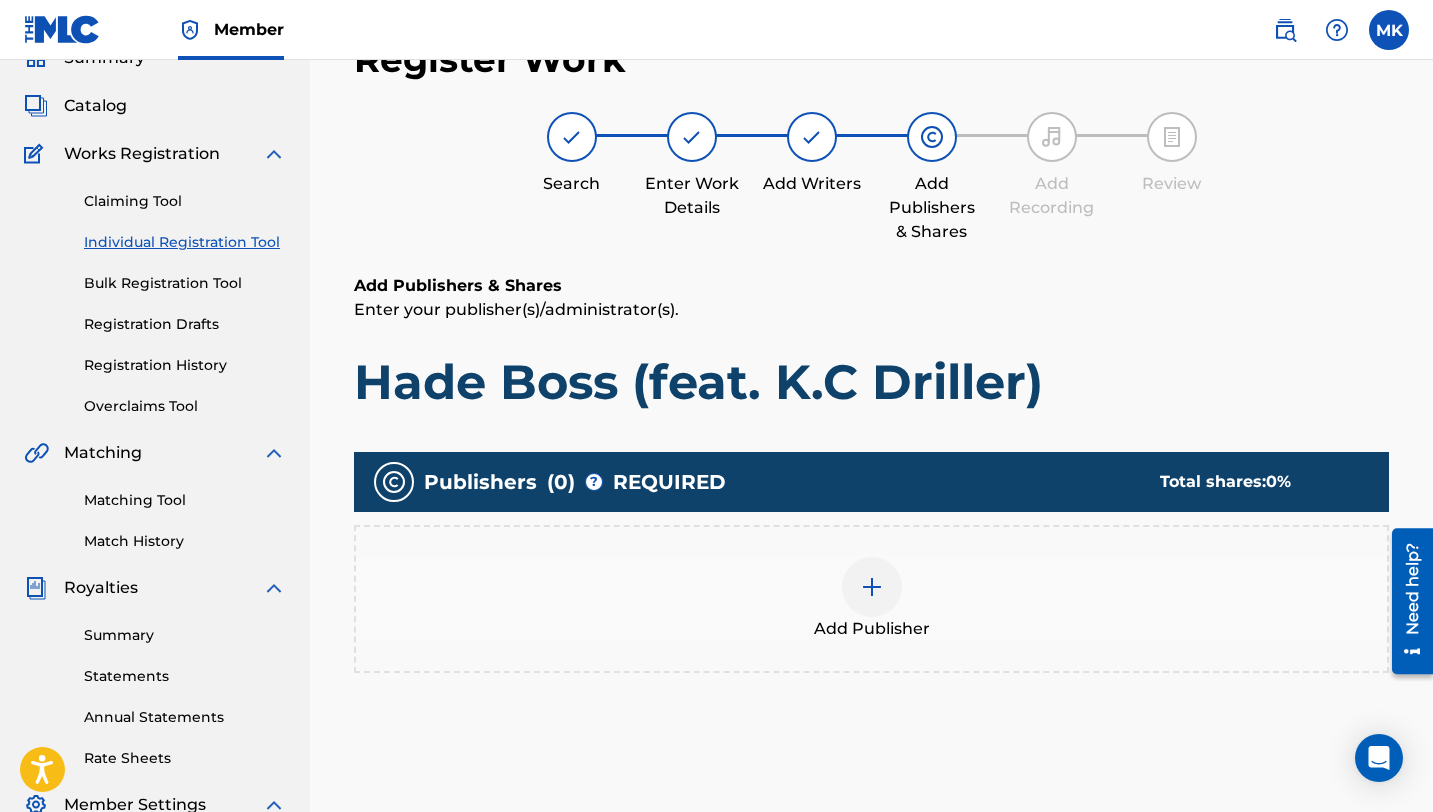 scroll, scrollTop: 94, scrollLeft: 0, axis: vertical 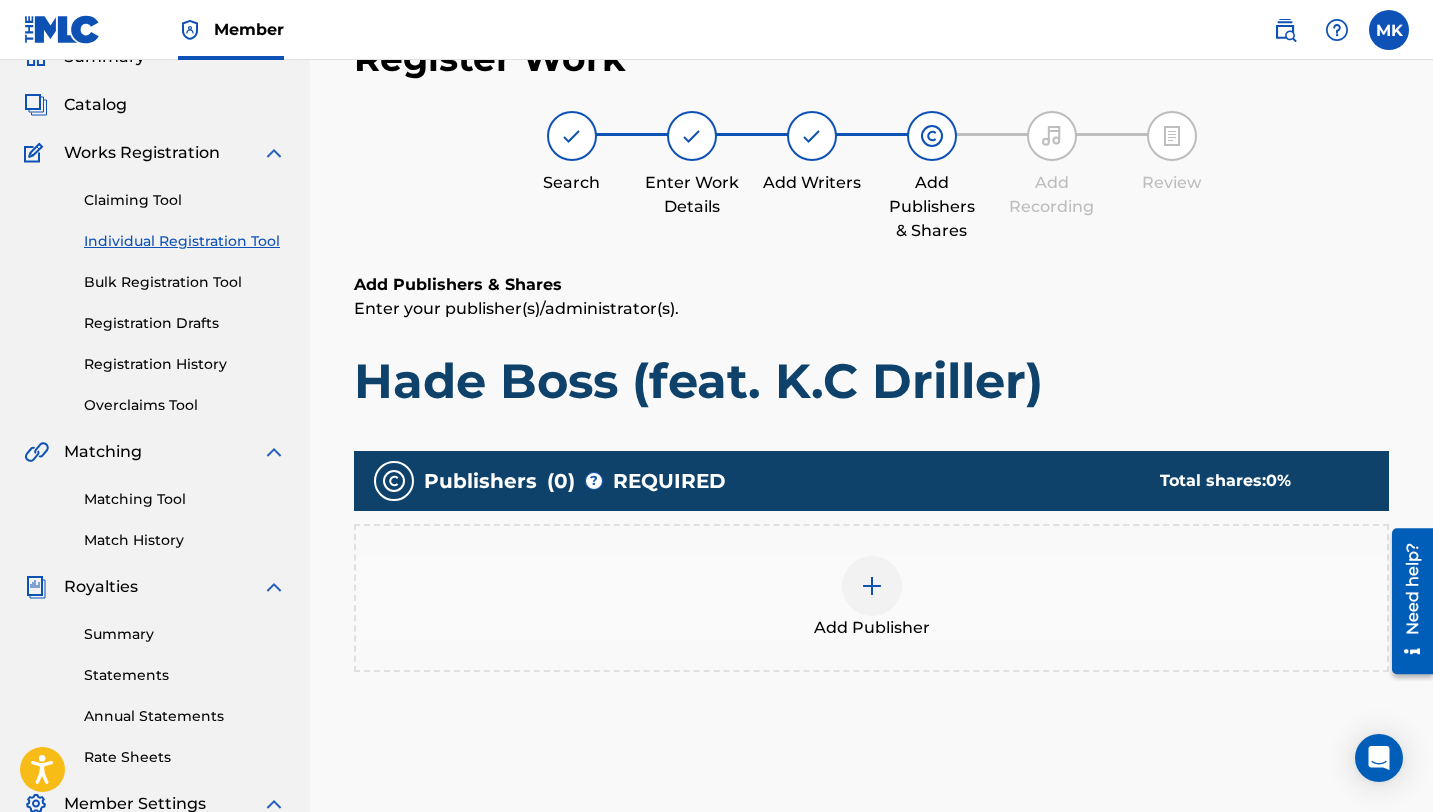 click at bounding box center (872, 586) 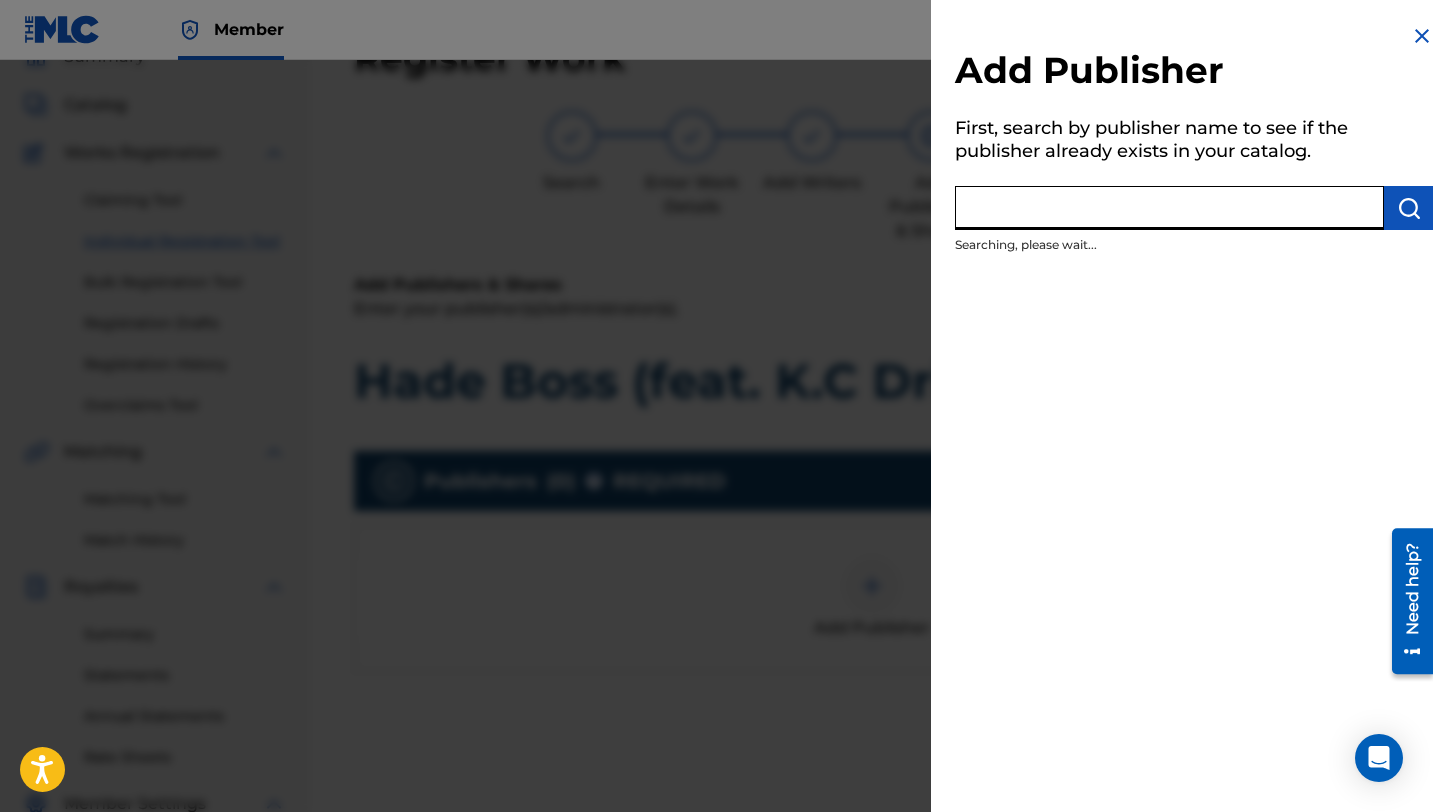 click at bounding box center (1169, 208) 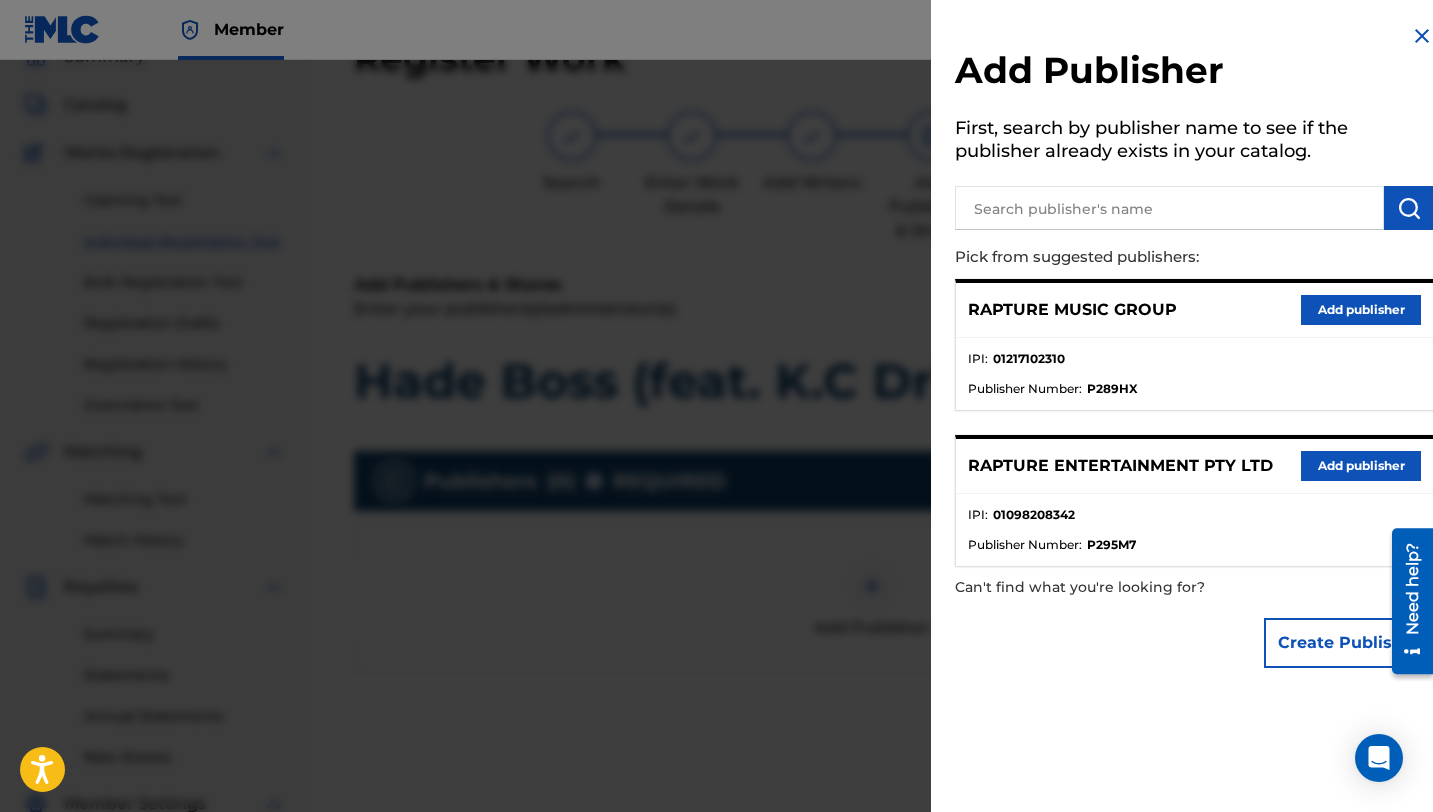 click on "Add publisher" at bounding box center [1361, 310] 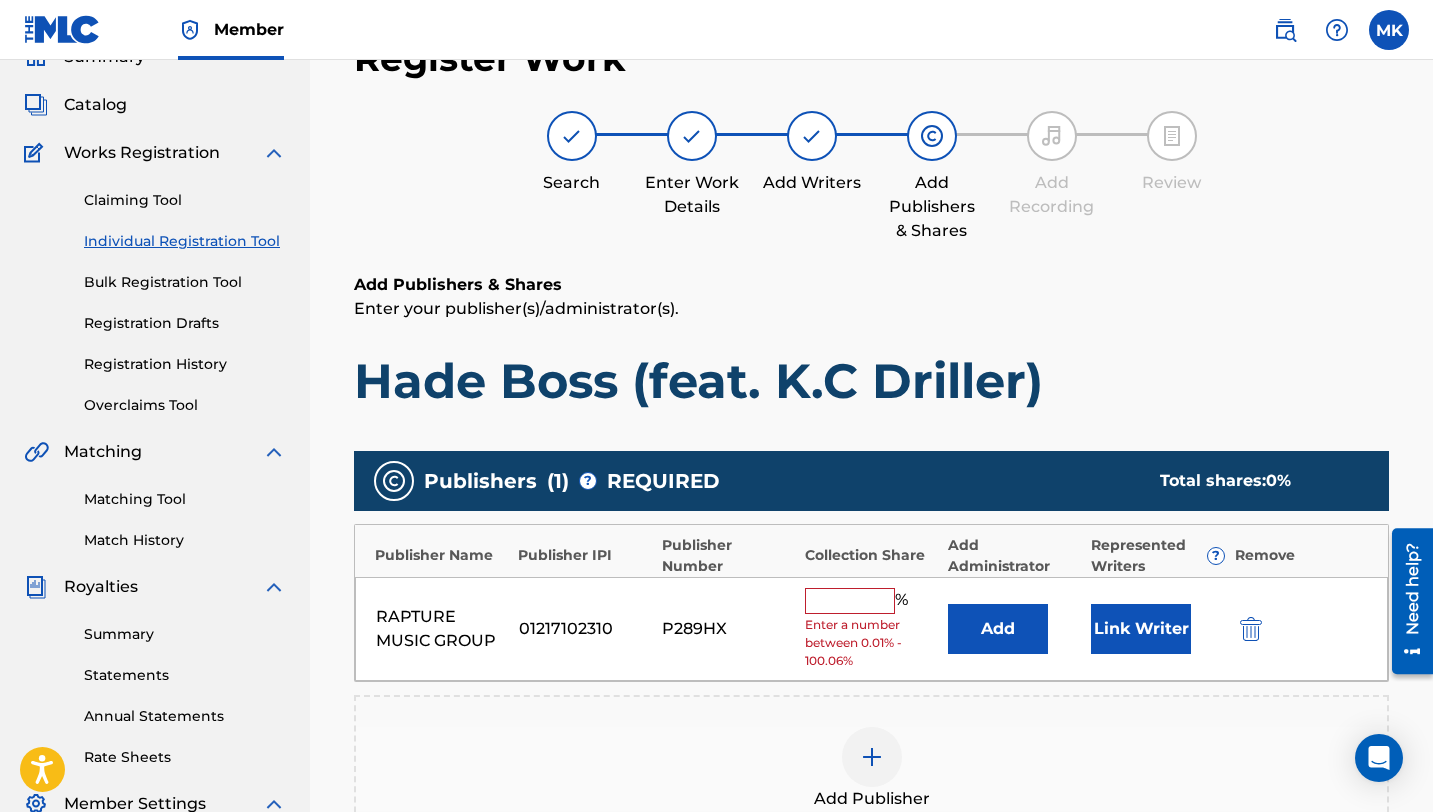 click at bounding box center (850, 601) 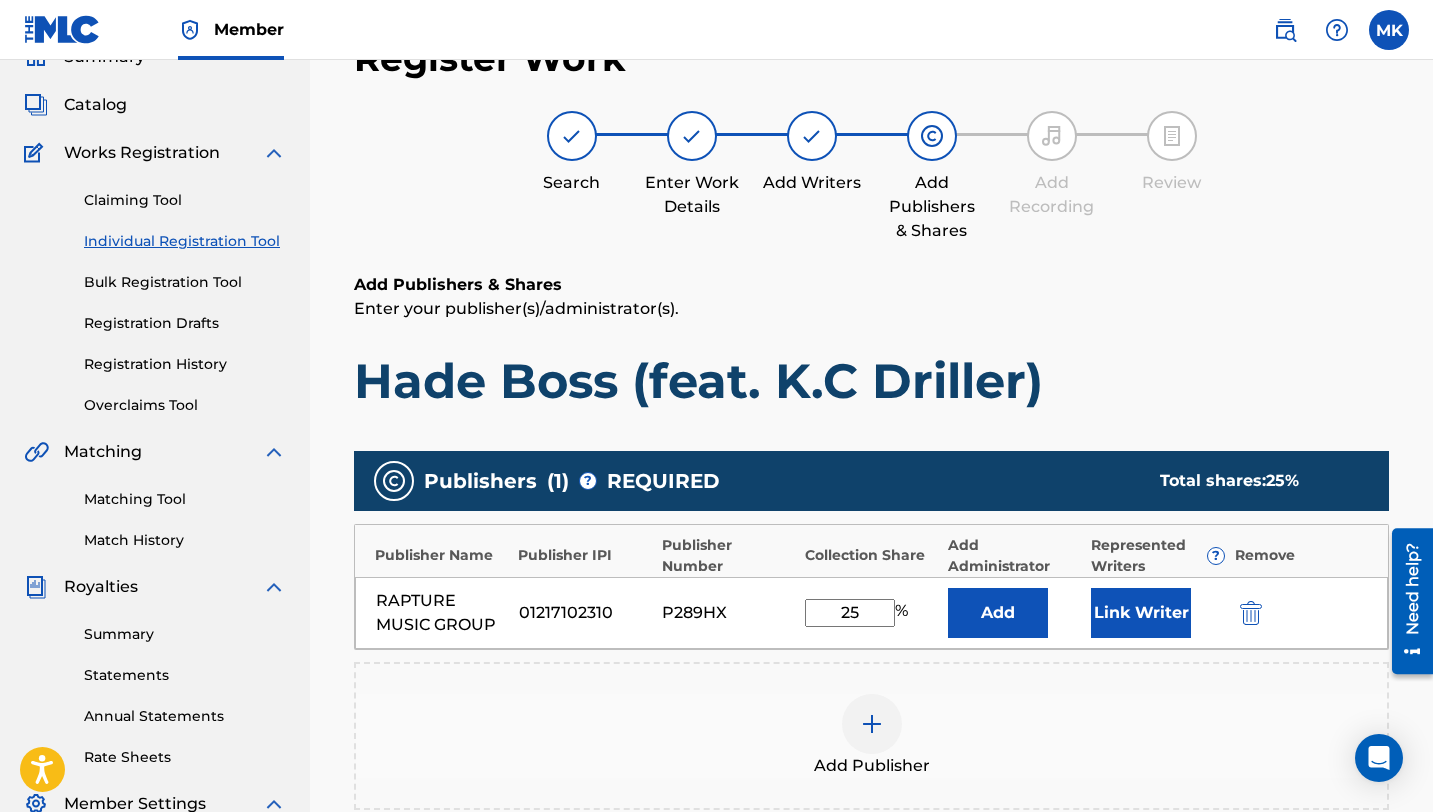 type on "25" 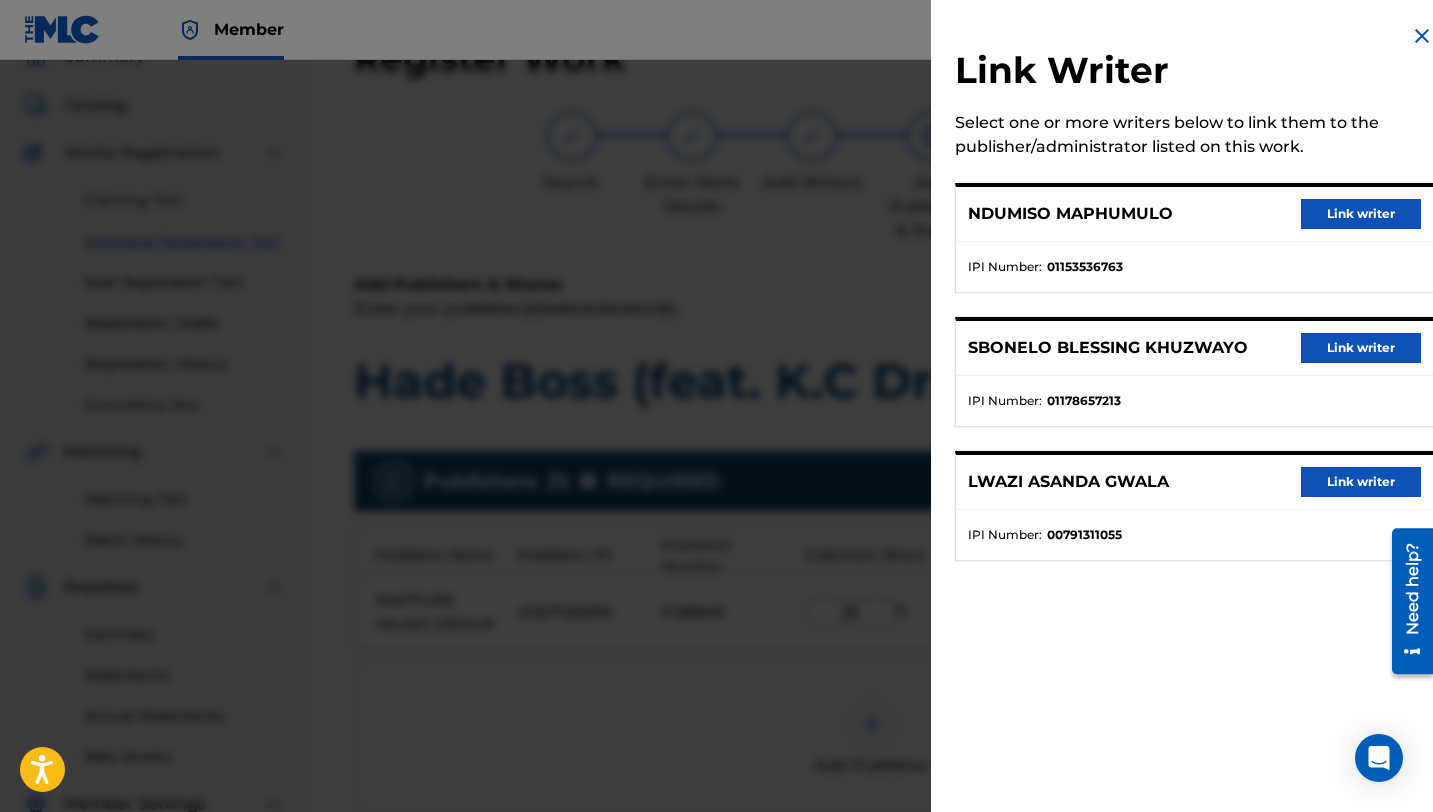 click on "Link writer" at bounding box center [1361, 214] 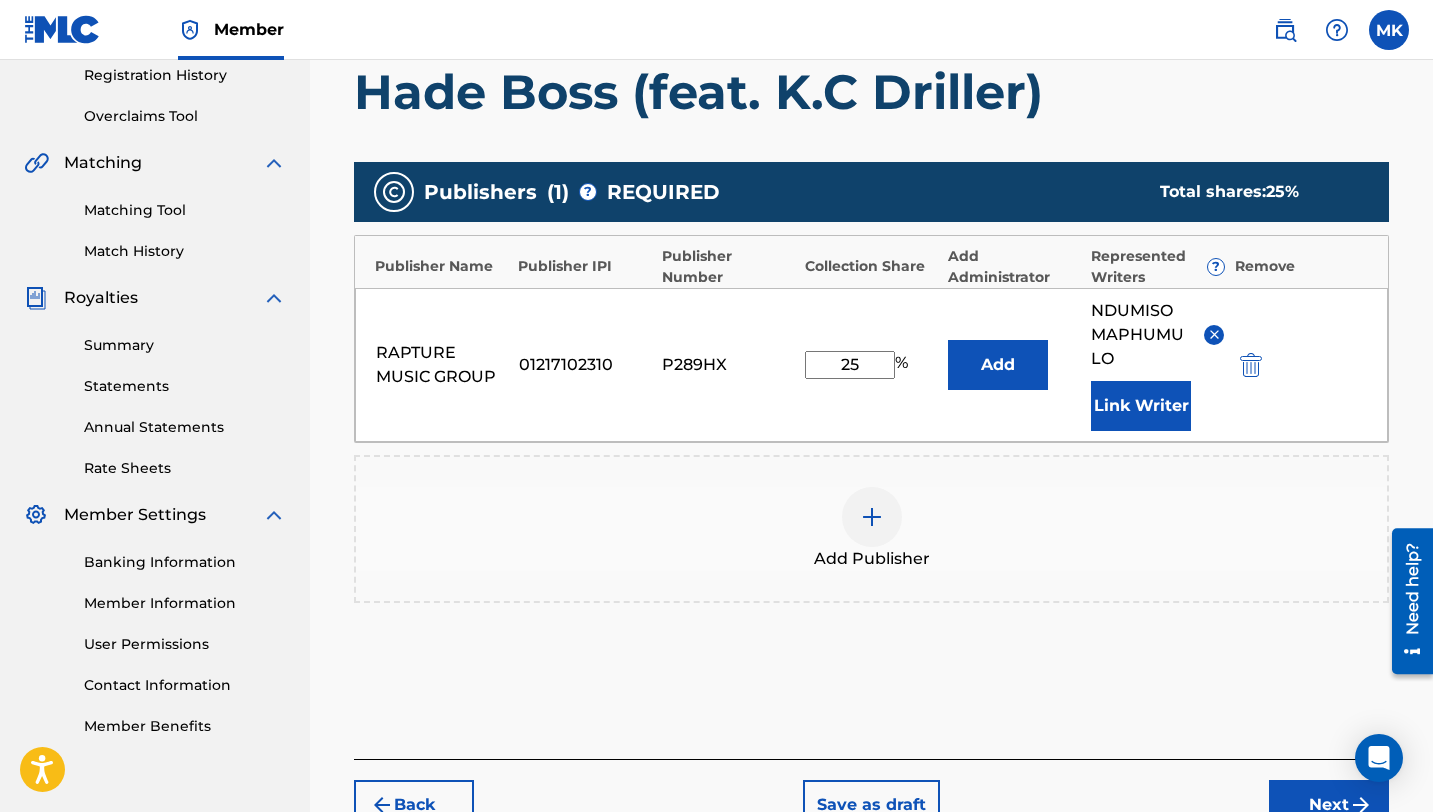 scroll, scrollTop: 517, scrollLeft: 0, axis: vertical 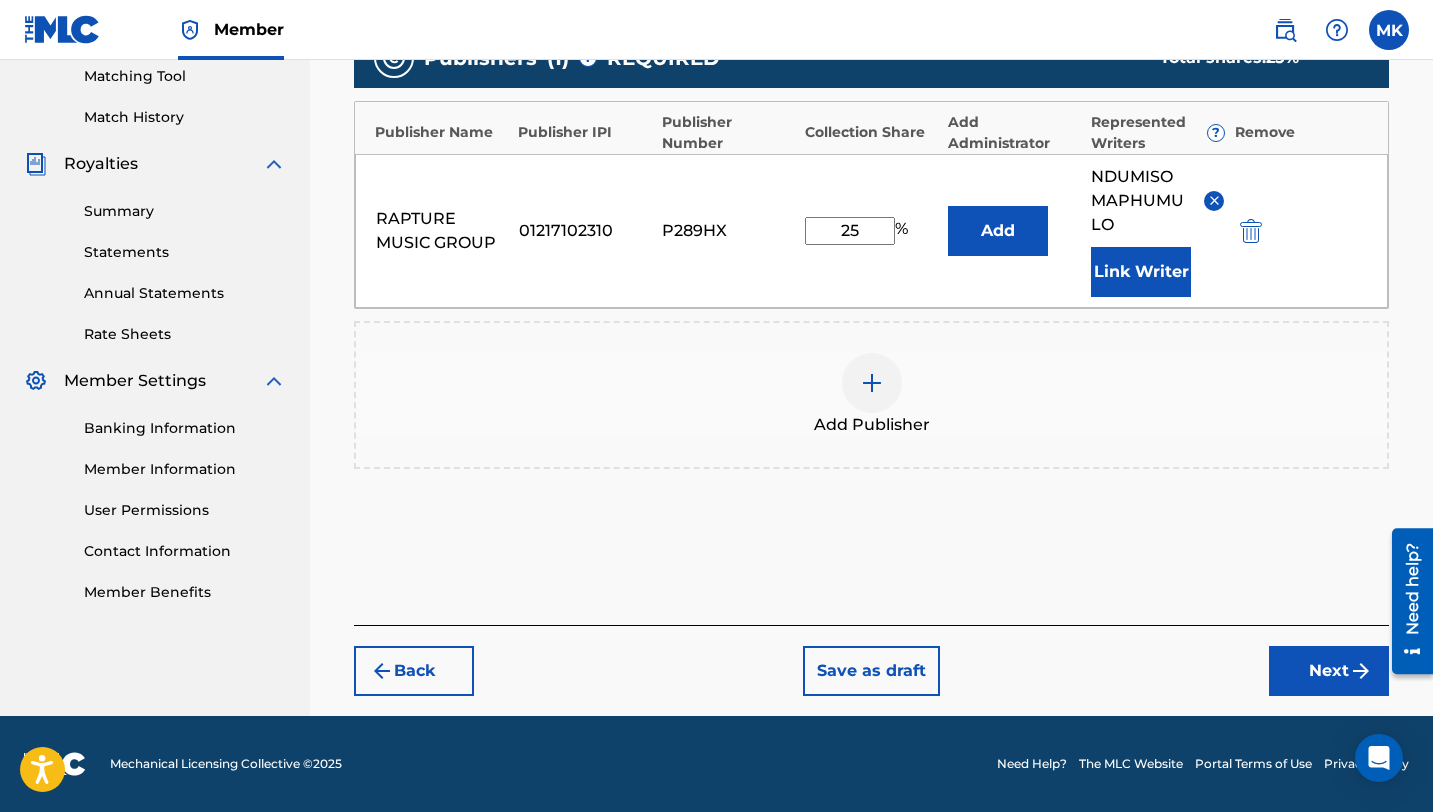 click on "Next" at bounding box center (1329, 671) 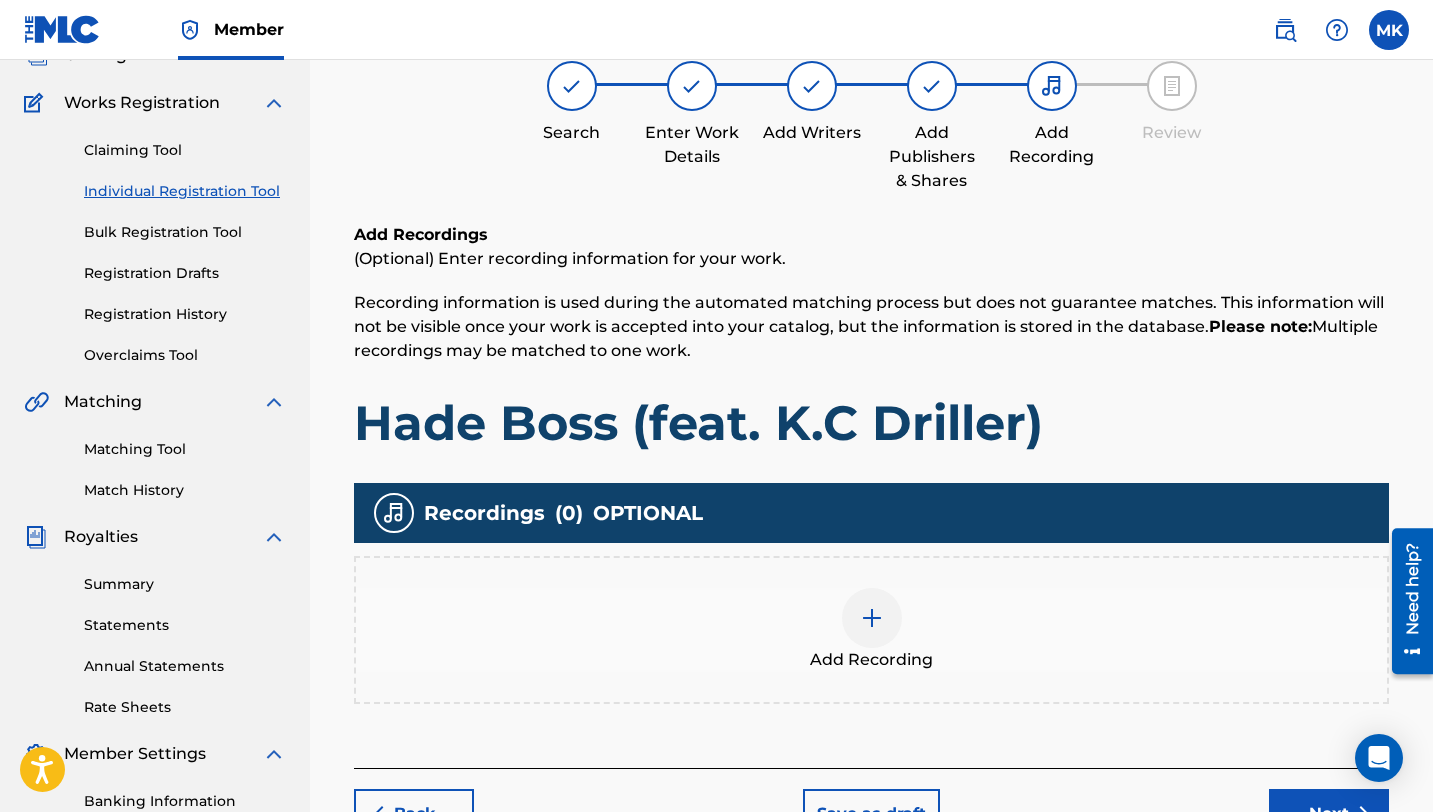 scroll, scrollTop: 162, scrollLeft: 0, axis: vertical 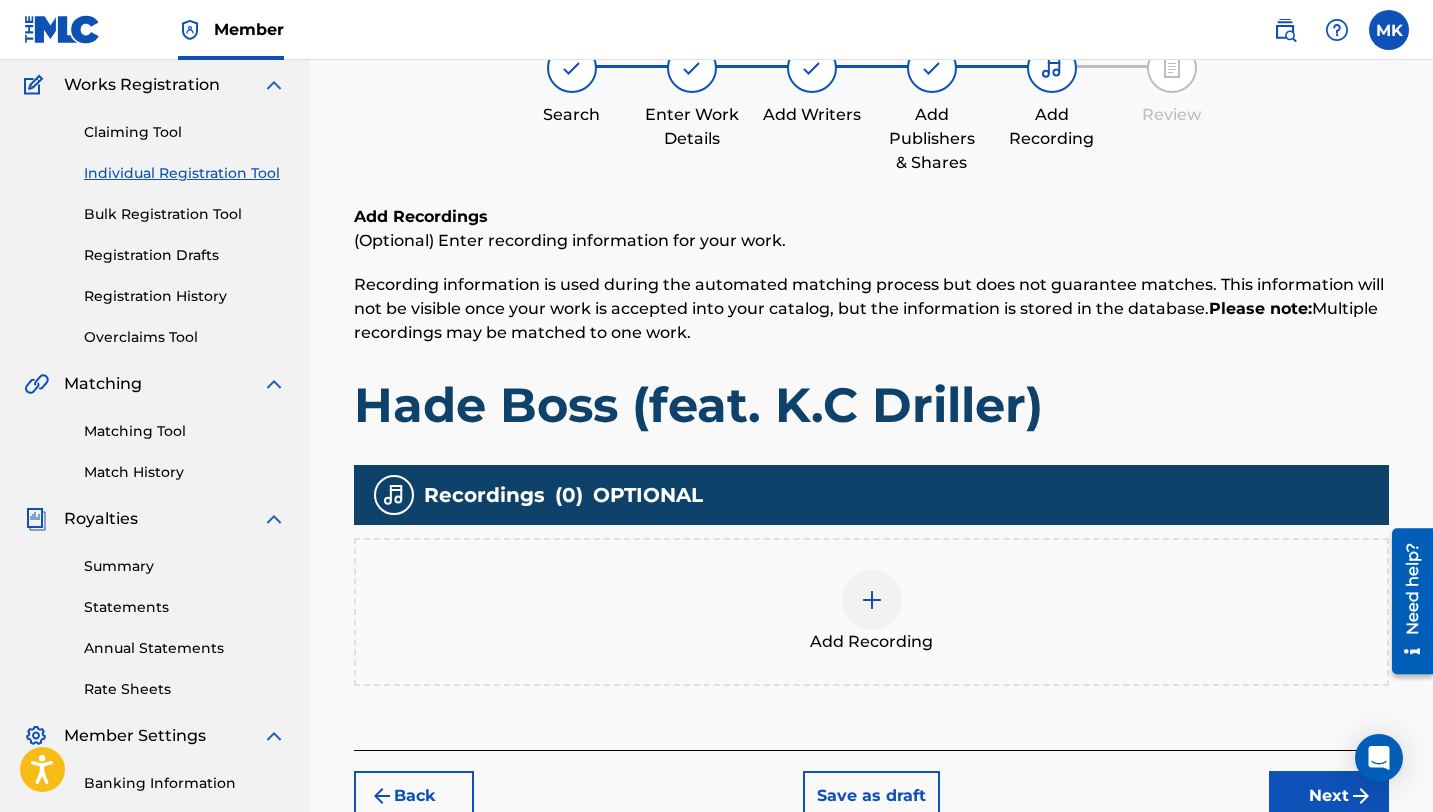 click at bounding box center (872, 600) 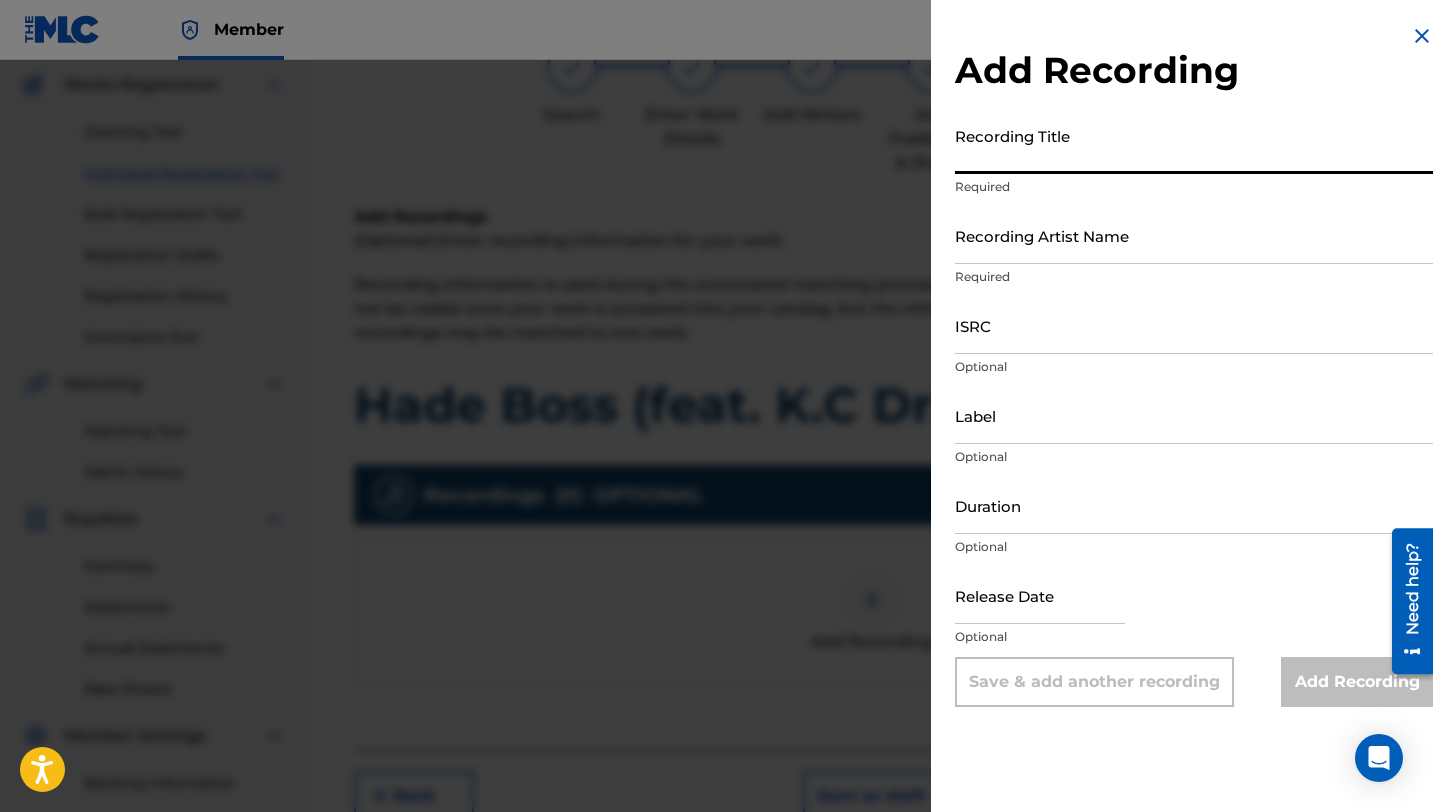 click on "Recording Title" at bounding box center (1194, 145) 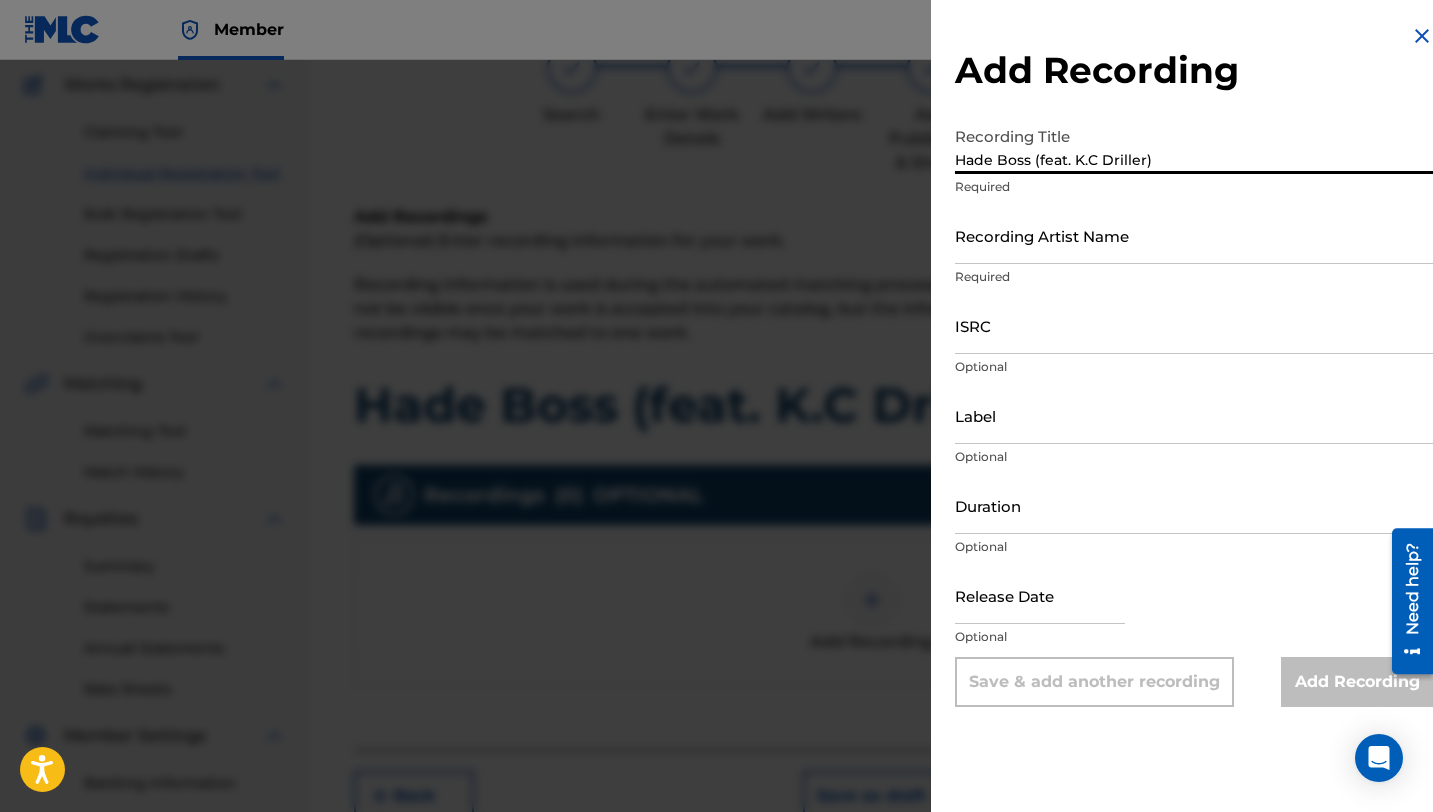 type on "Hade Boss (feat. K.C Driller)" 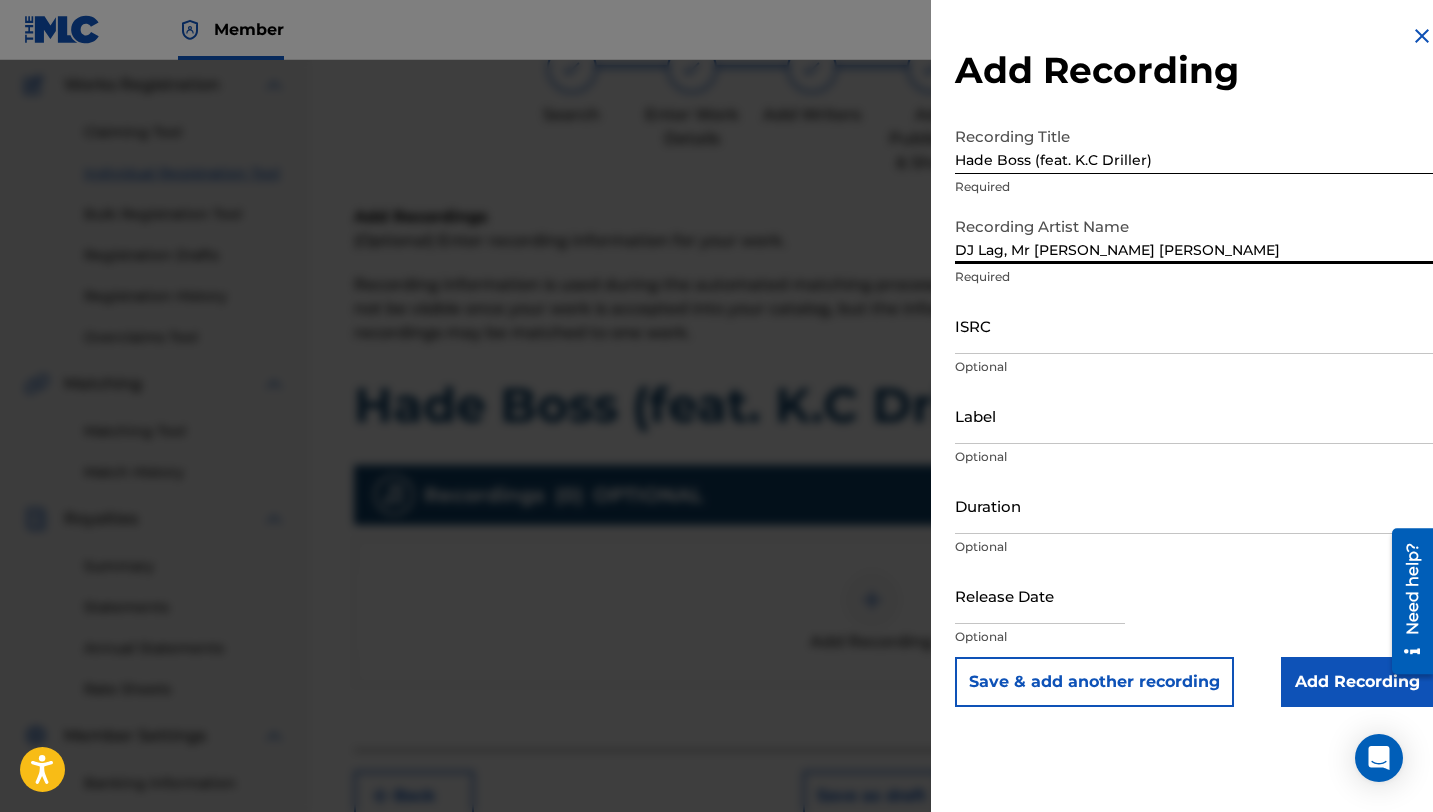 type on "DJ Lag, Mr [PERSON_NAME] [PERSON_NAME]" 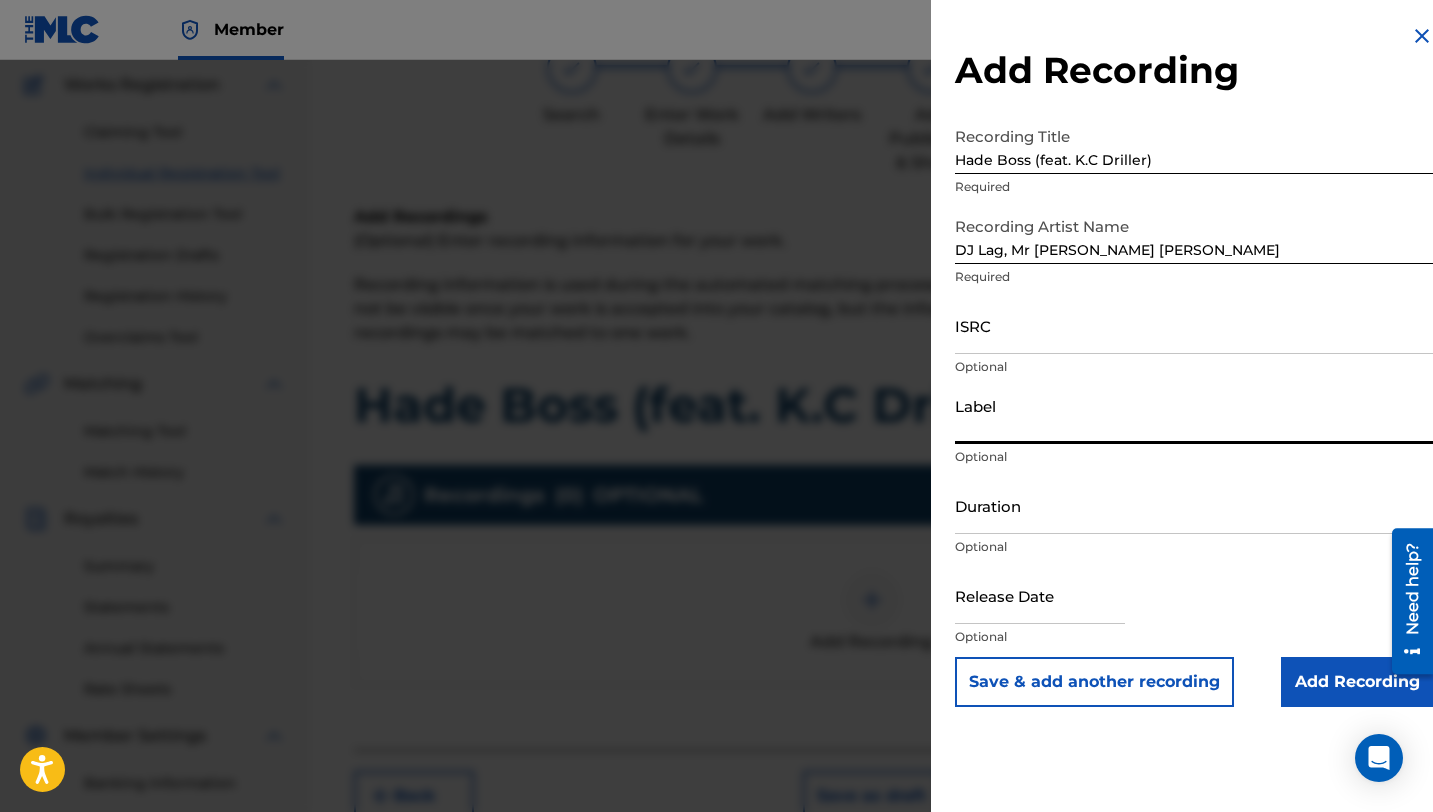 paste on "Black Major x Ice Drop" 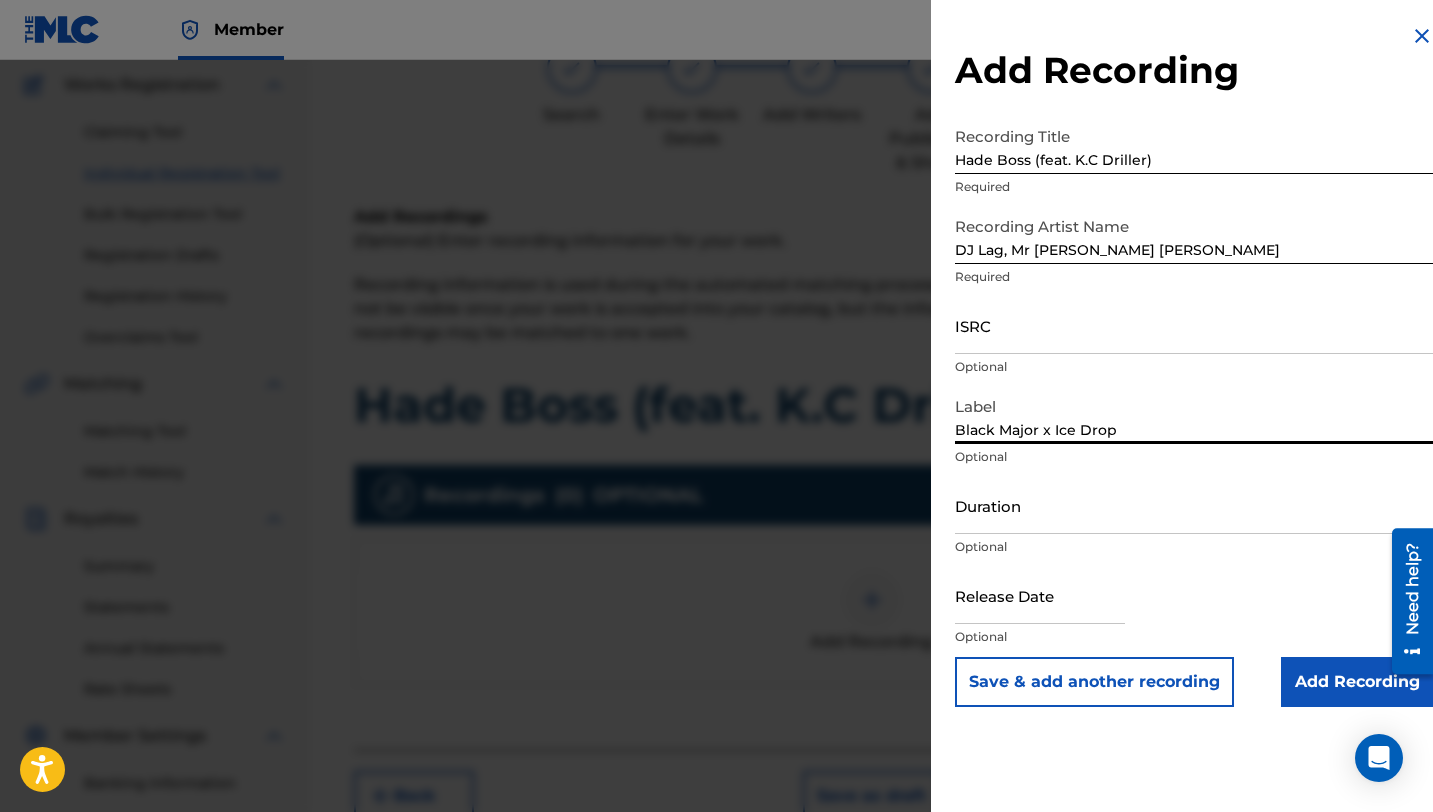 type on "Black Major x Ice Drop" 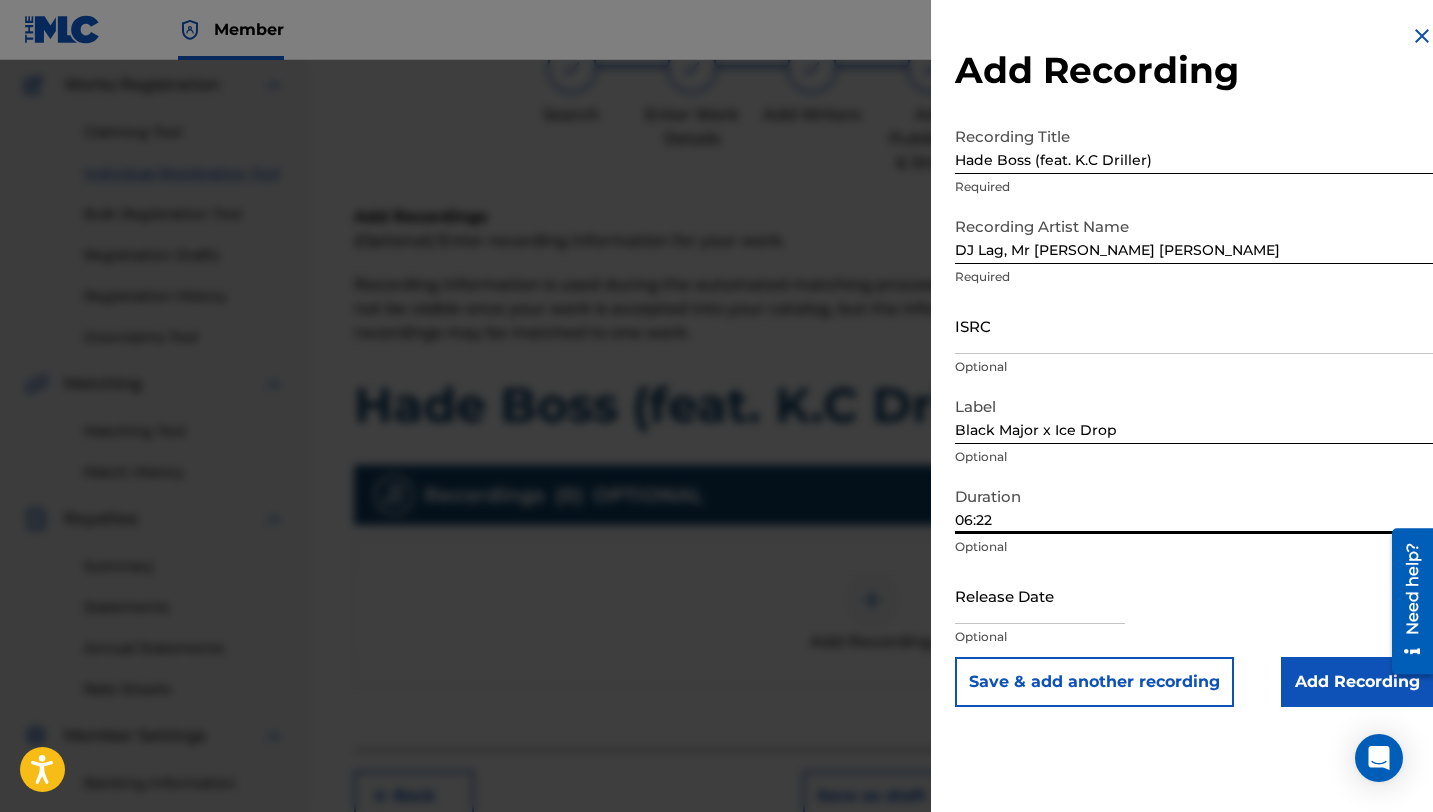 type on "06:22" 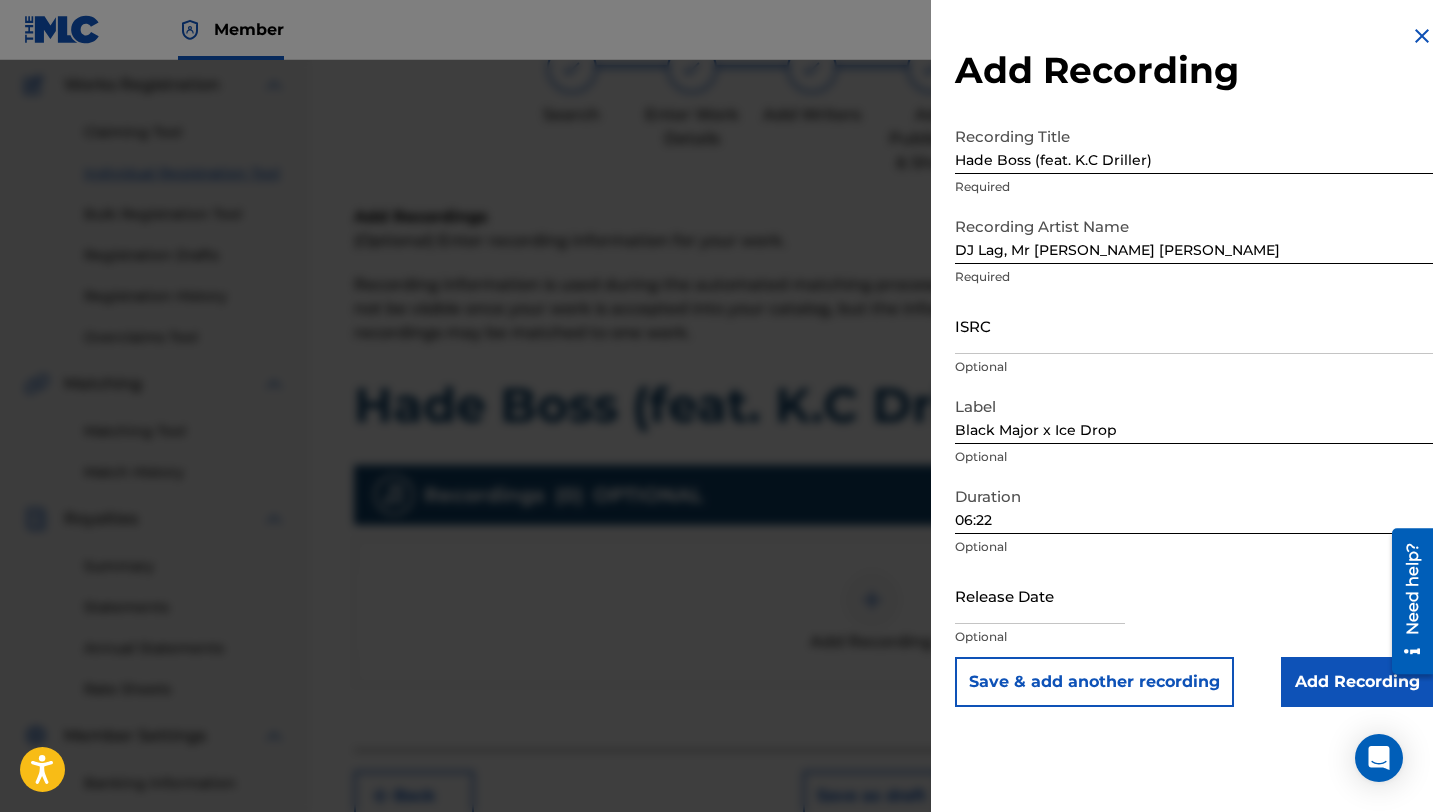 click at bounding box center [1040, 595] 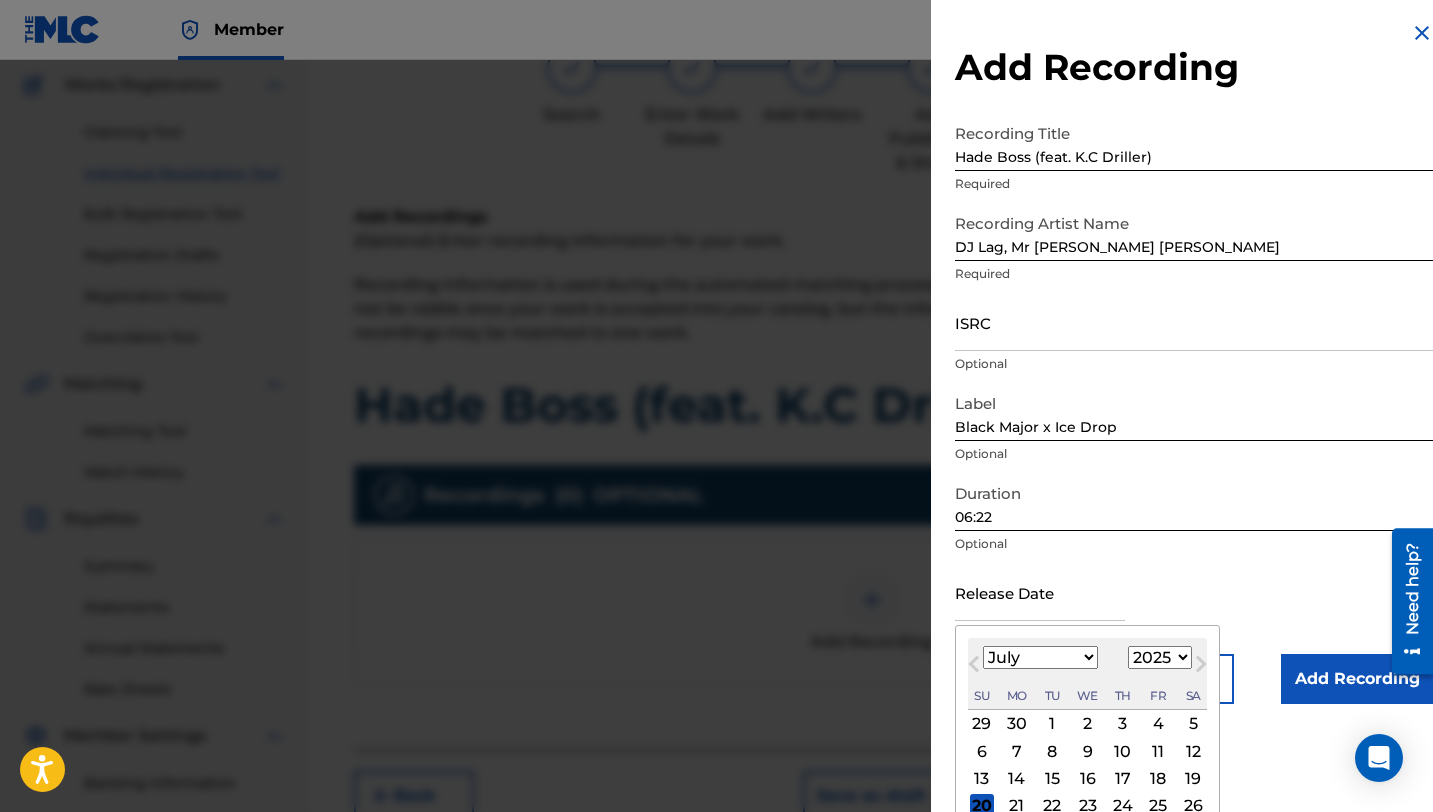scroll, scrollTop: 4, scrollLeft: 0, axis: vertical 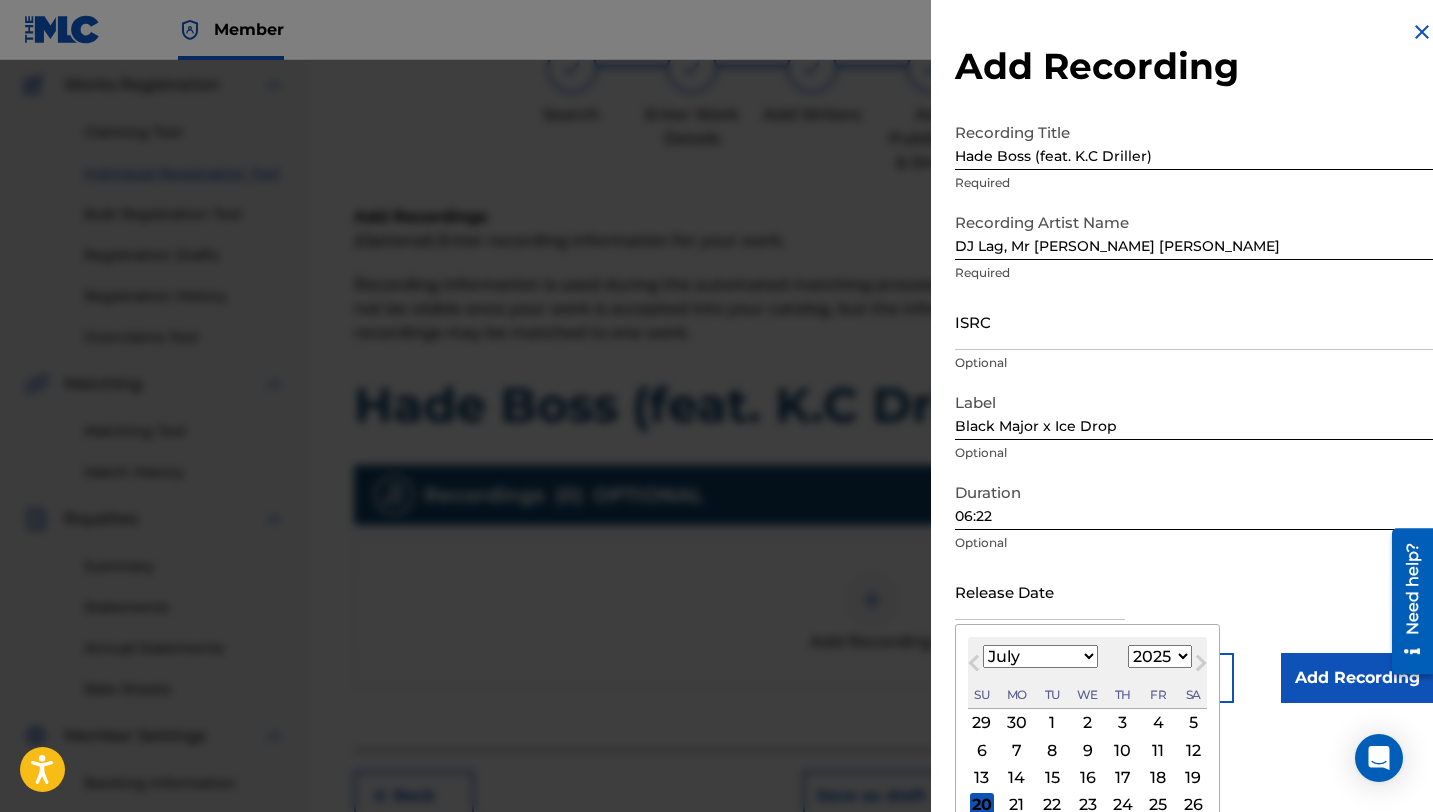 click on "1900 1901 1902 1903 1904 1905 1906 1907 1908 1909 1910 1911 1912 1913 1914 1915 1916 1917 1918 1919 1920 1921 1922 1923 1924 1925 1926 1927 1928 1929 1930 1931 1932 1933 1934 1935 1936 1937 1938 1939 1940 1941 1942 1943 1944 1945 1946 1947 1948 1949 1950 1951 1952 1953 1954 1955 1956 1957 1958 1959 1960 1961 1962 1963 1964 1965 1966 1967 1968 1969 1970 1971 1972 1973 1974 1975 1976 1977 1978 1979 1980 1981 1982 1983 1984 1985 1986 1987 1988 1989 1990 1991 1992 1993 1994 1995 1996 1997 1998 1999 2000 2001 2002 2003 2004 2005 2006 2007 2008 2009 2010 2011 2012 2013 2014 2015 2016 2017 2018 2019 2020 2021 2022 2023 2024 2025 2026 2027 2028 2029 2030 2031 2032 2033 2034 2035 2036 2037 2038 2039 2040 2041 2042 2043 2044 2045 2046 2047 2048 2049 2050 2051 2052 2053 2054 2055 2056 2057 2058 2059 2060 2061 2062 2063 2064 2065 2066 2067 2068 2069 2070 2071 2072 2073 2074 2075 2076 2077 2078 2079 2080 2081 2082 2083 2084 2085 2086 2087 2088 2089 2090 2091 2092 2093 2094 2095 2096 2097 2098 2099 2100" at bounding box center [1160, 656] 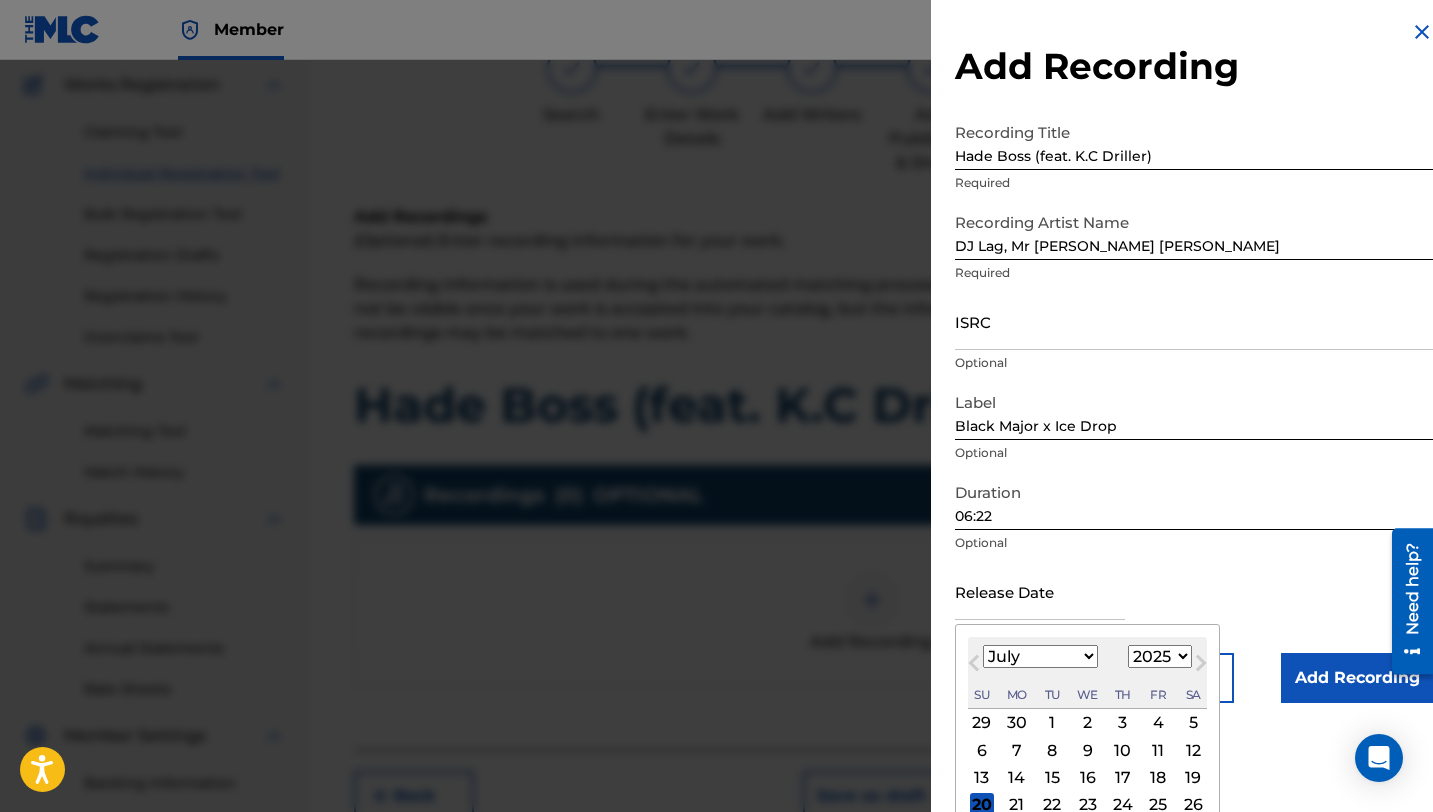 select on "2024" 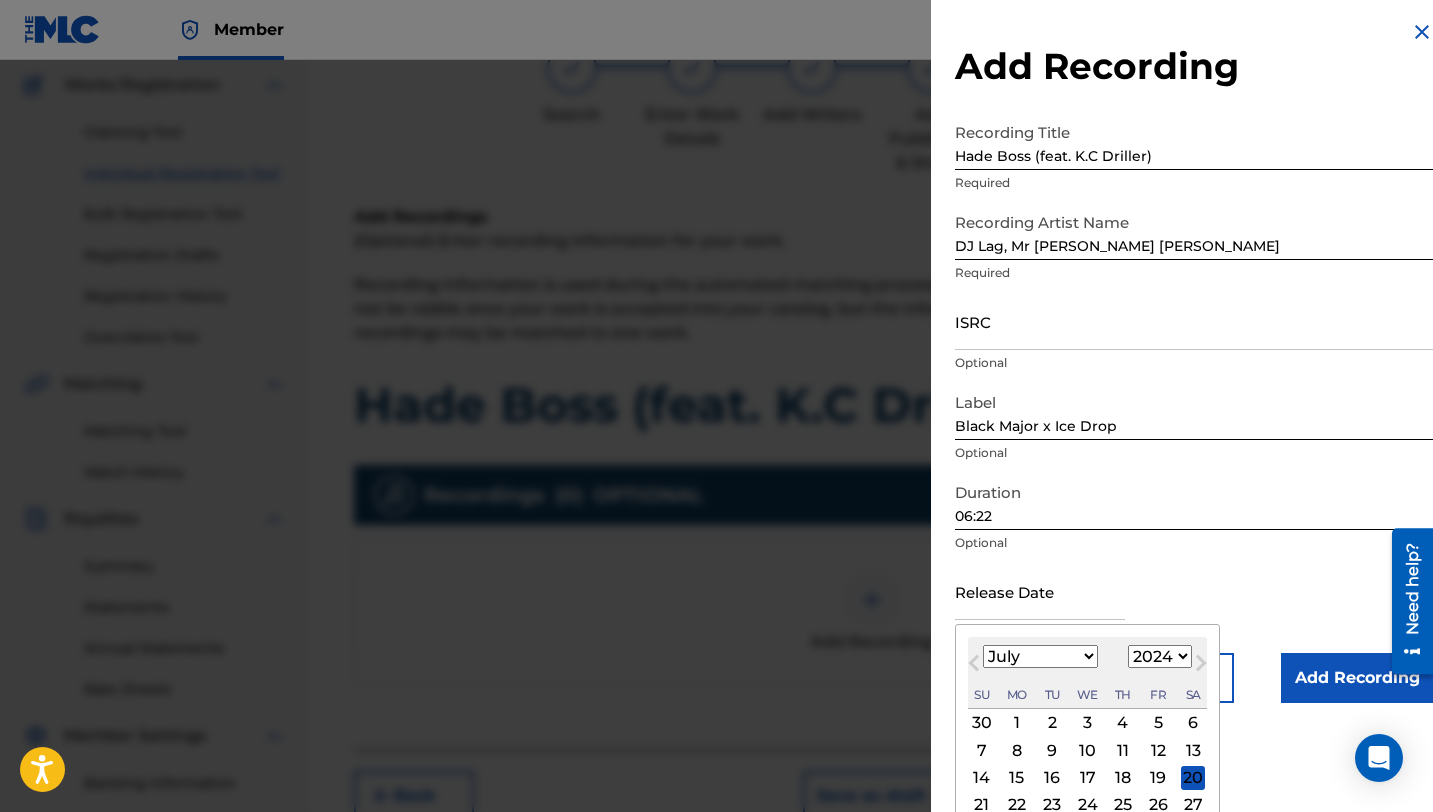 click on "January February March April May June July August September October November December" at bounding box center (1040, 656) 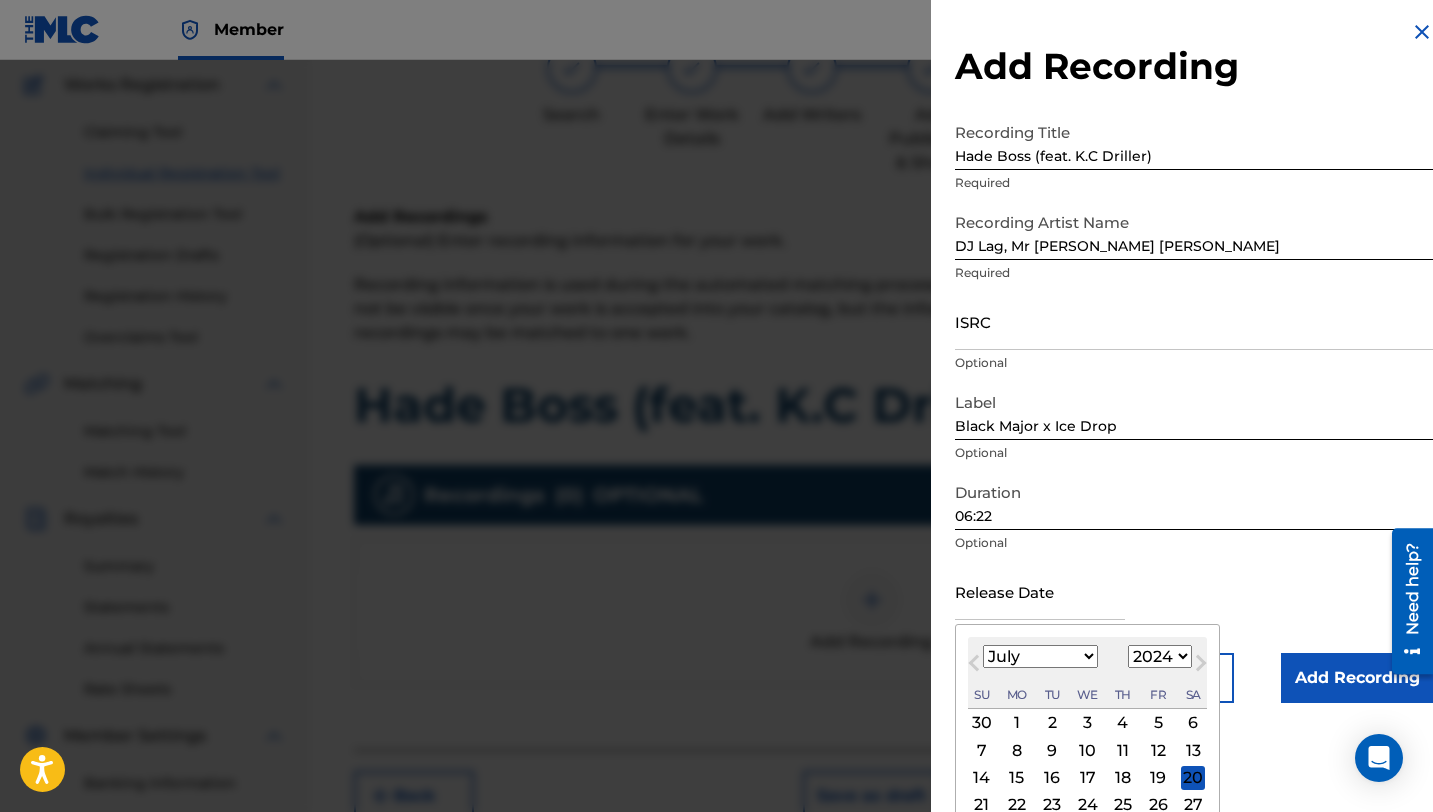 select on "0" 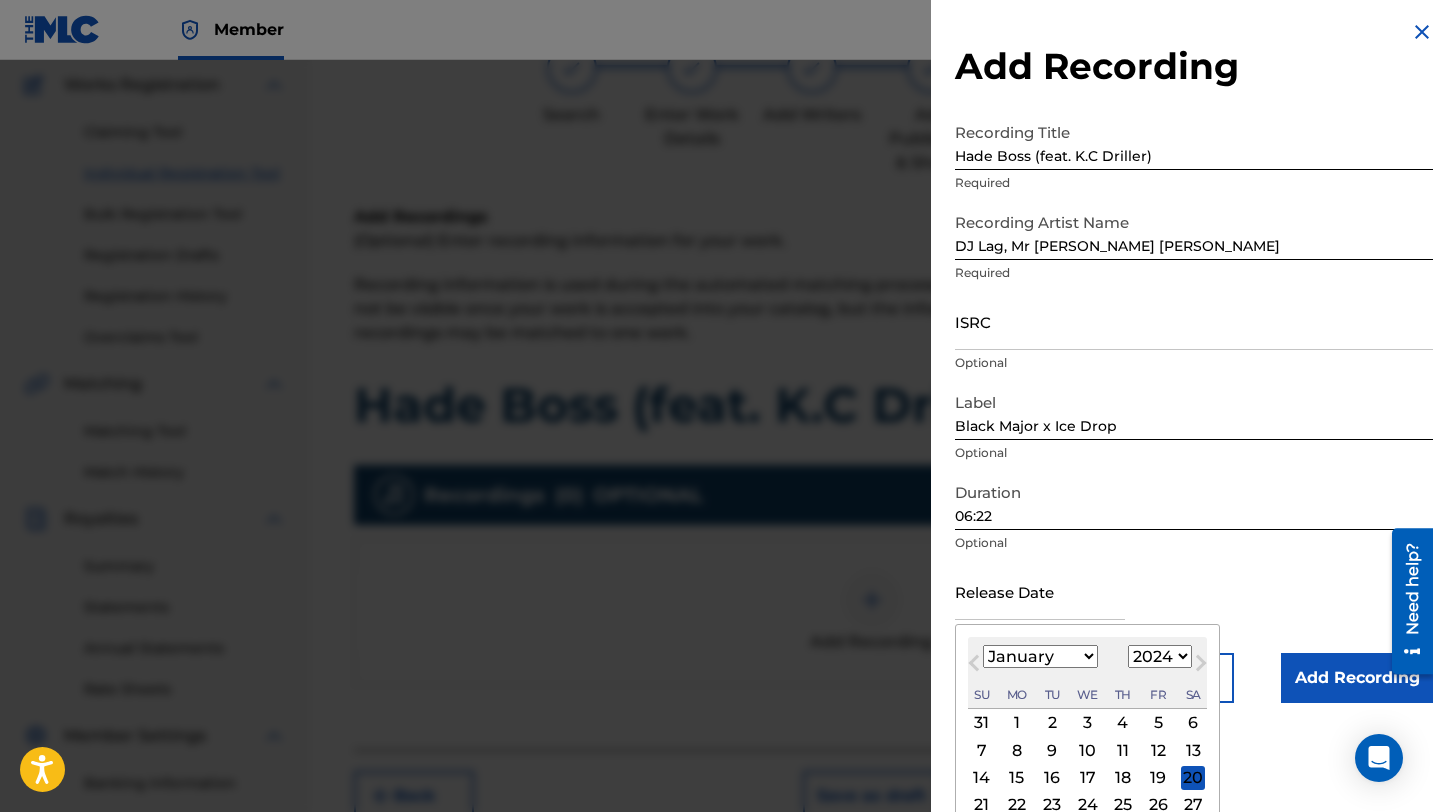 click on "19" at bounding box center (1158, 778) 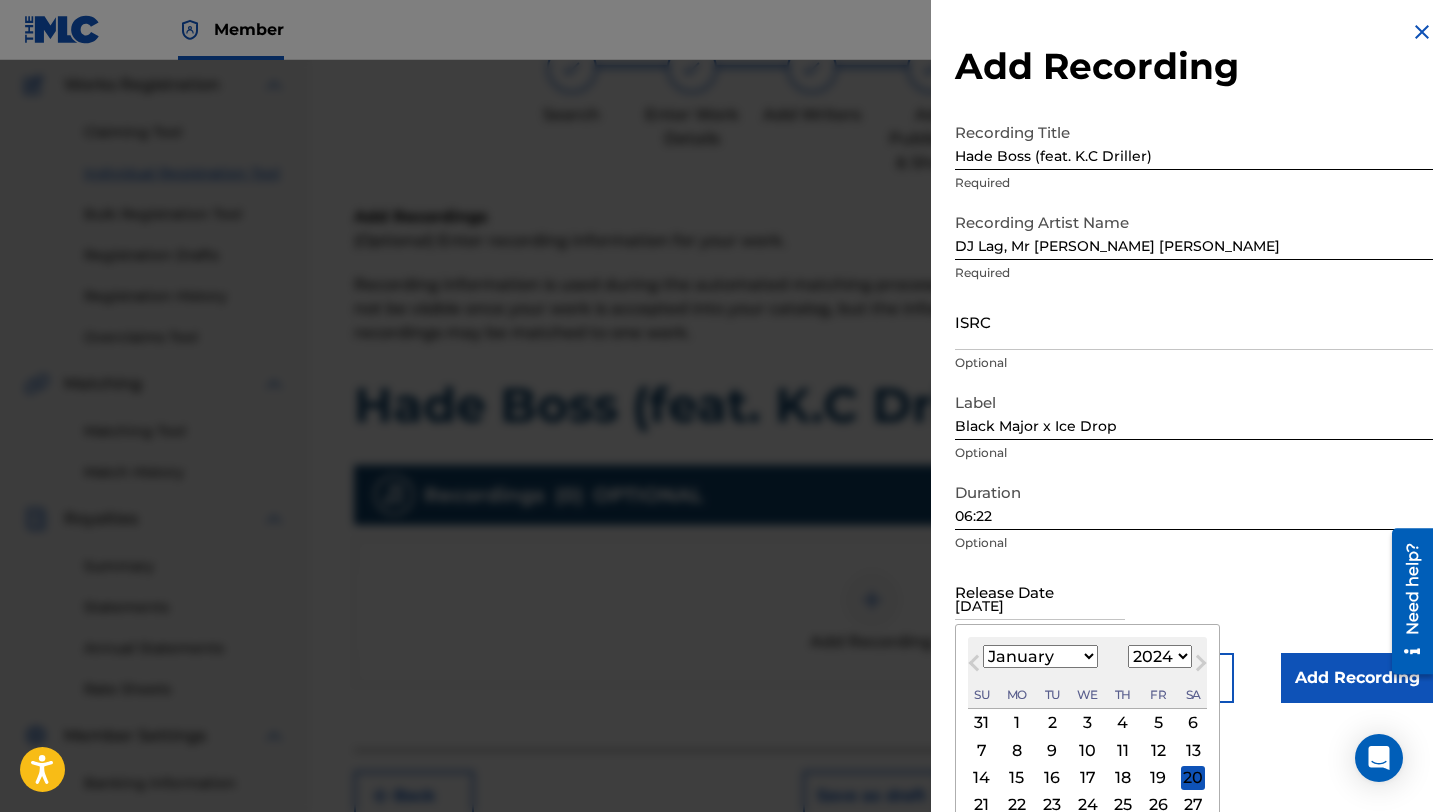 scroll, scrollTop: 0, scrollLeft: 0, axis: both 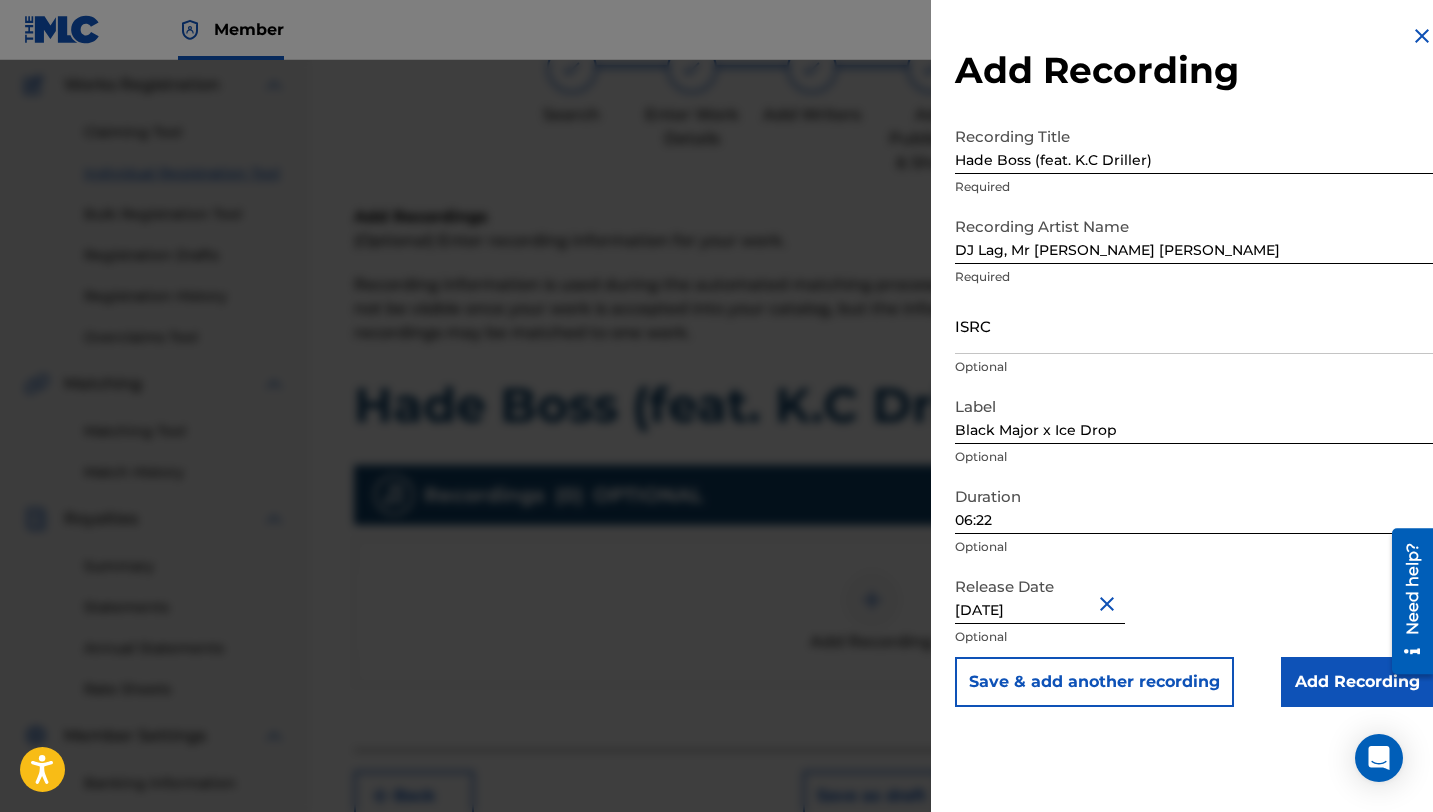 click on "Add Recording" at bounding box center (1357, 682) 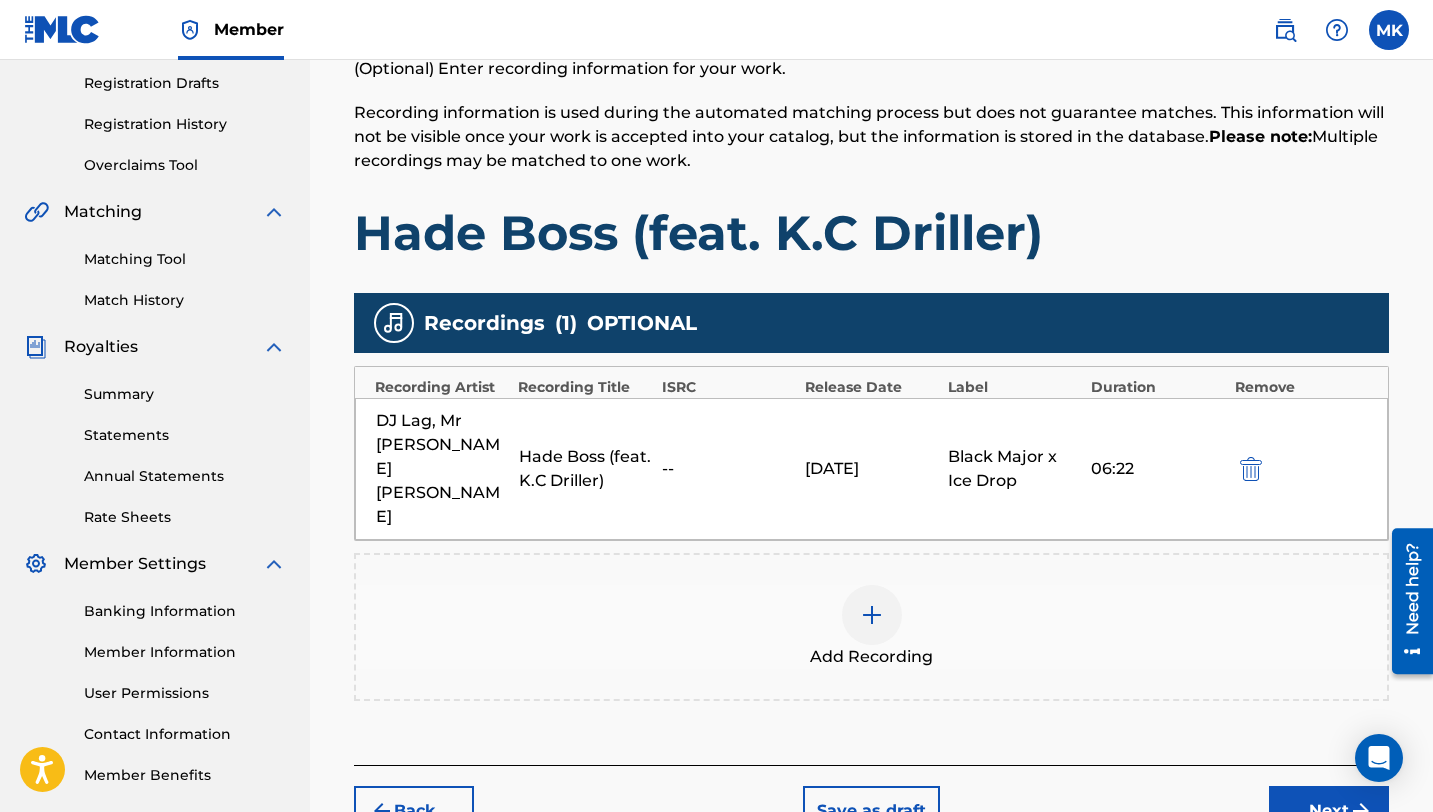 scroll, scrollTop: 428, scrollLeft: 0, axis: vertical 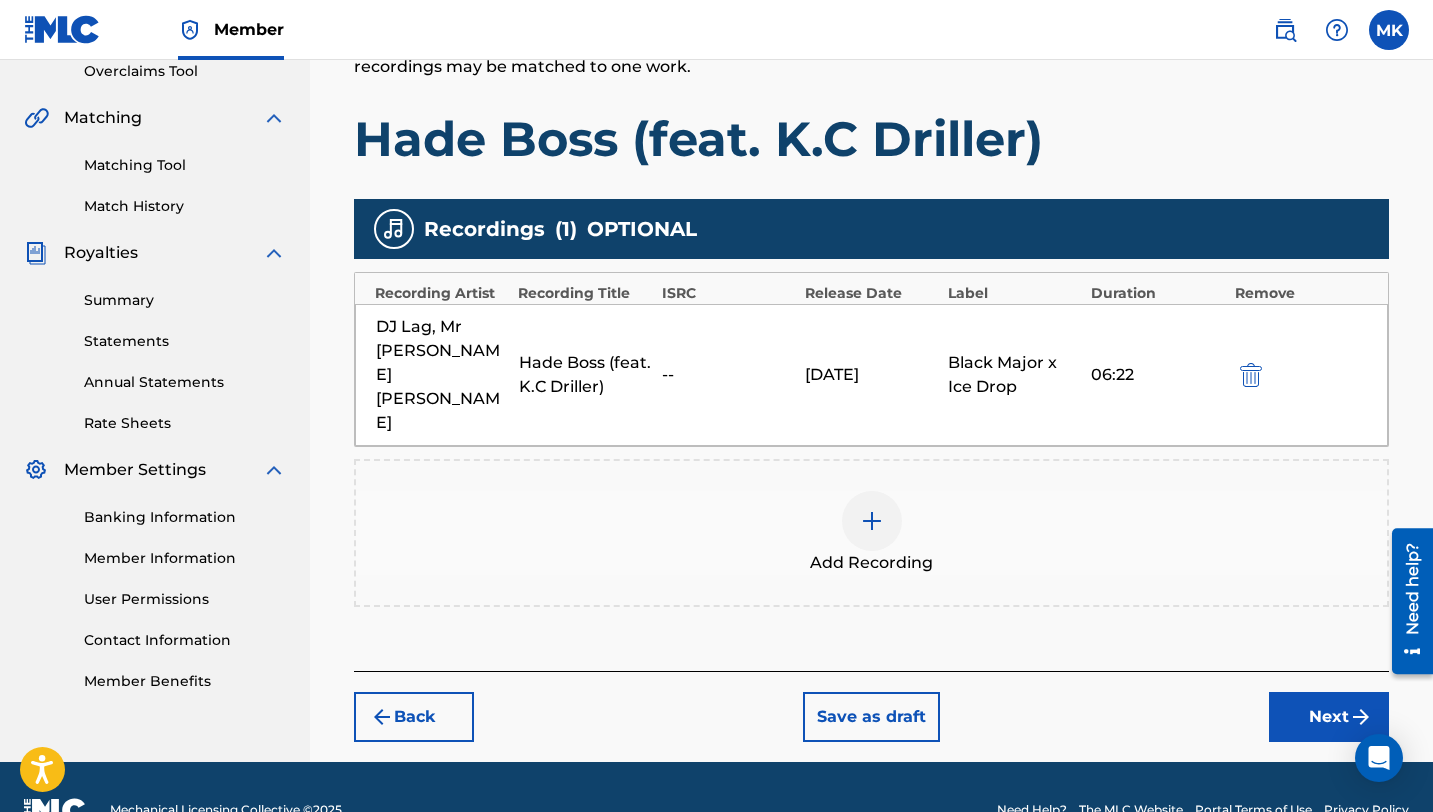 click on "Next" at bounding box center [1329, 717] 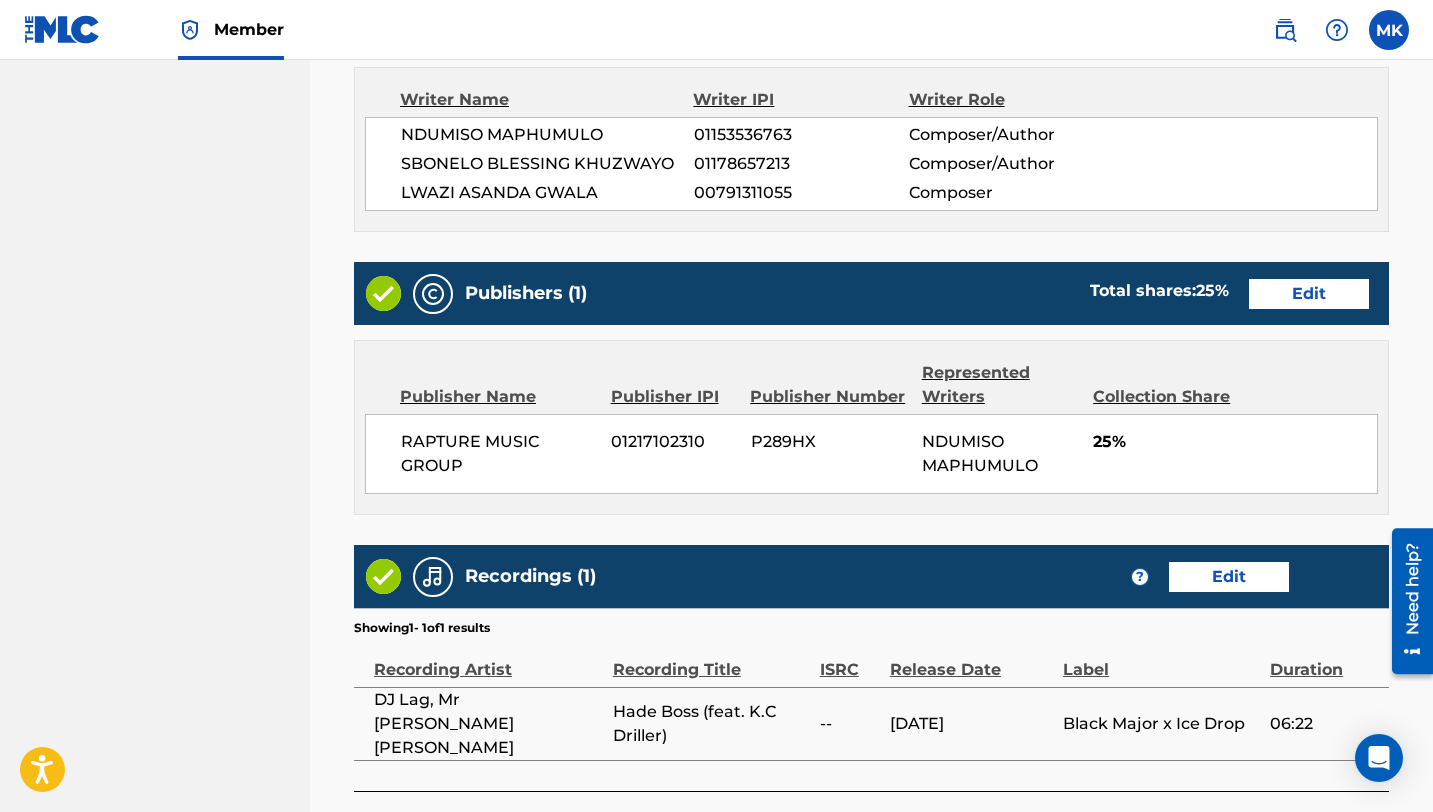 scroll, scrollTop: 1332, scrollLeft: 0, axis: vertical 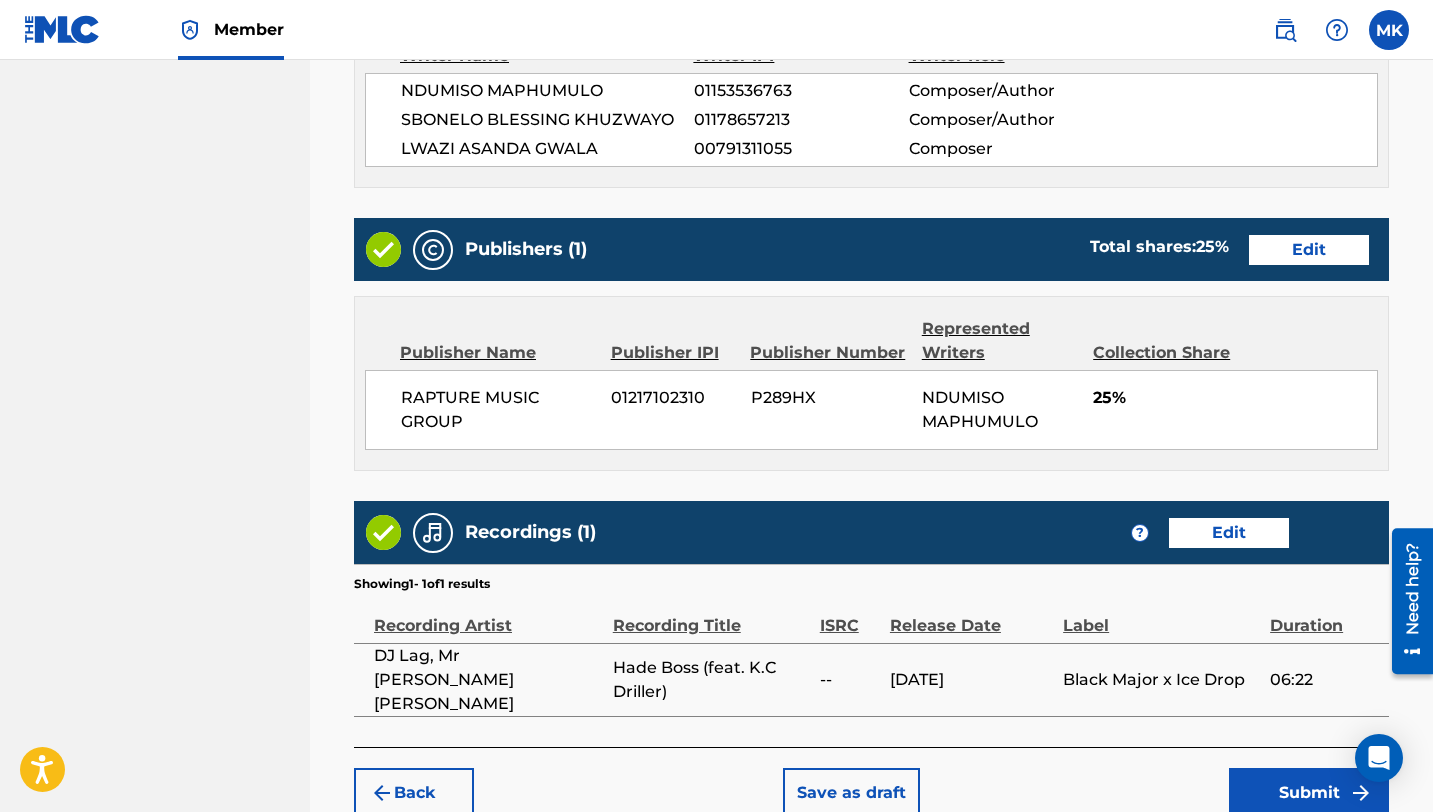 click on "Submit" at bounding box center (1309, 793) 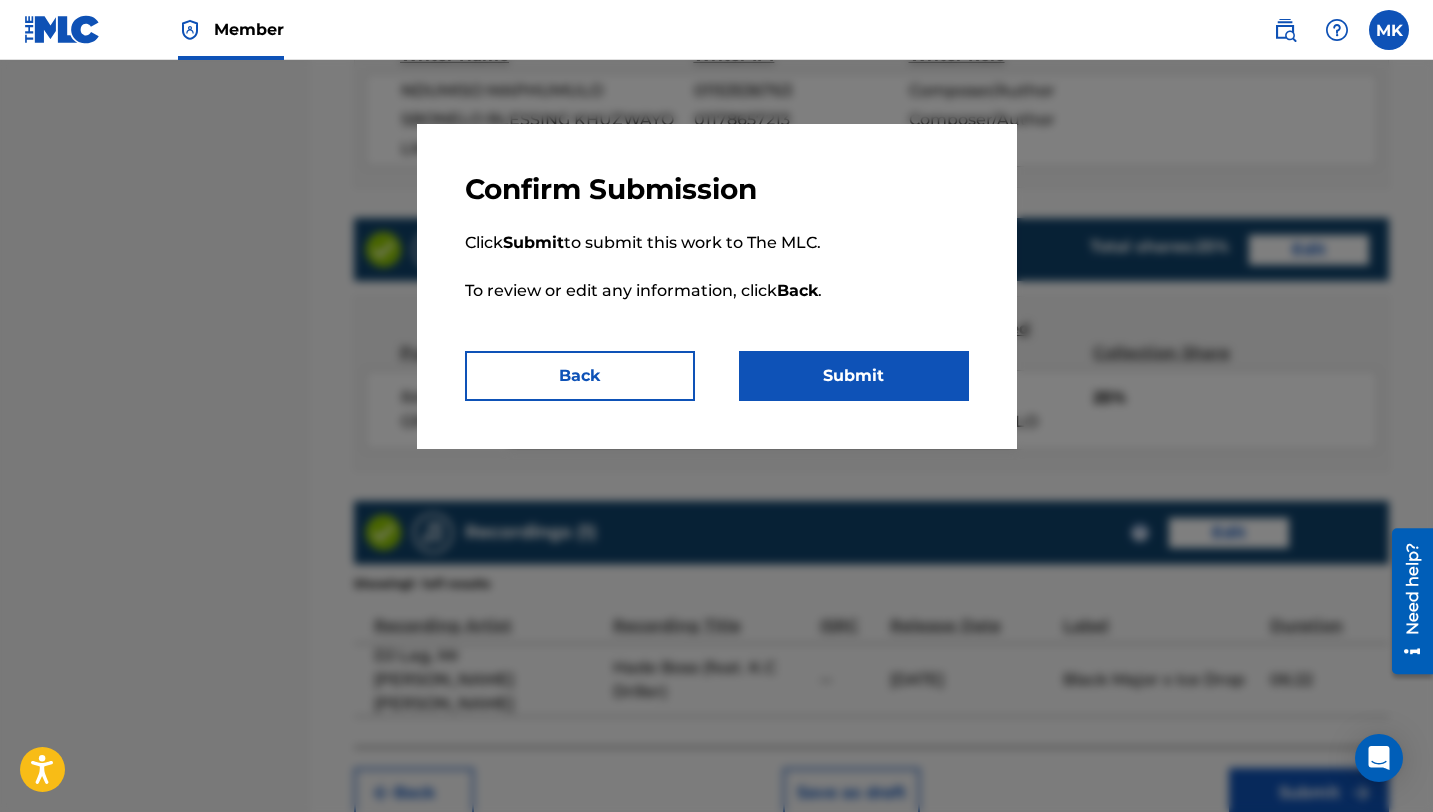 click on "Submit" at bounding box center (854, 376) 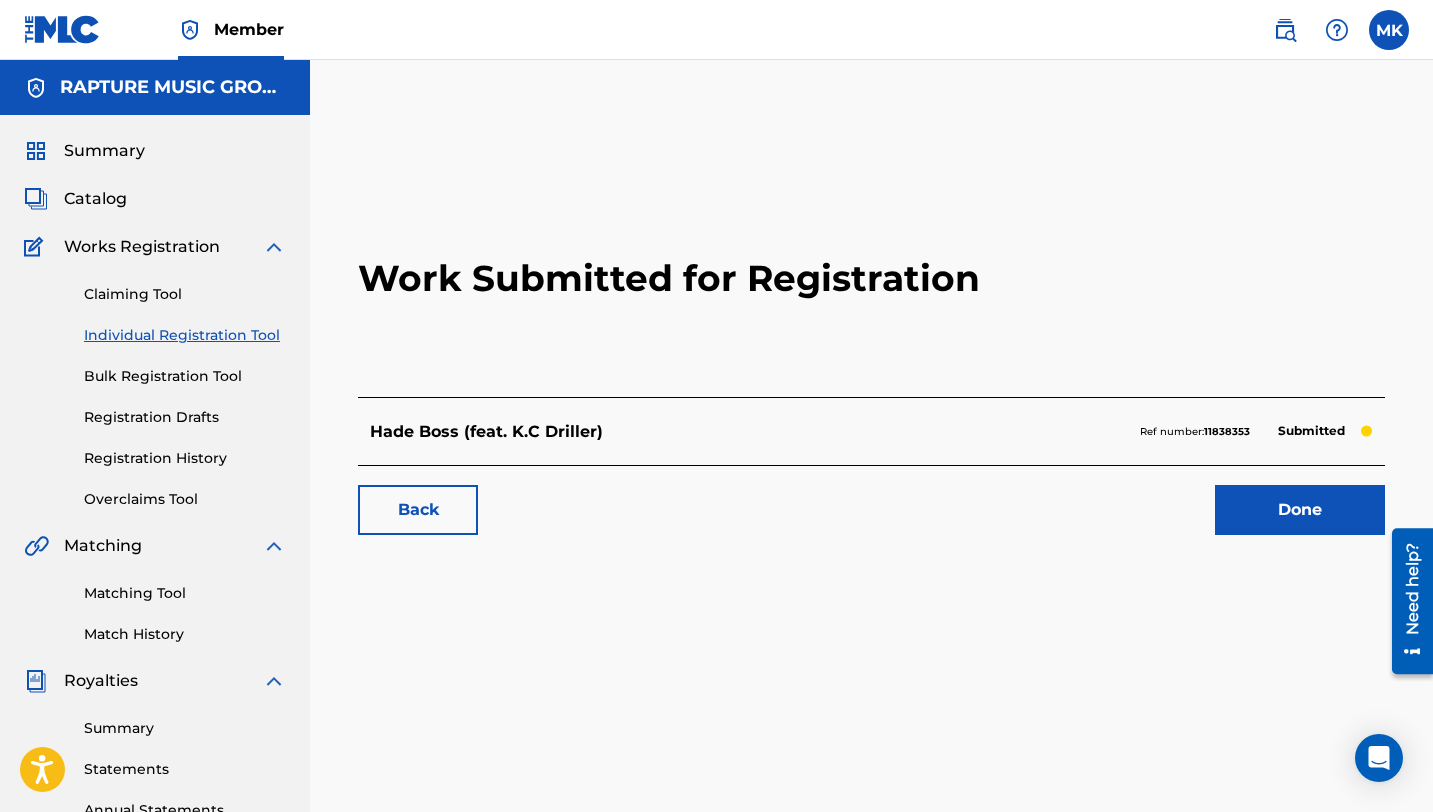 click on "Registration History" at bounding box center (185, 458) 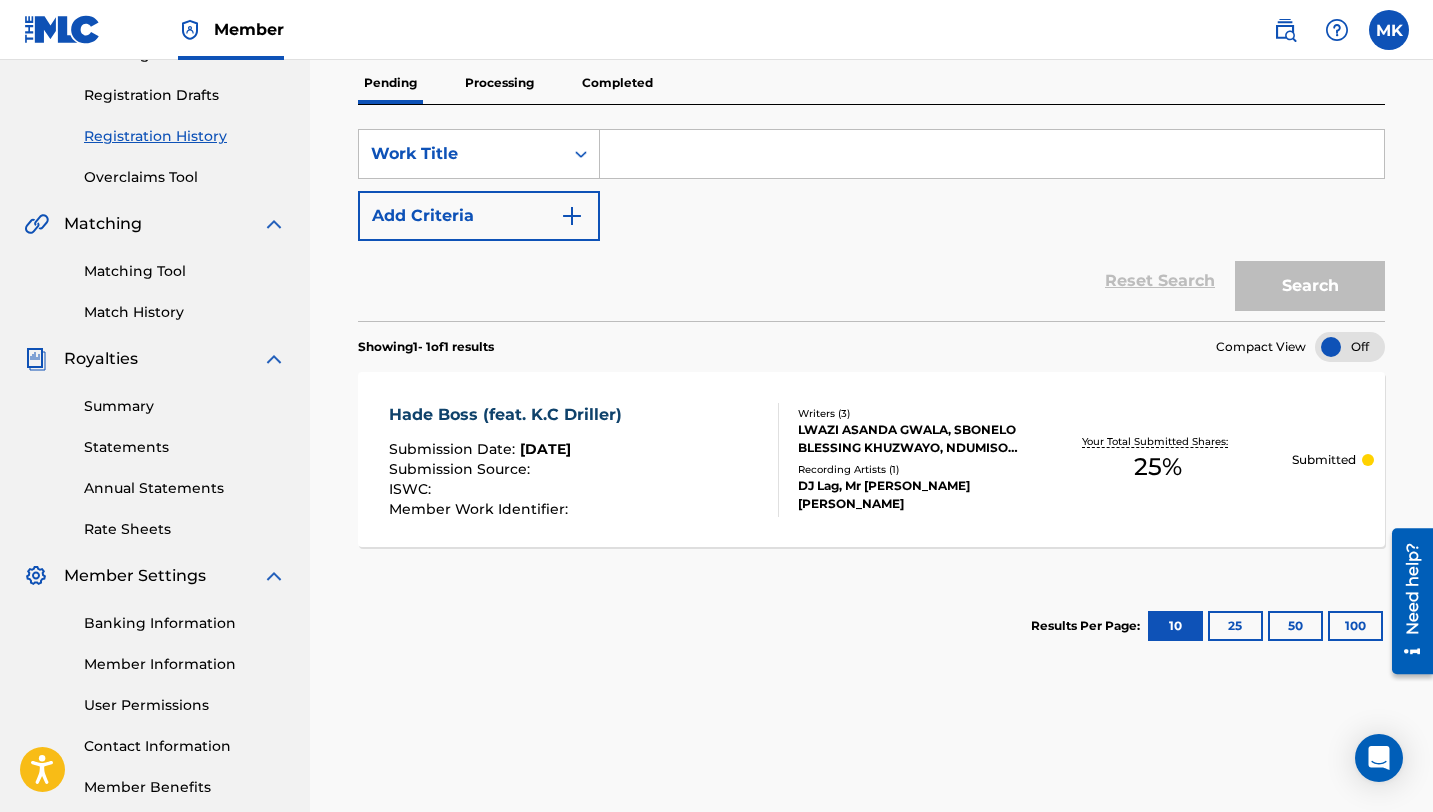 scroll, scrollTop: 428, scrollLeft: 0, axis: vertical 